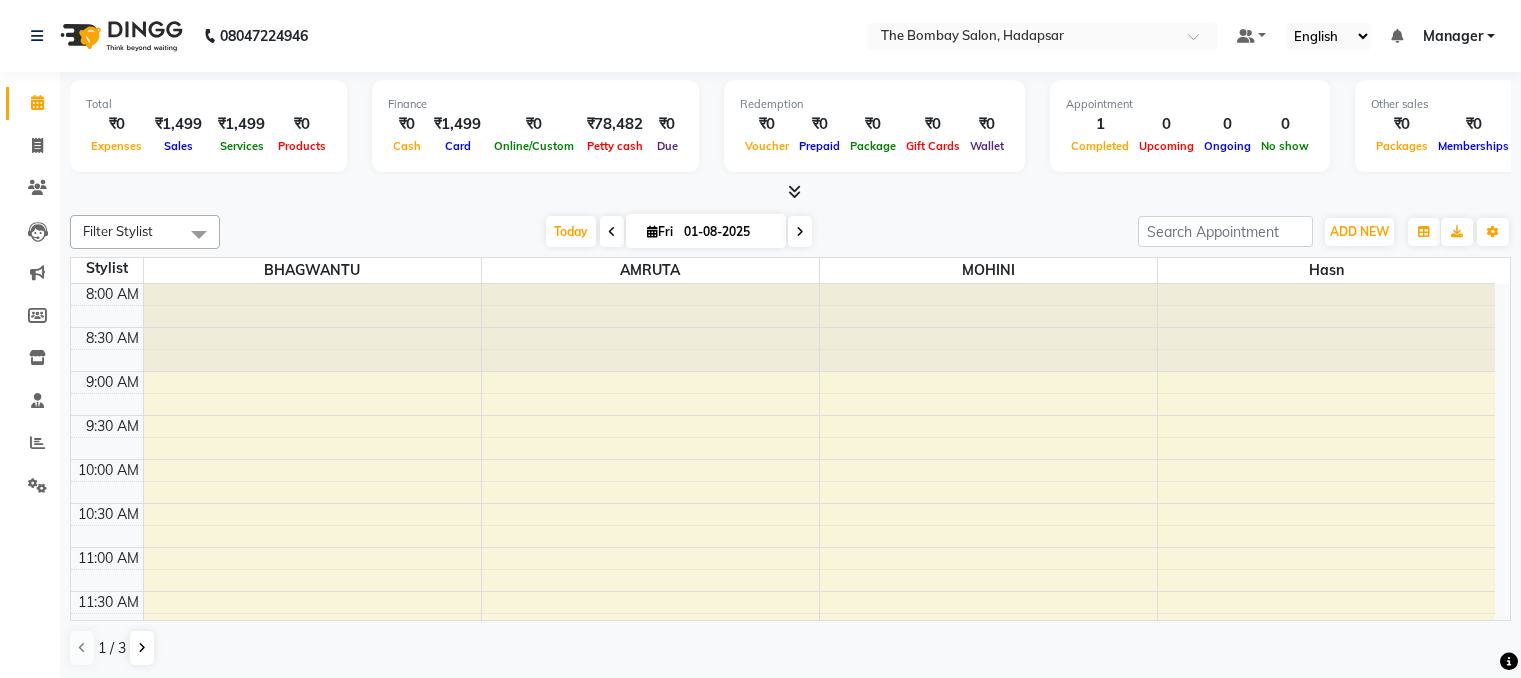 scroll, scrollTop: 0, scrollLeft: 0, axis: both 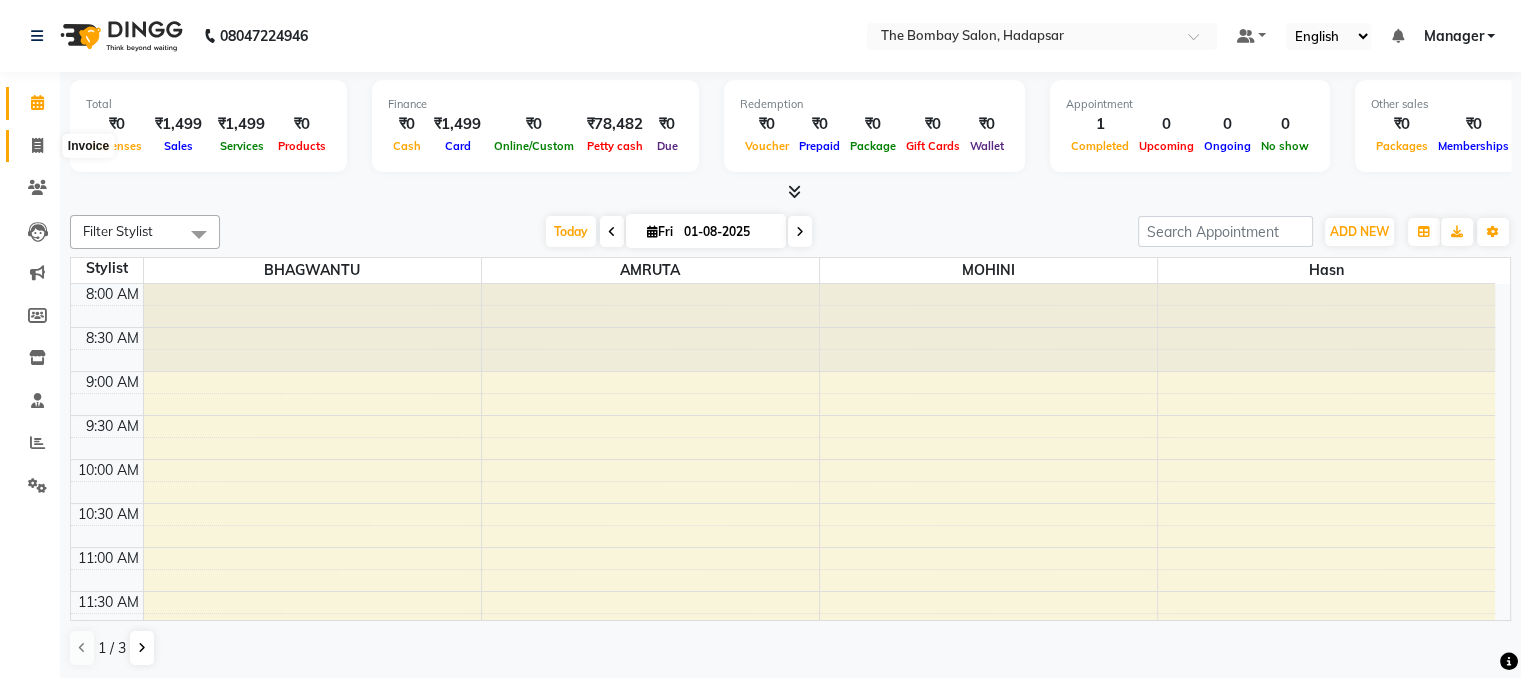 click 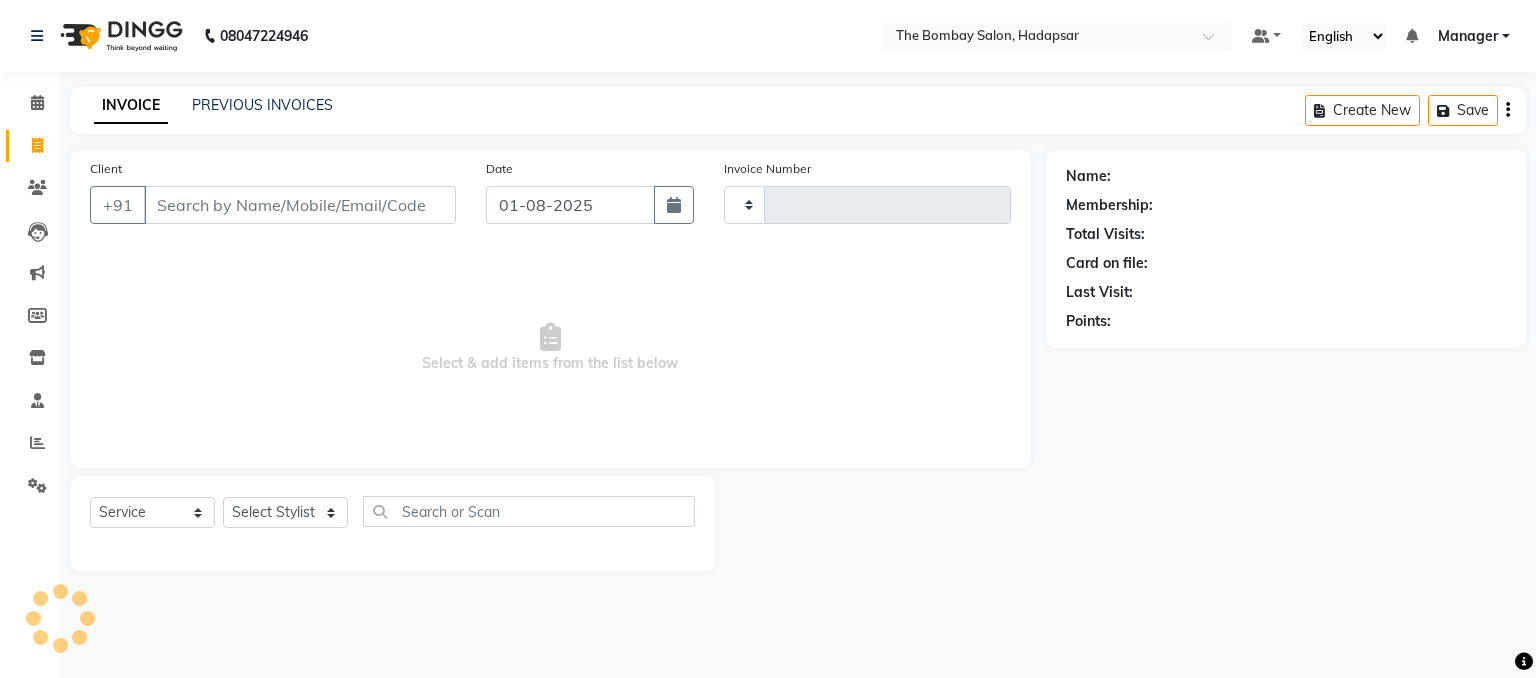 type on "0431" 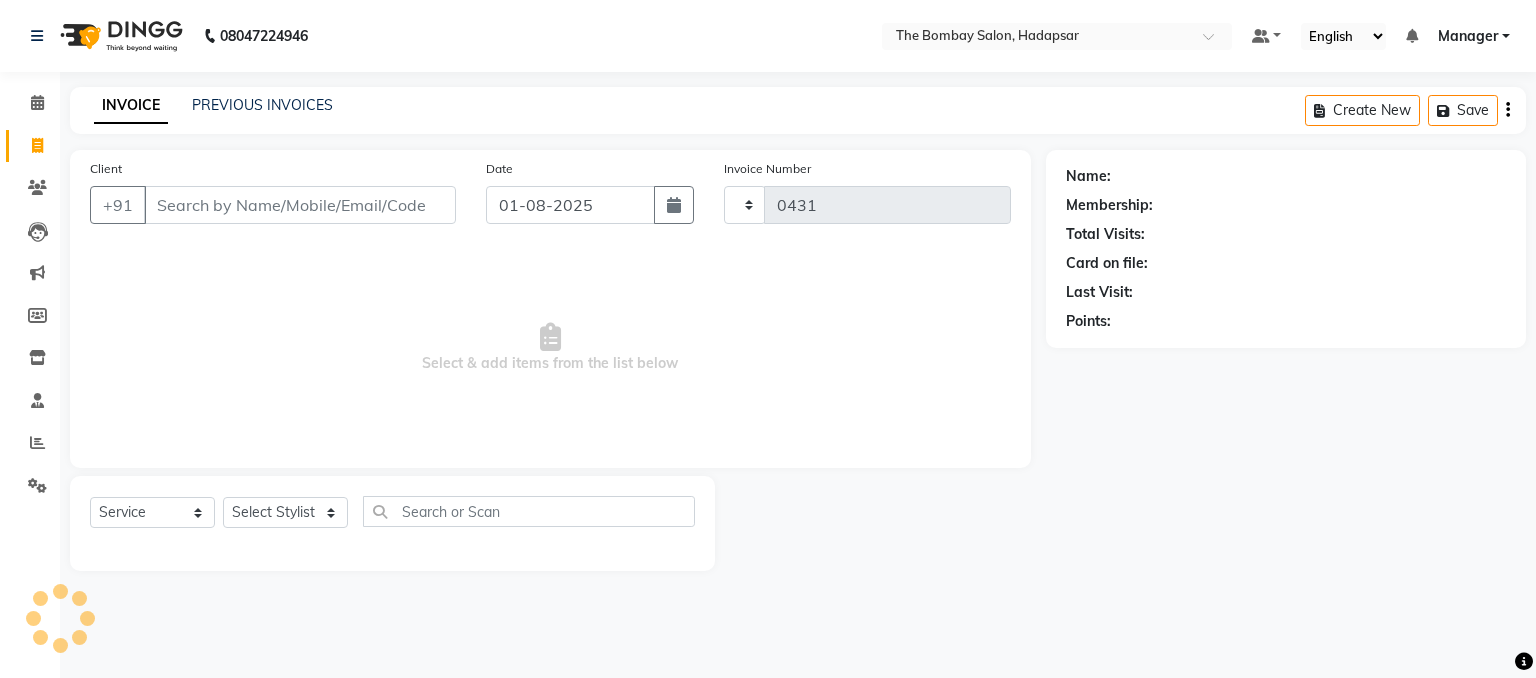 select on "8374" 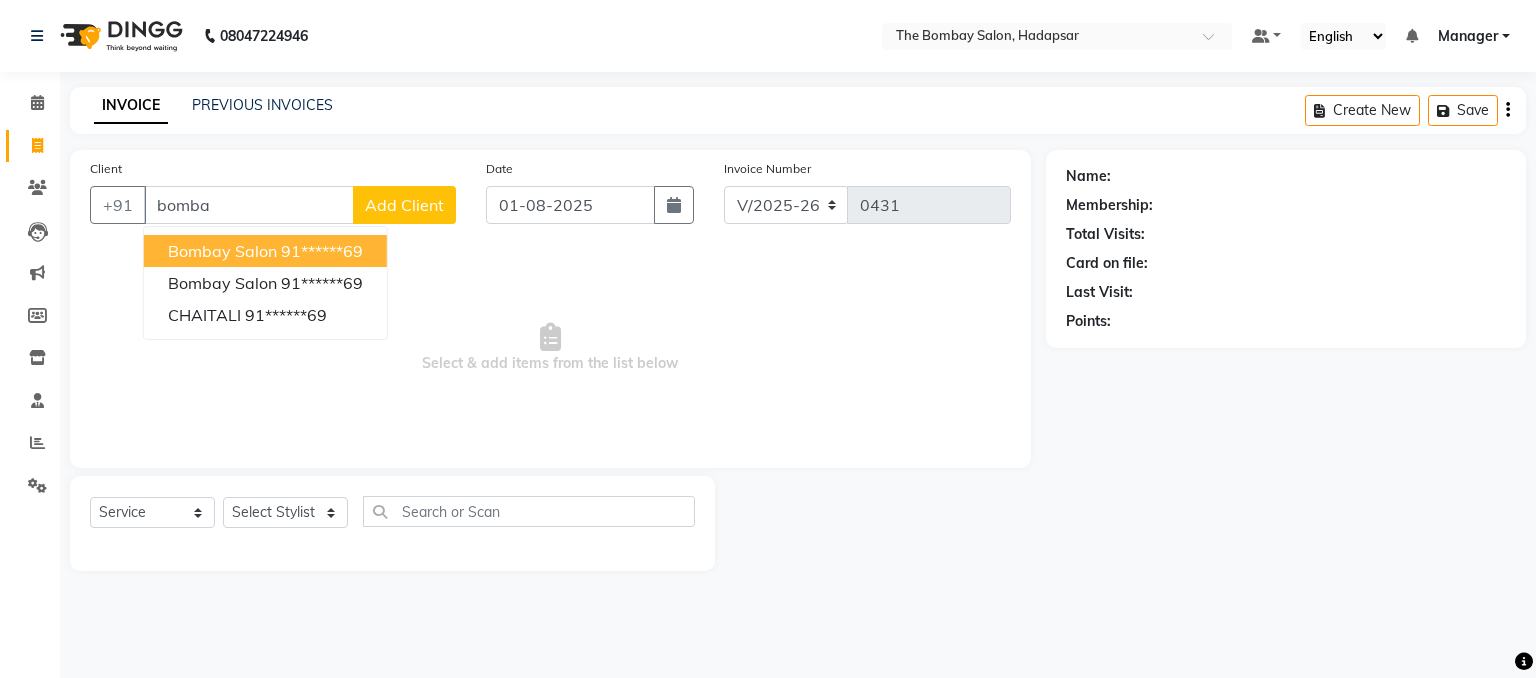 click on "bombay salon" at bounding box center (222, 251) 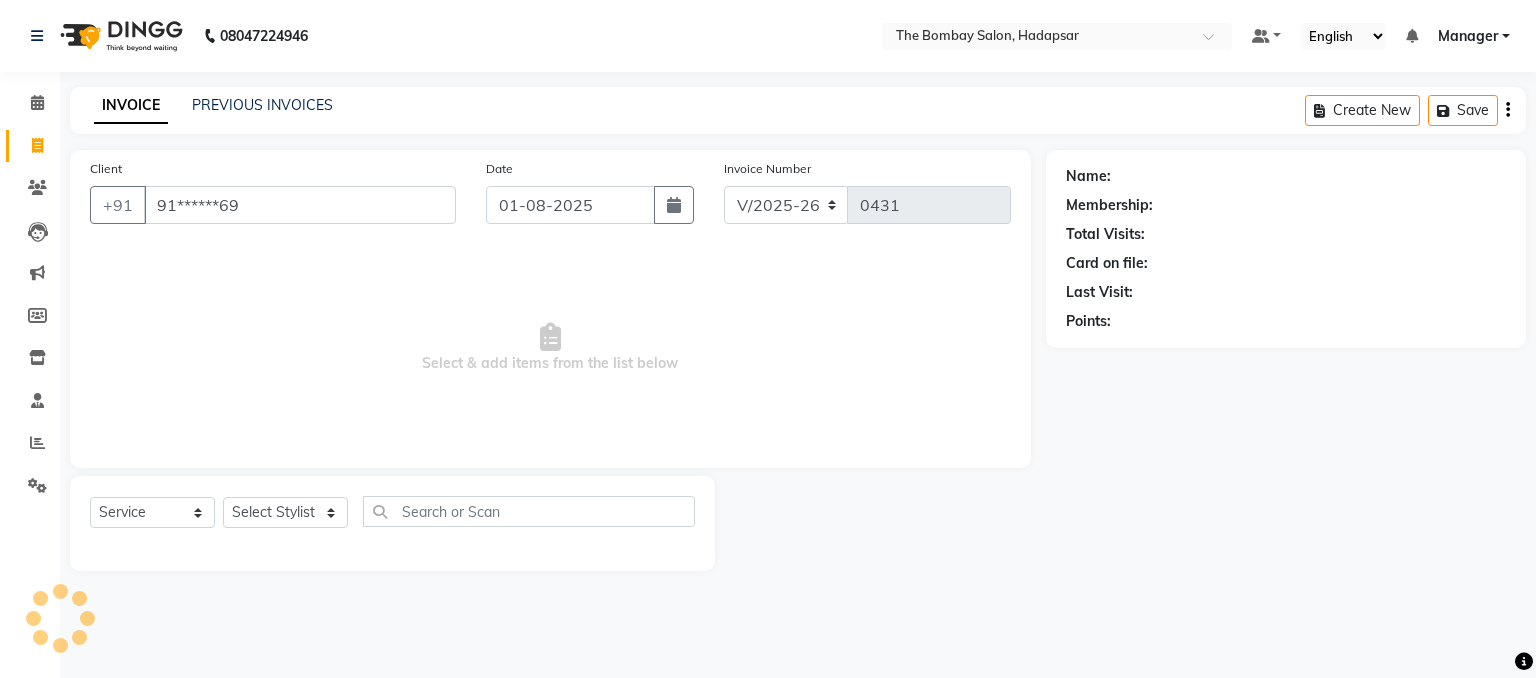type on "91******69" 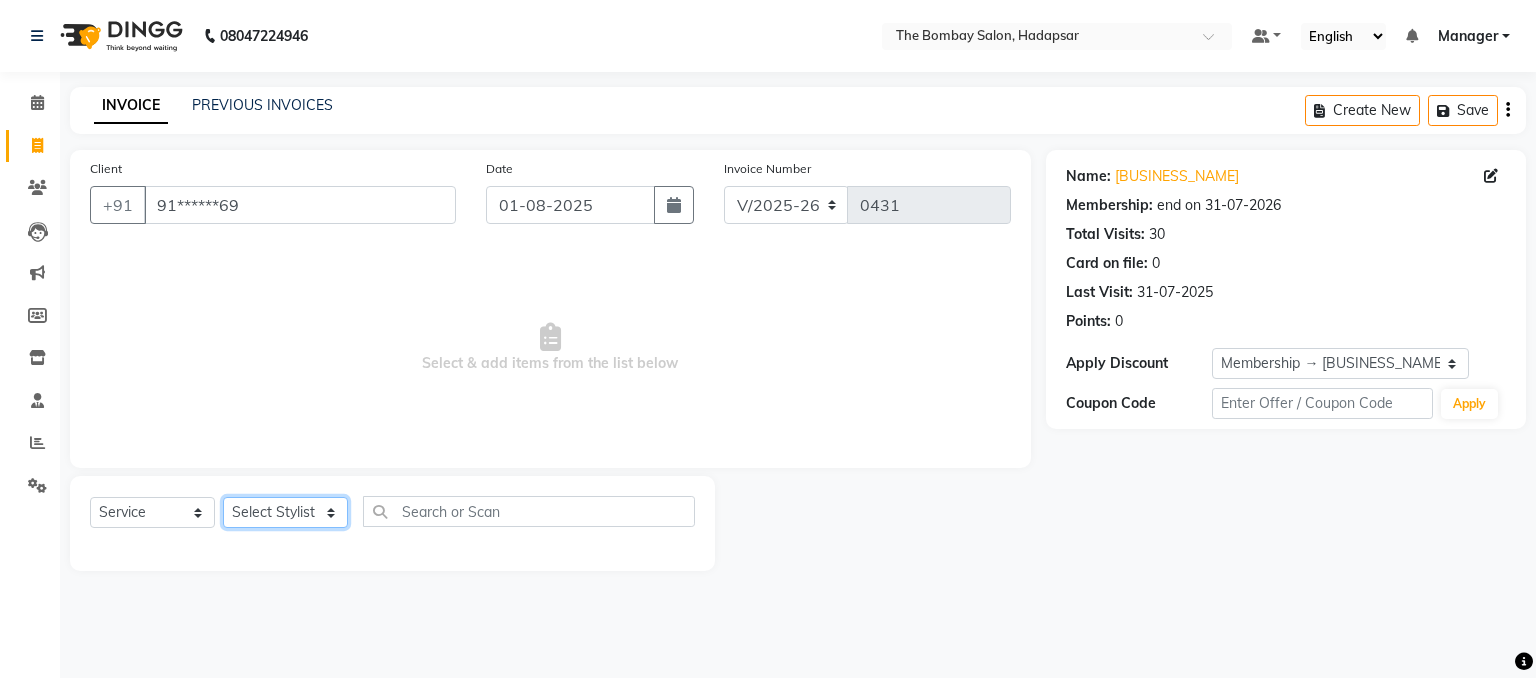 click on "Select Stylist AMRUTA BHAGWANTU hasn Manager MOHINI MUKESH PINKY RAMESHWAR sachin SANTOSH SHANKAR" 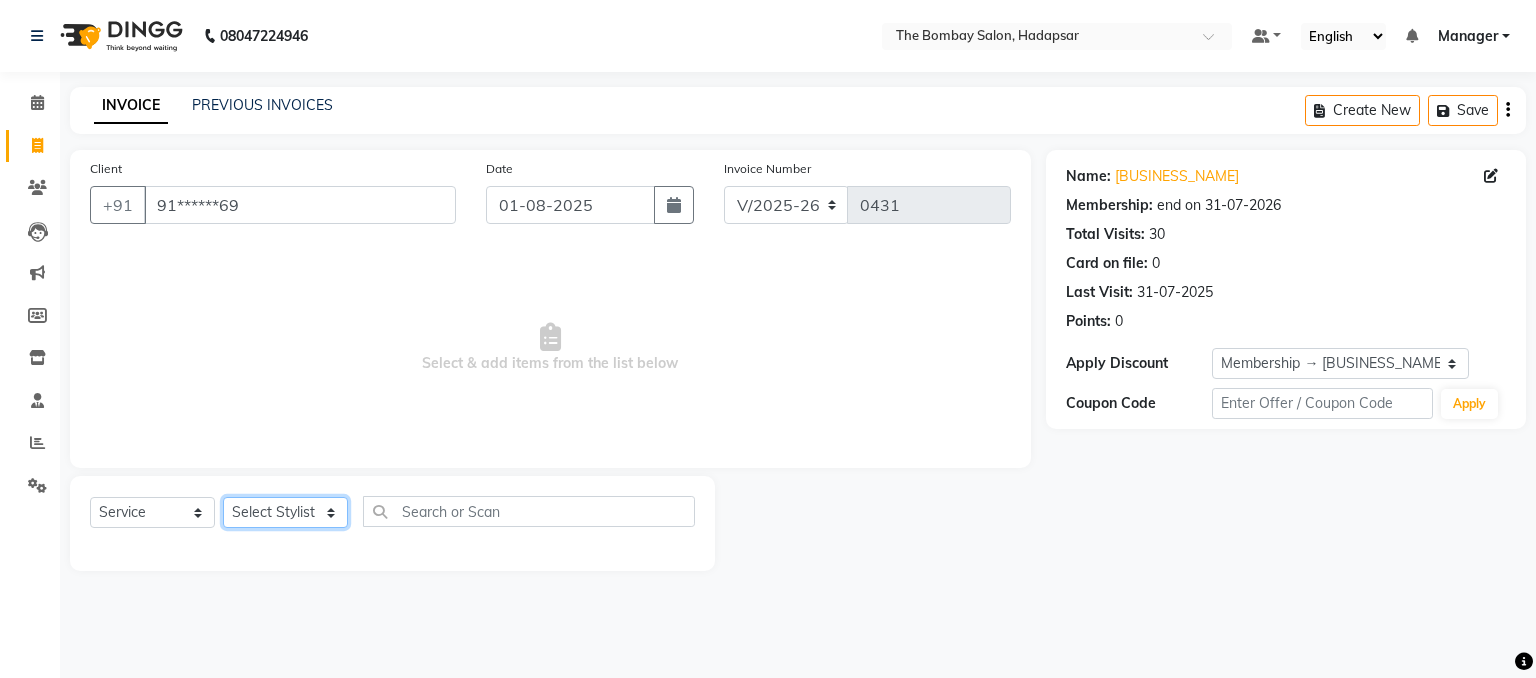 select on "[PHONE]" 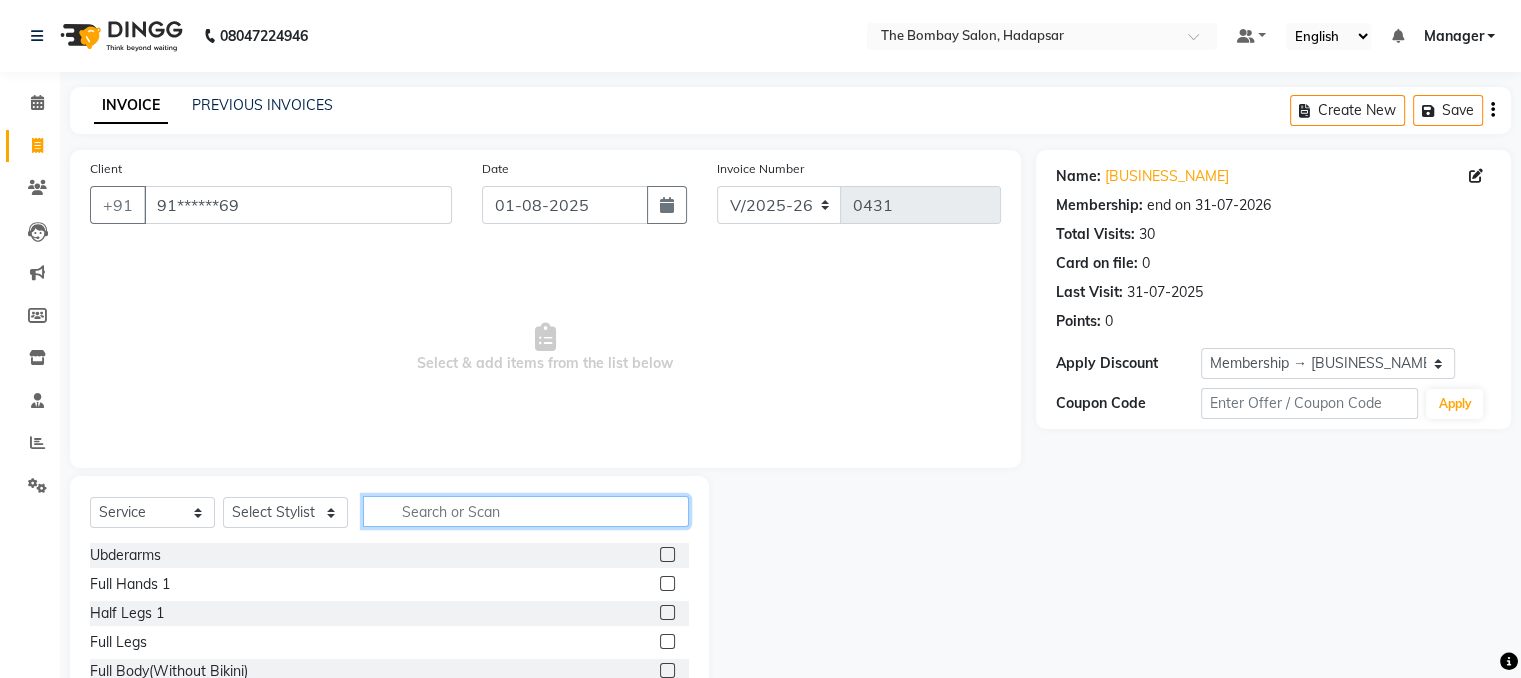 click 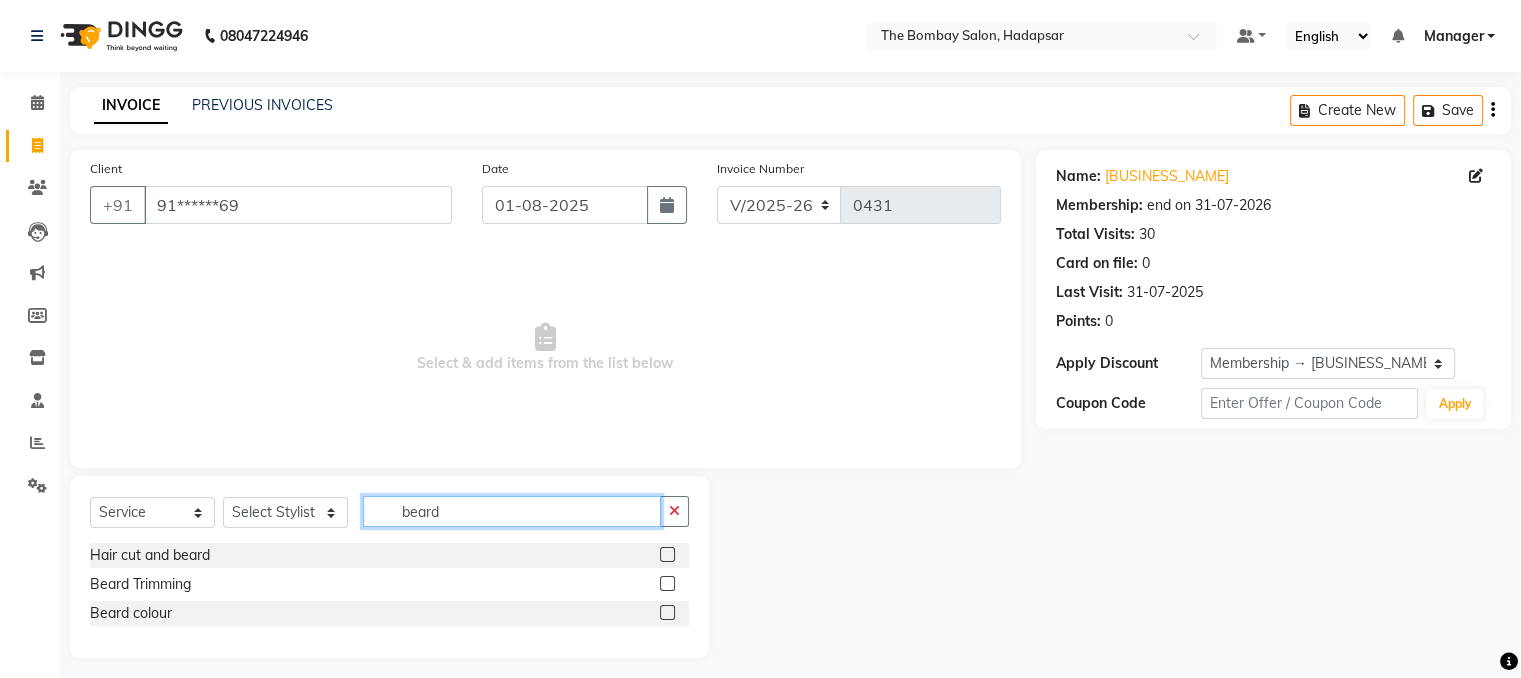 type on "beard" 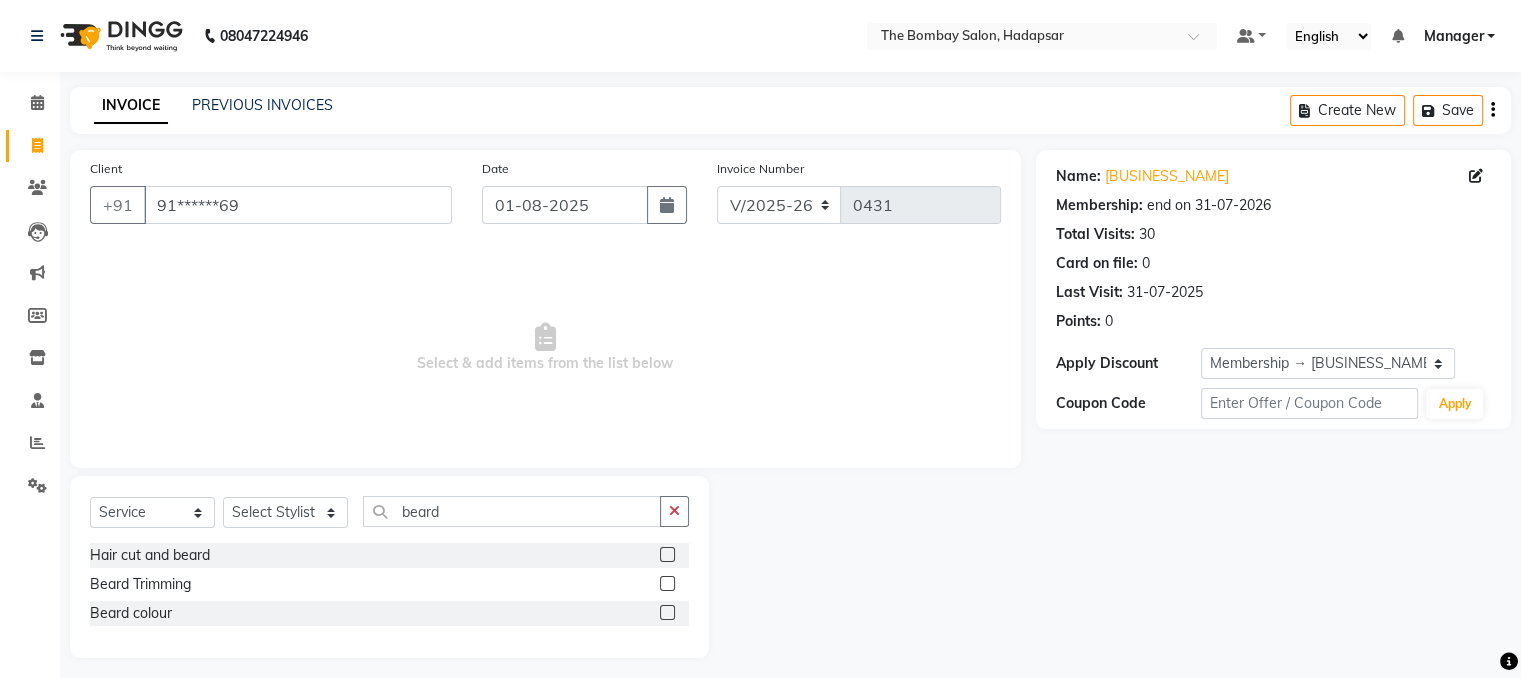 click 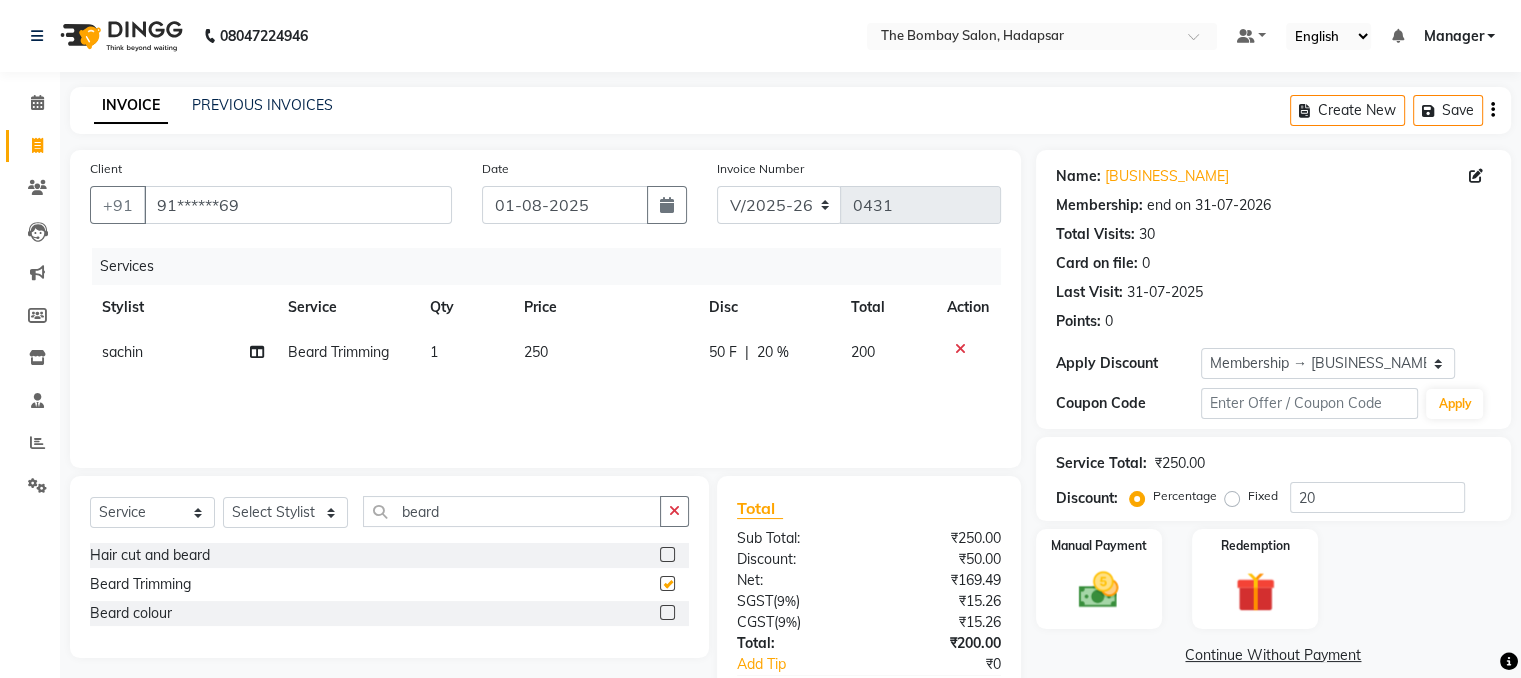 checkbox on "false" 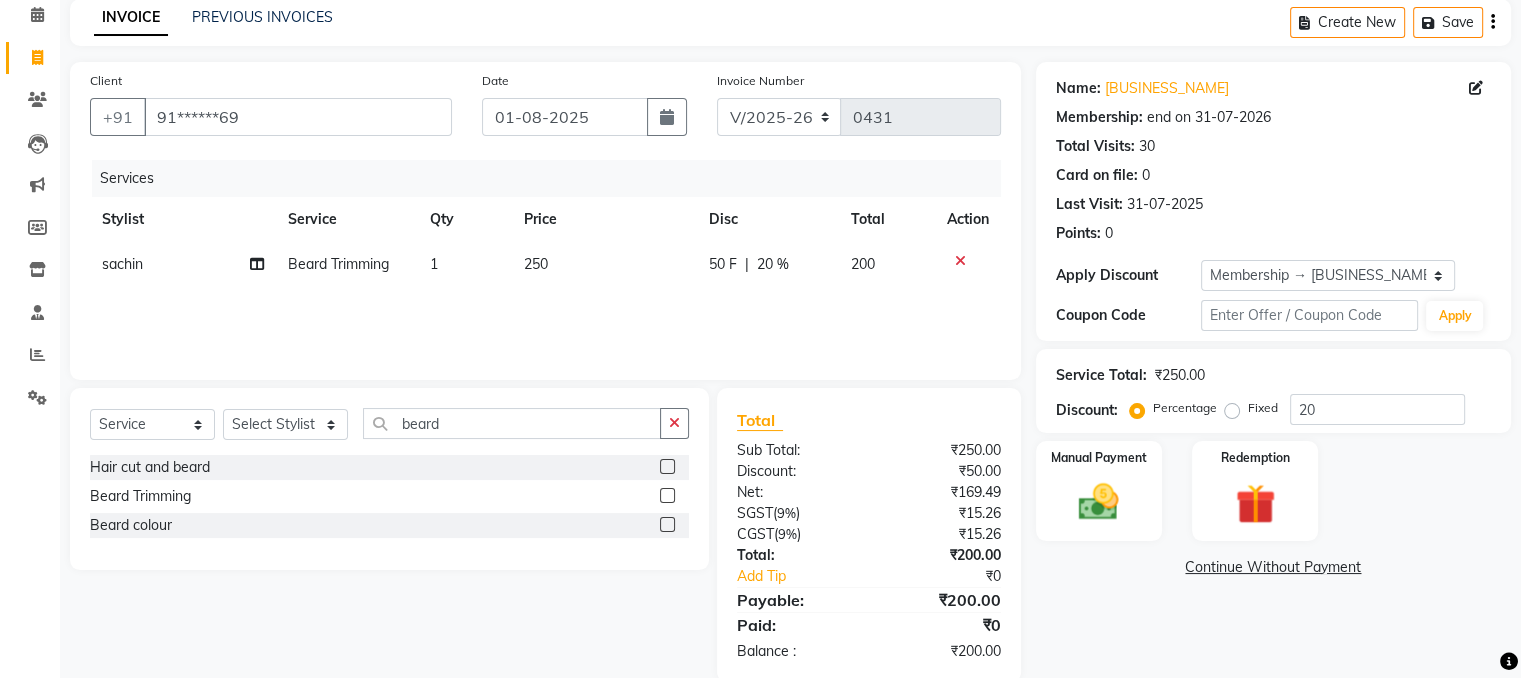 scroll, scrollTop: 102, scrollLeft: 0, axis: vertical 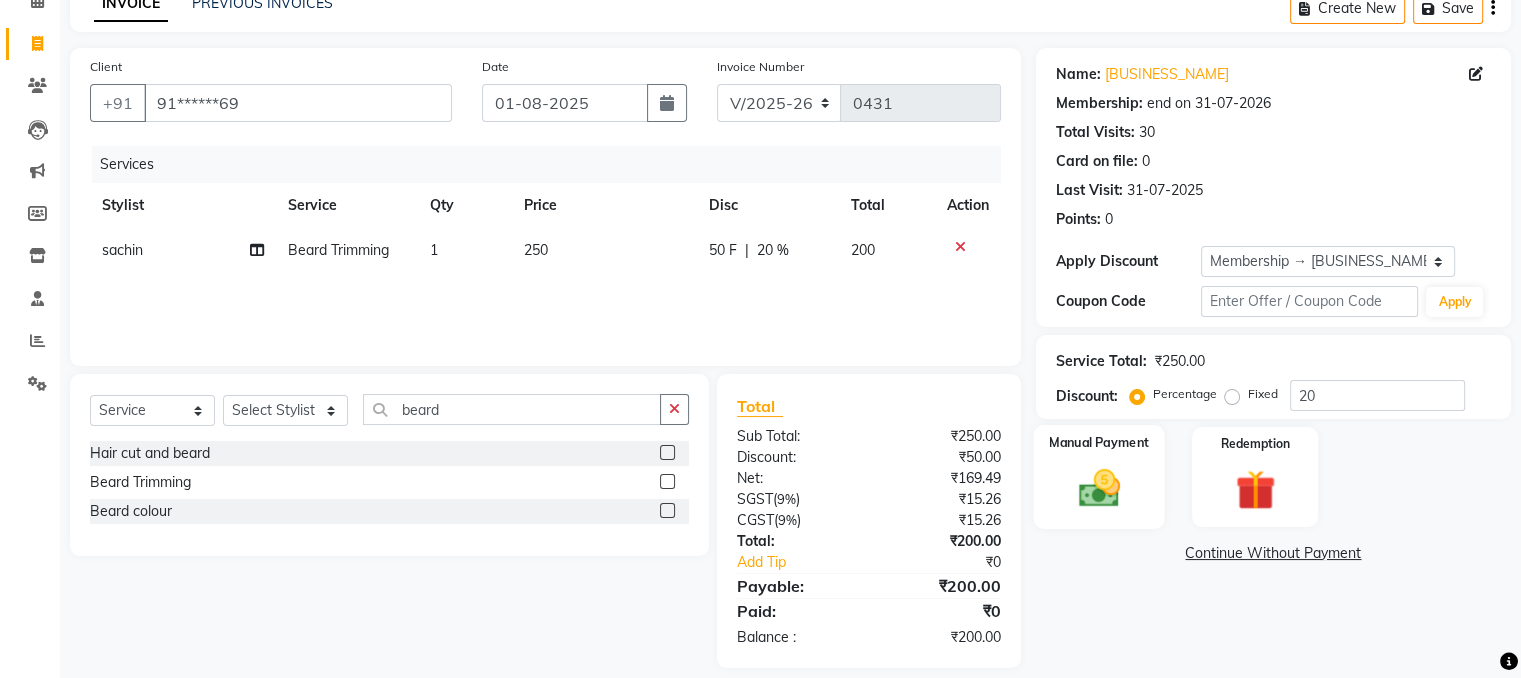click 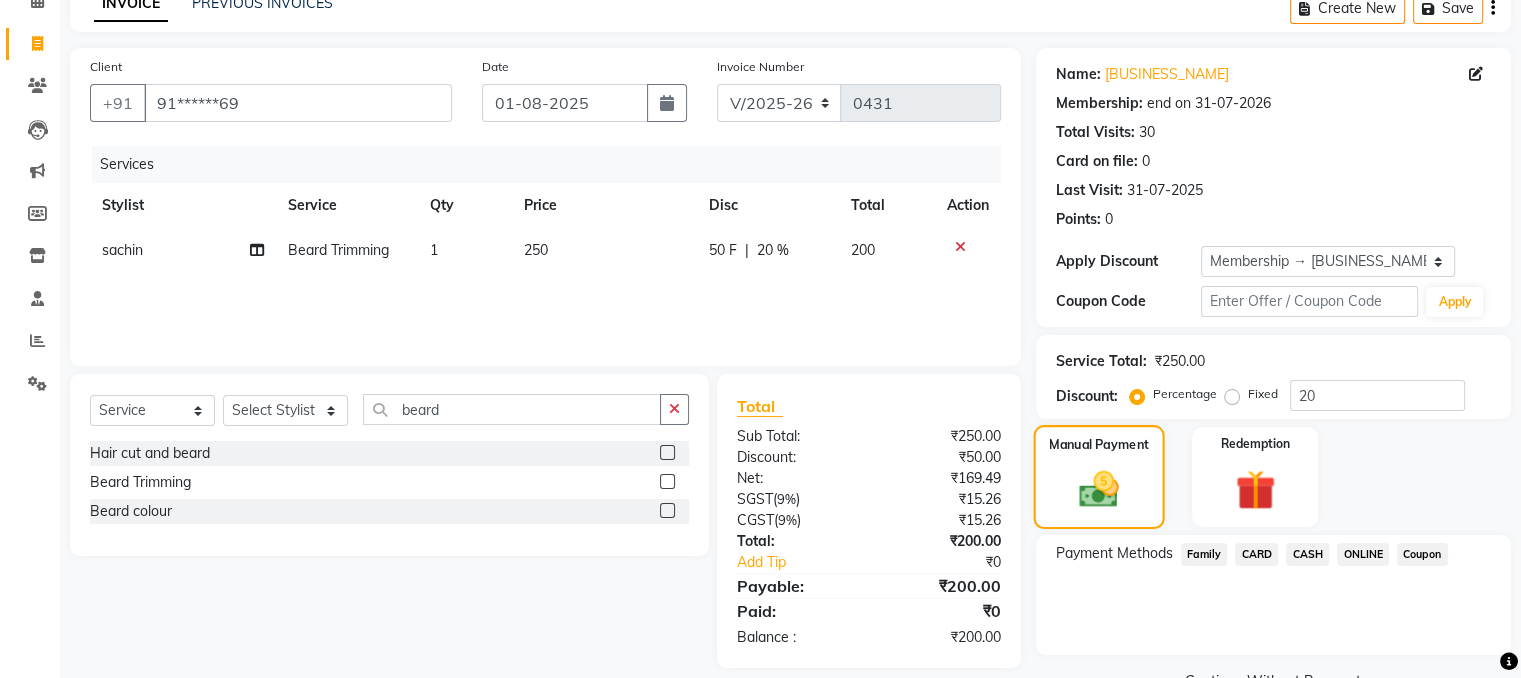 scroll, scrollTop: 149, scrollLeft: 0, axis: vertical 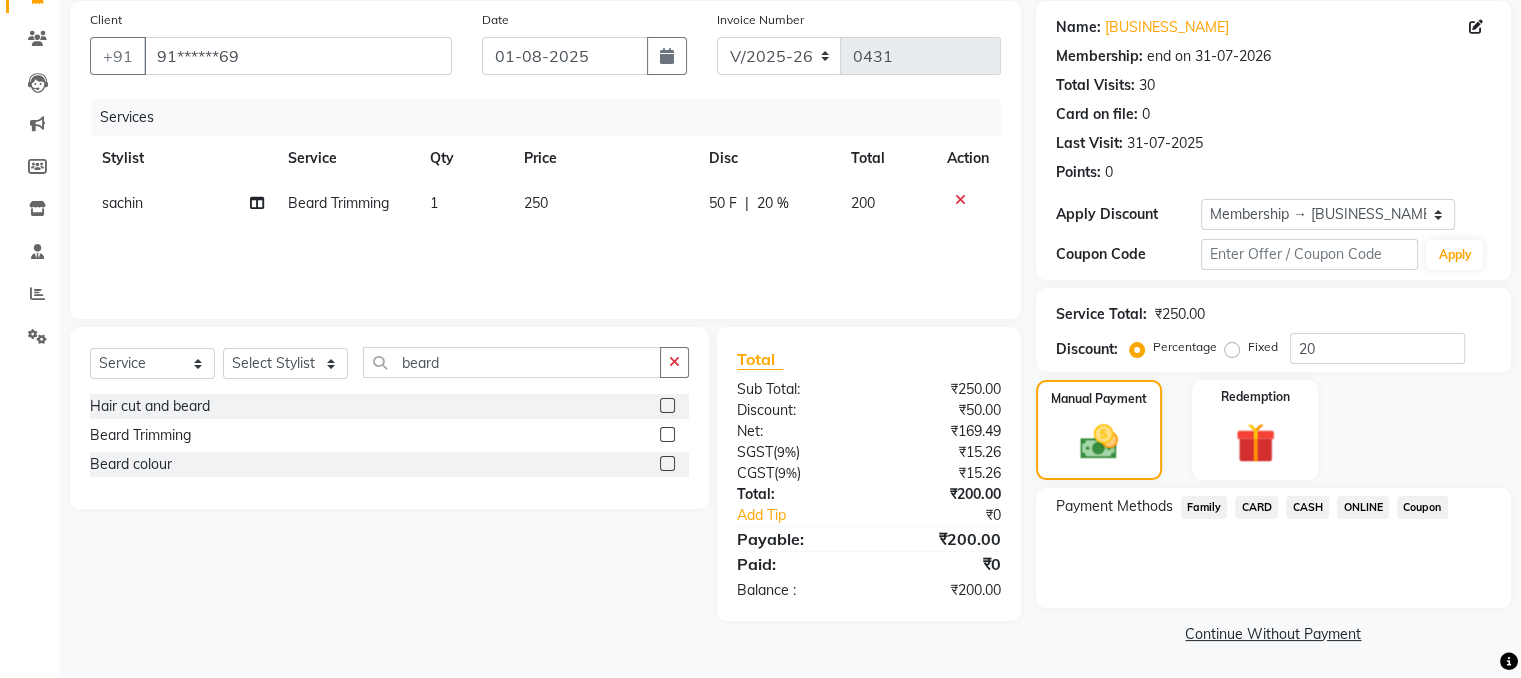 click on "50 F" 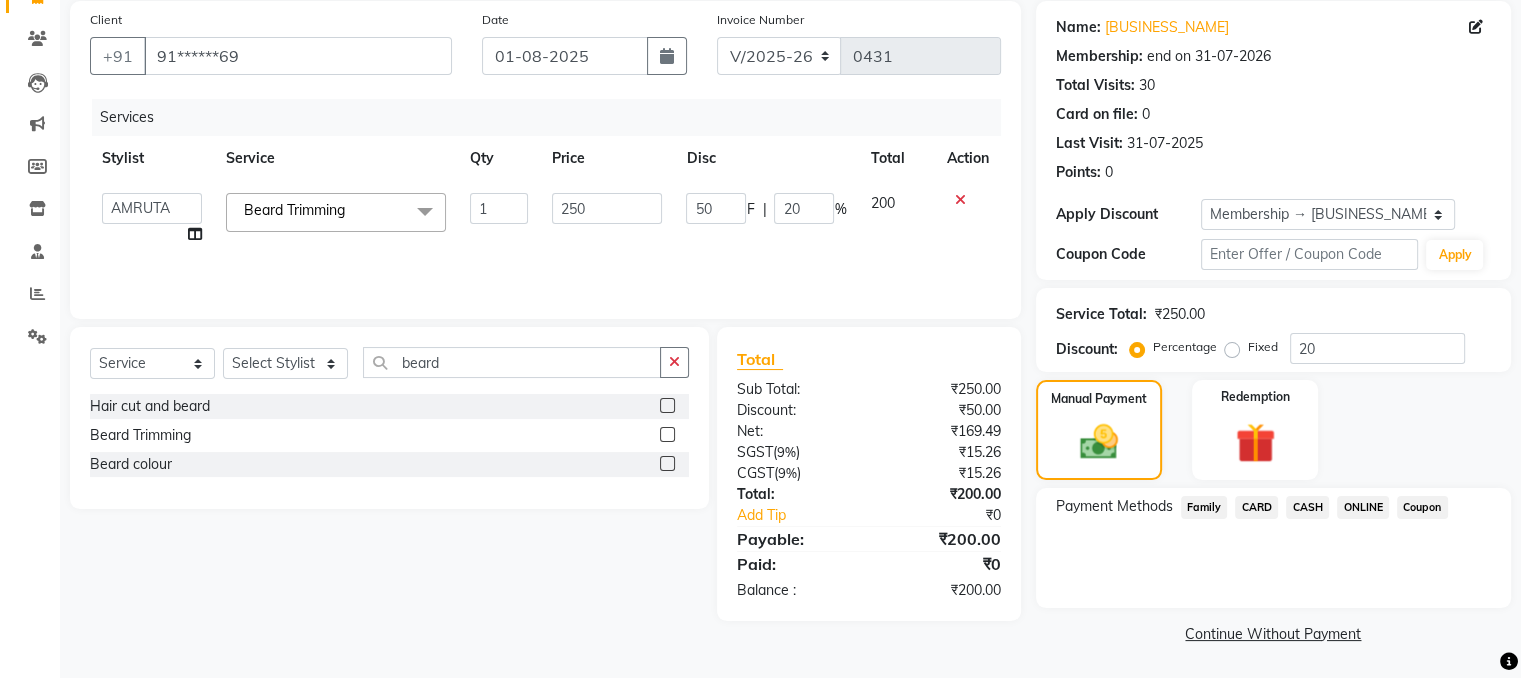 click on "50" 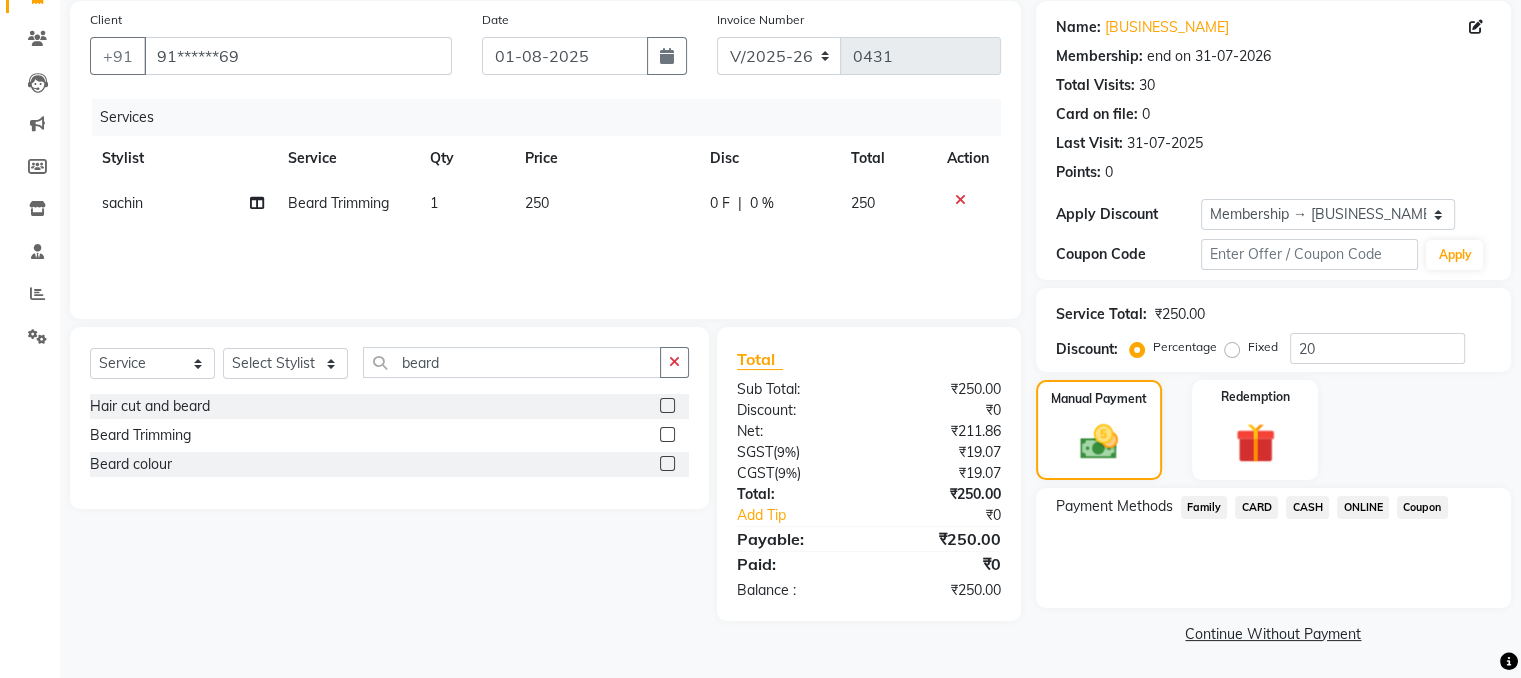 click on "Services Stylist Service Qty Price Disc Total Action sachin Beard Trimming 1 250 0 F | 0 % 250" 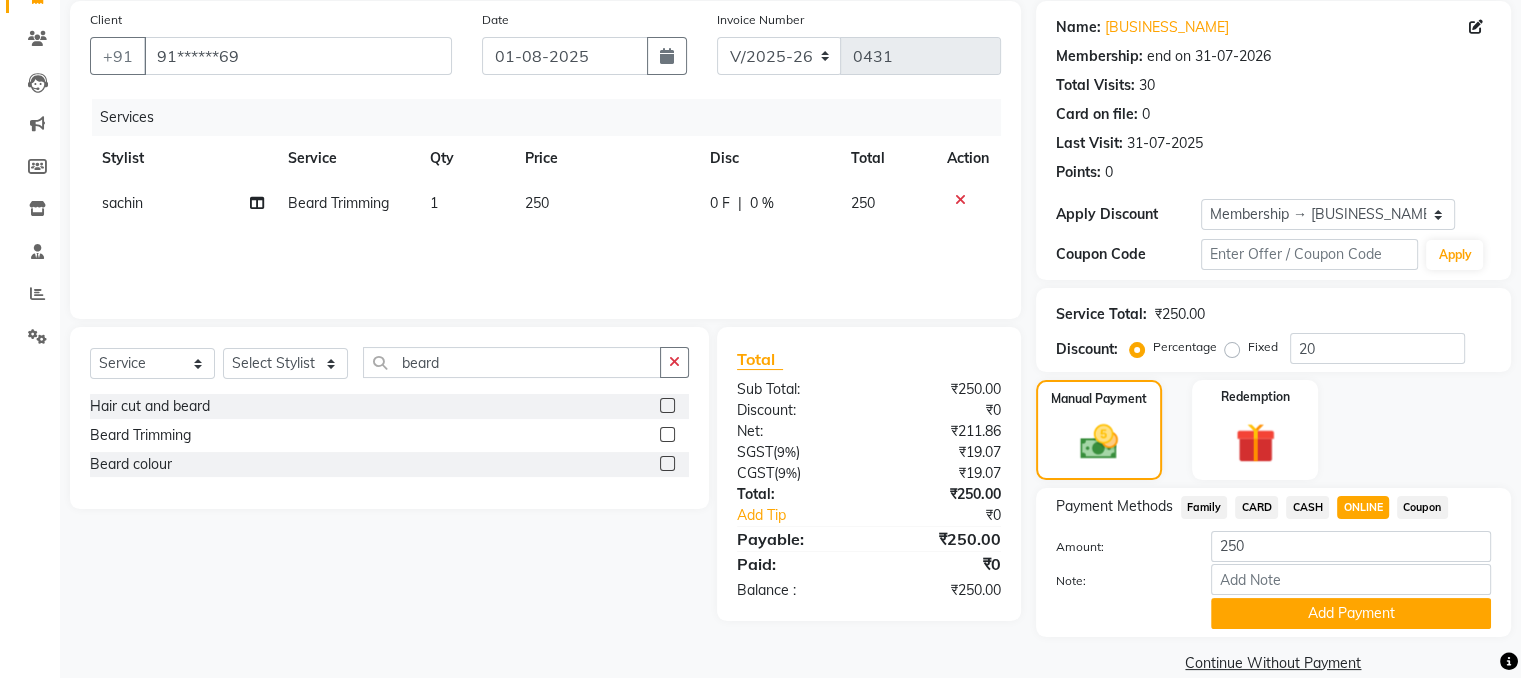 scroll, scrollTop: 180, scrollLeft: 0, axis: vertical 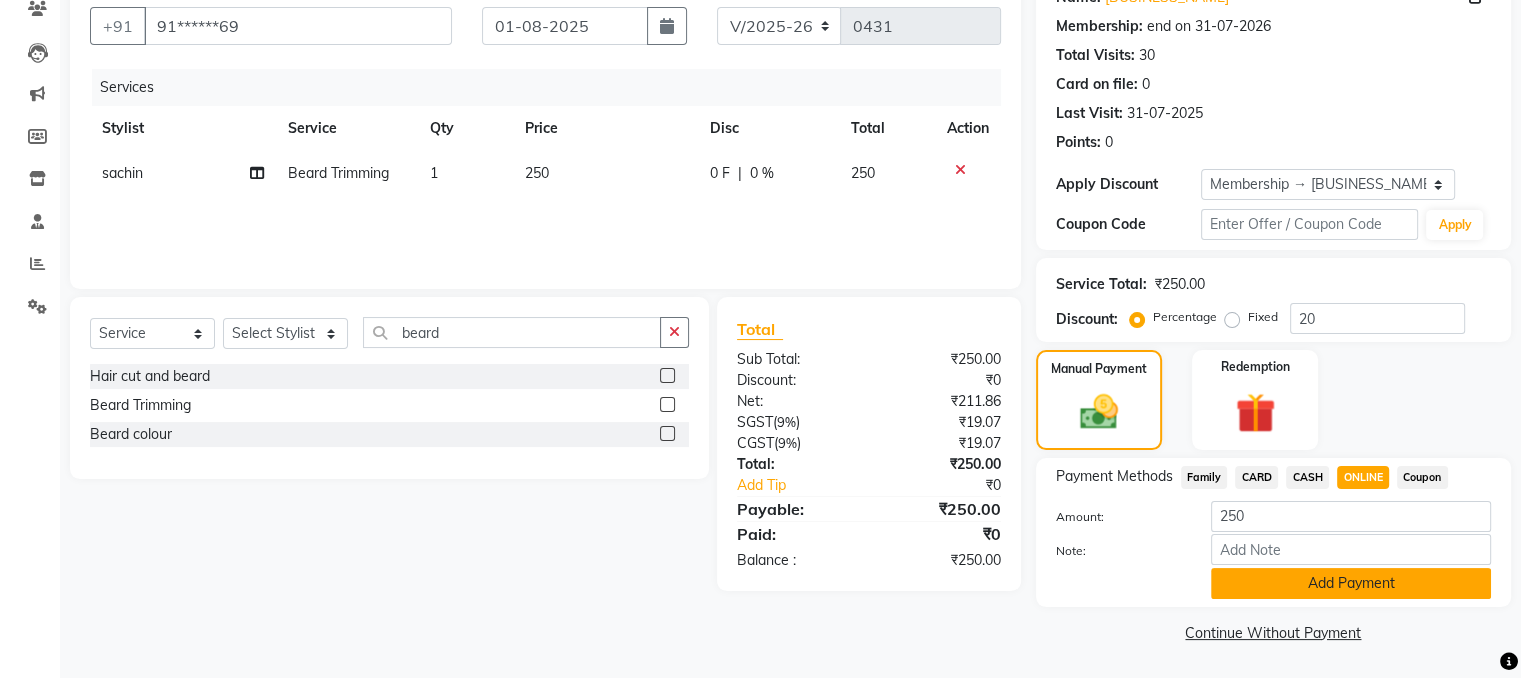 click on "Add Payment" 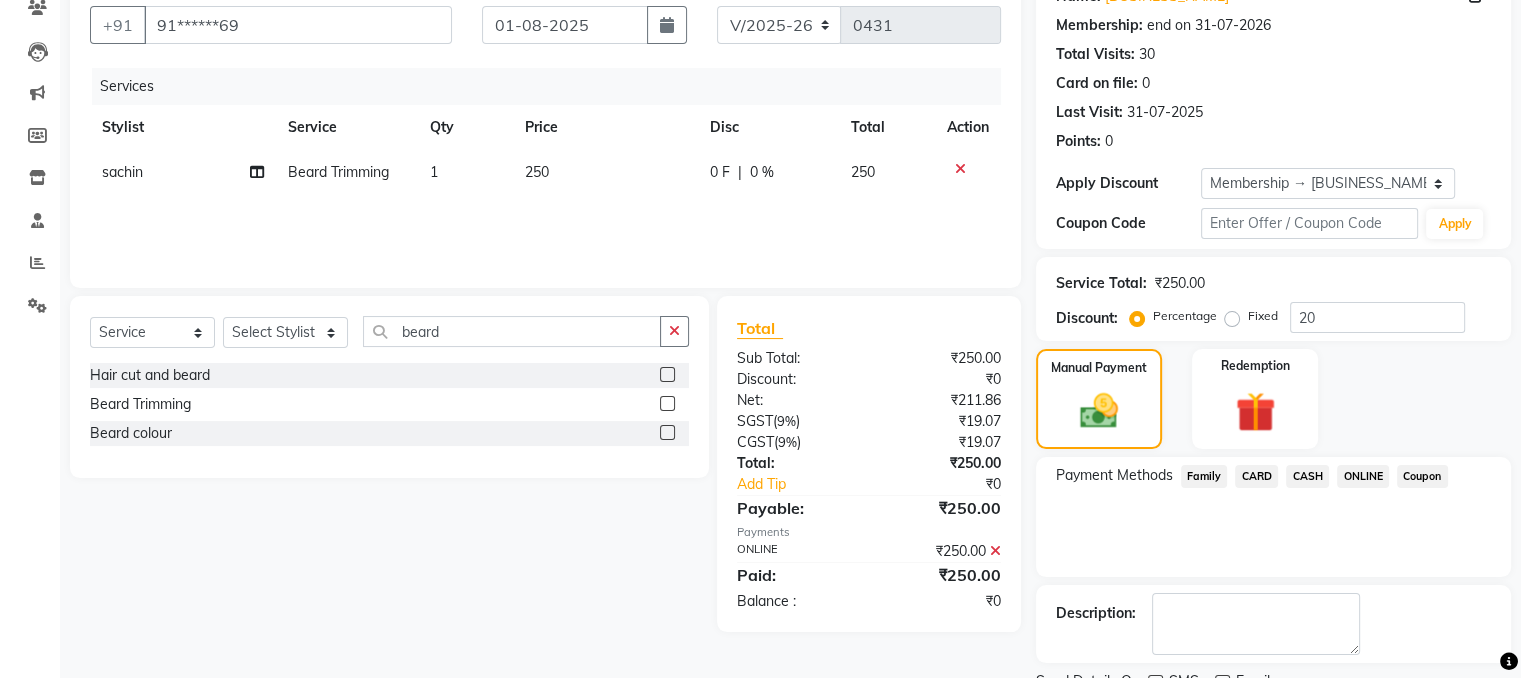 scroll, scrollTop: 261, scrollLeft: 0, axis: vertical 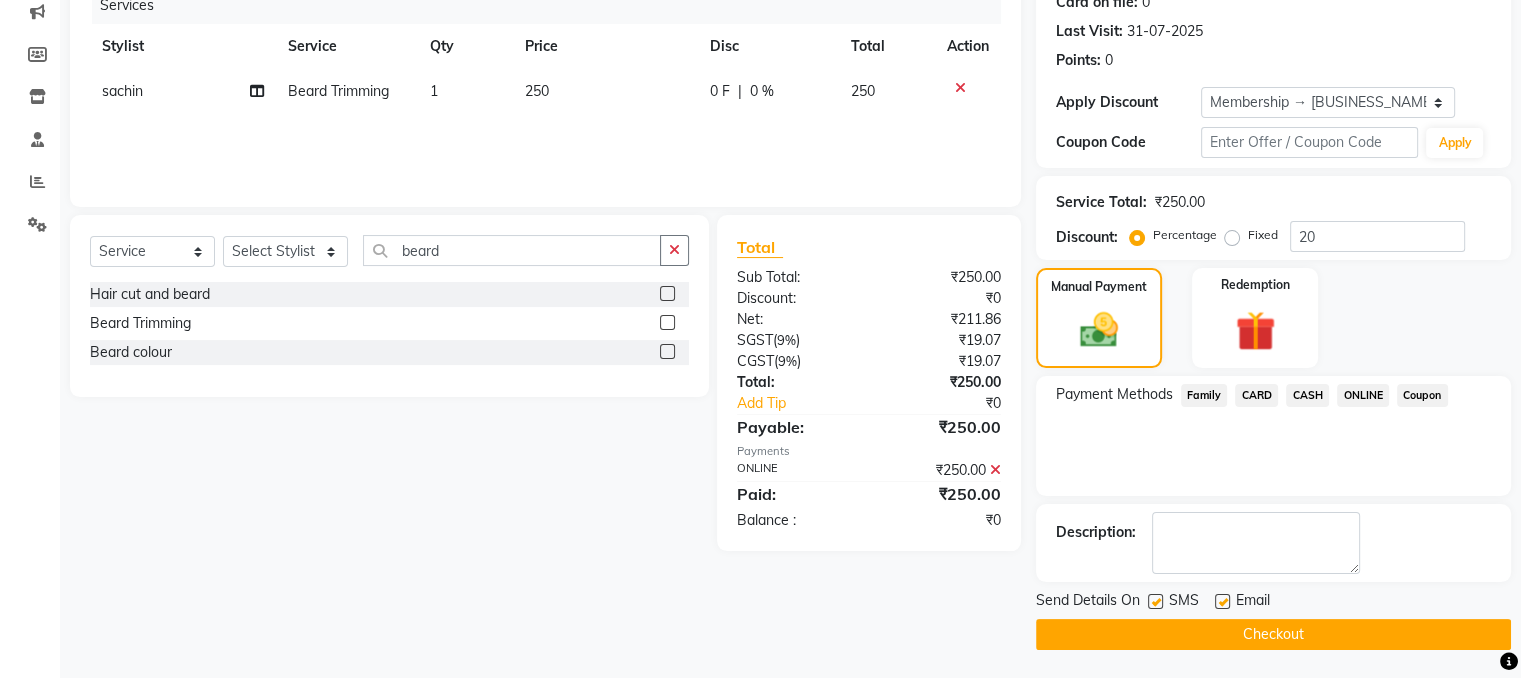 click on "Checkout" 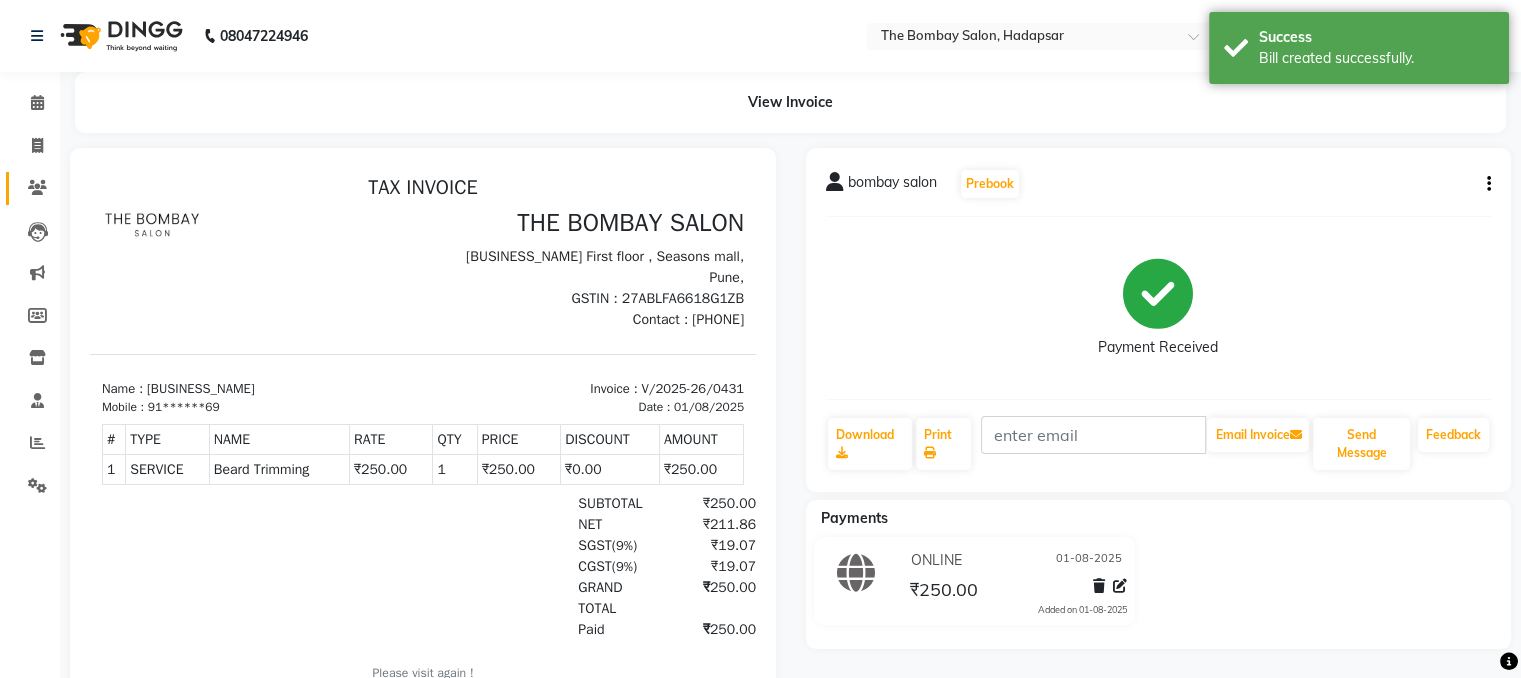 scroll, scrollTop: 0, scrollLeft: 0, axis: both 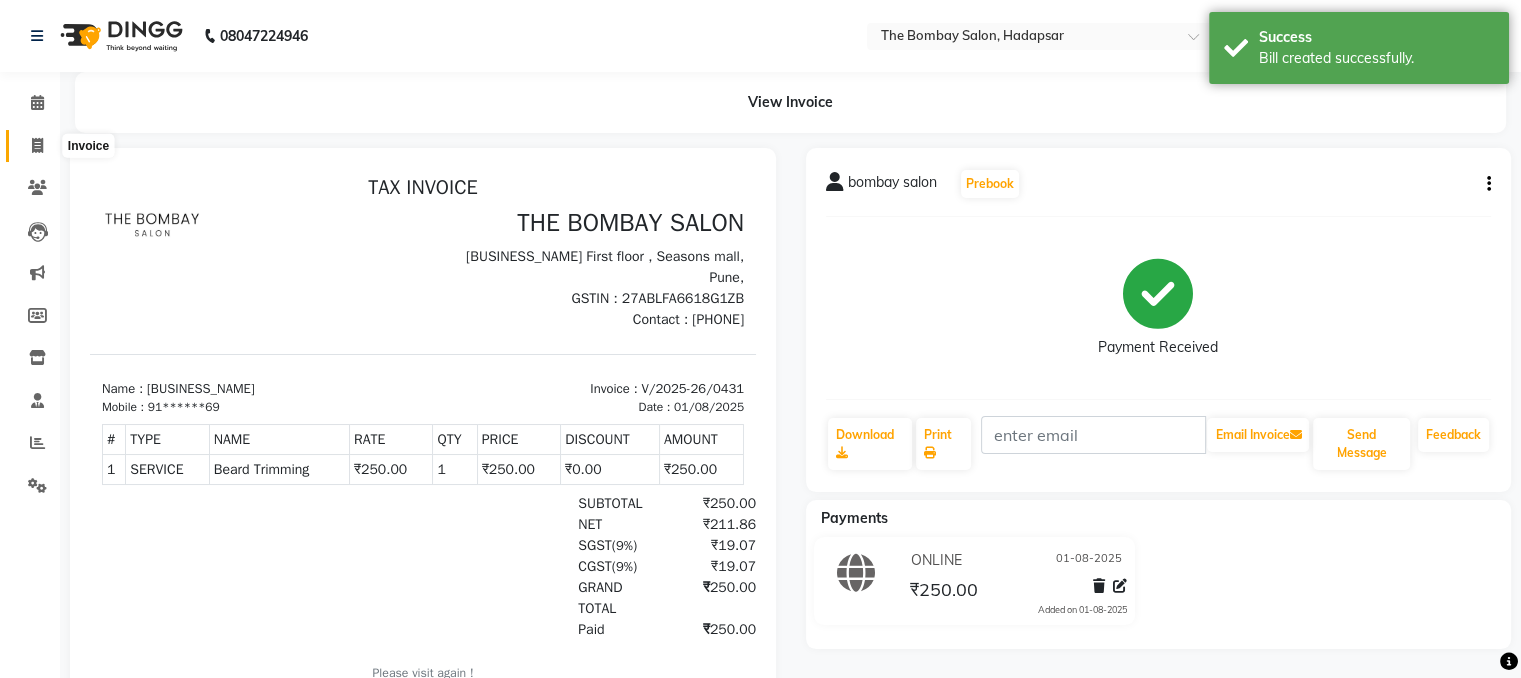 click 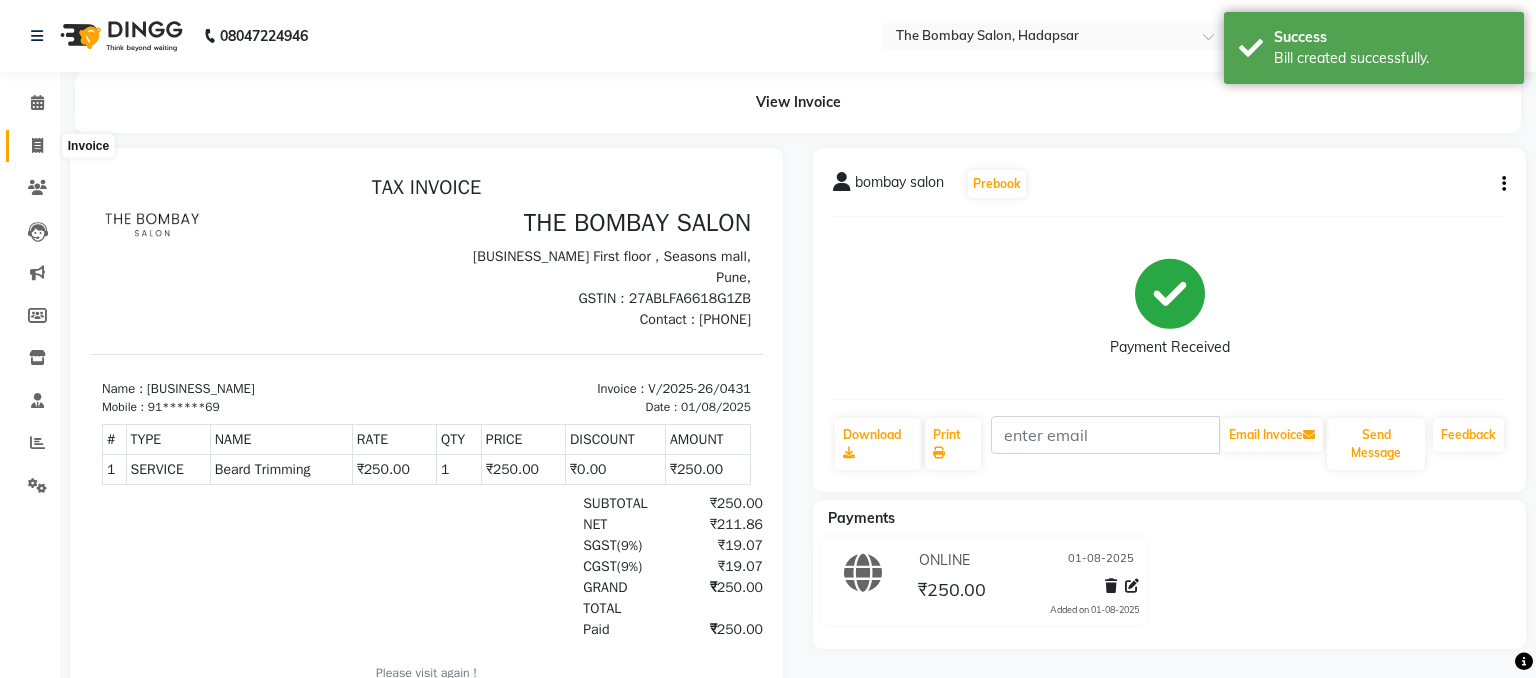 select on "8374" 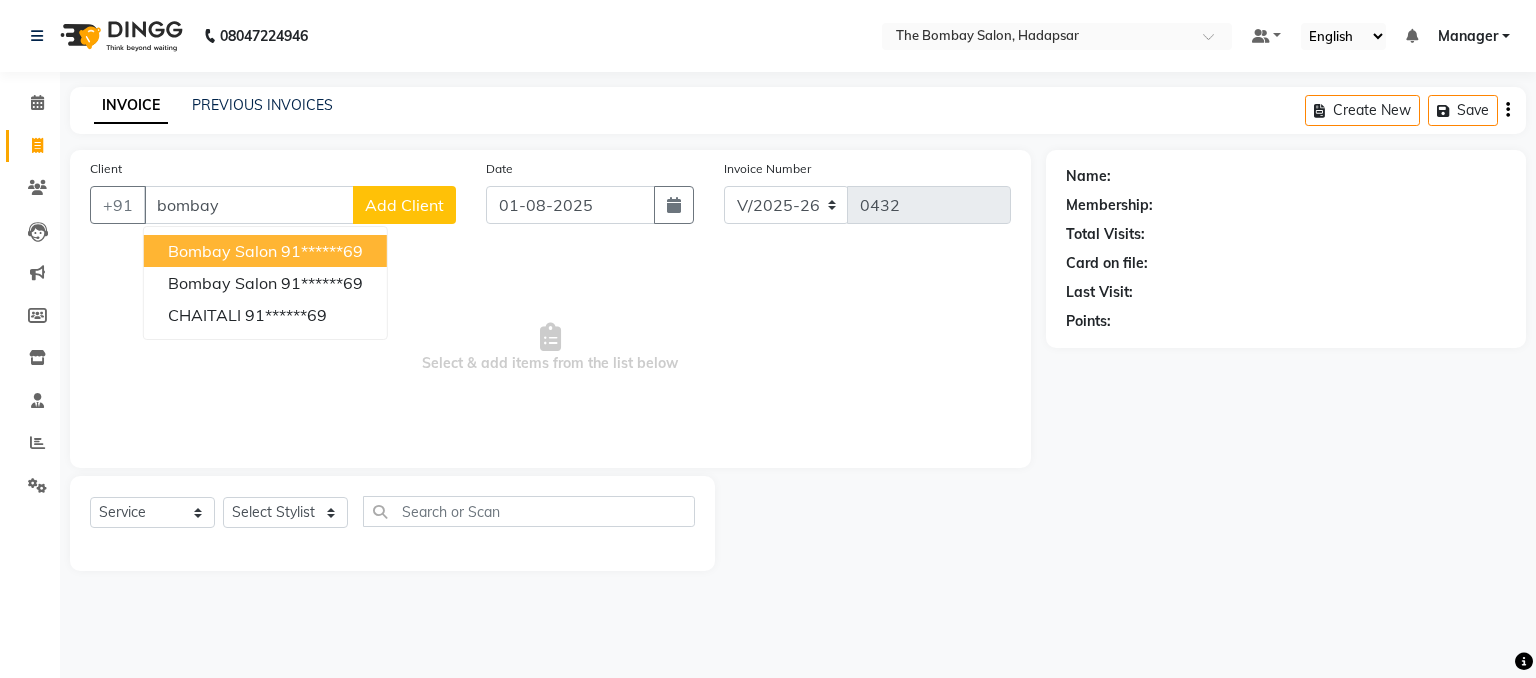 click on "bombay salon" at bounding box center (222, 251) 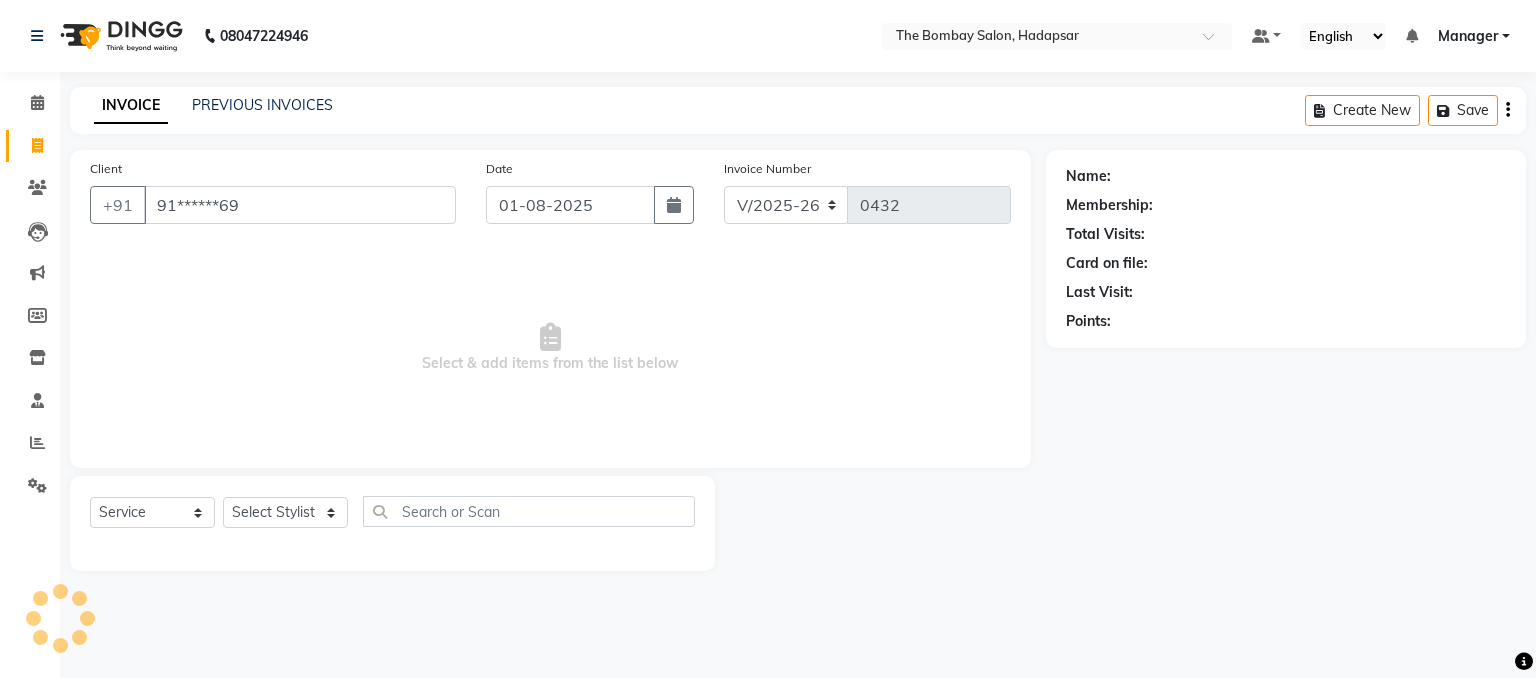 type on "91******69" 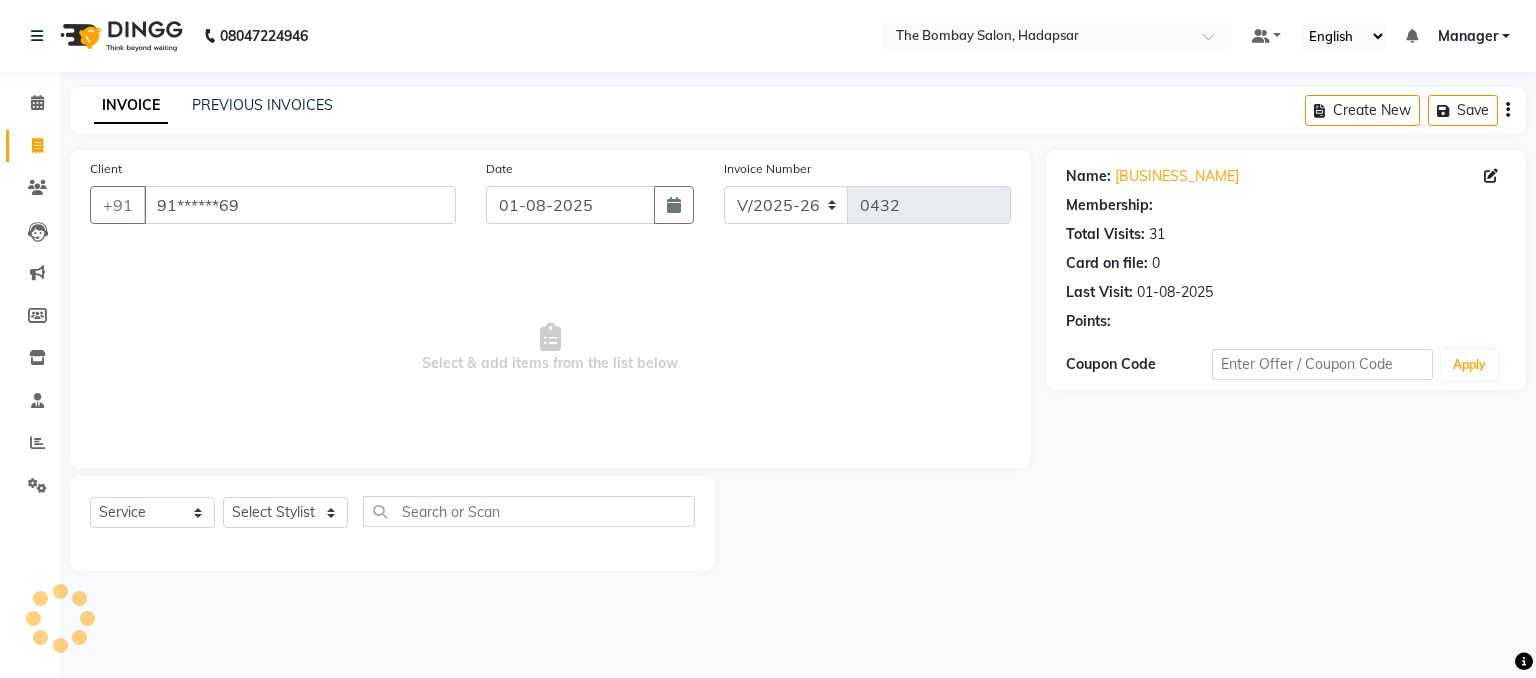 select on "1: Object" 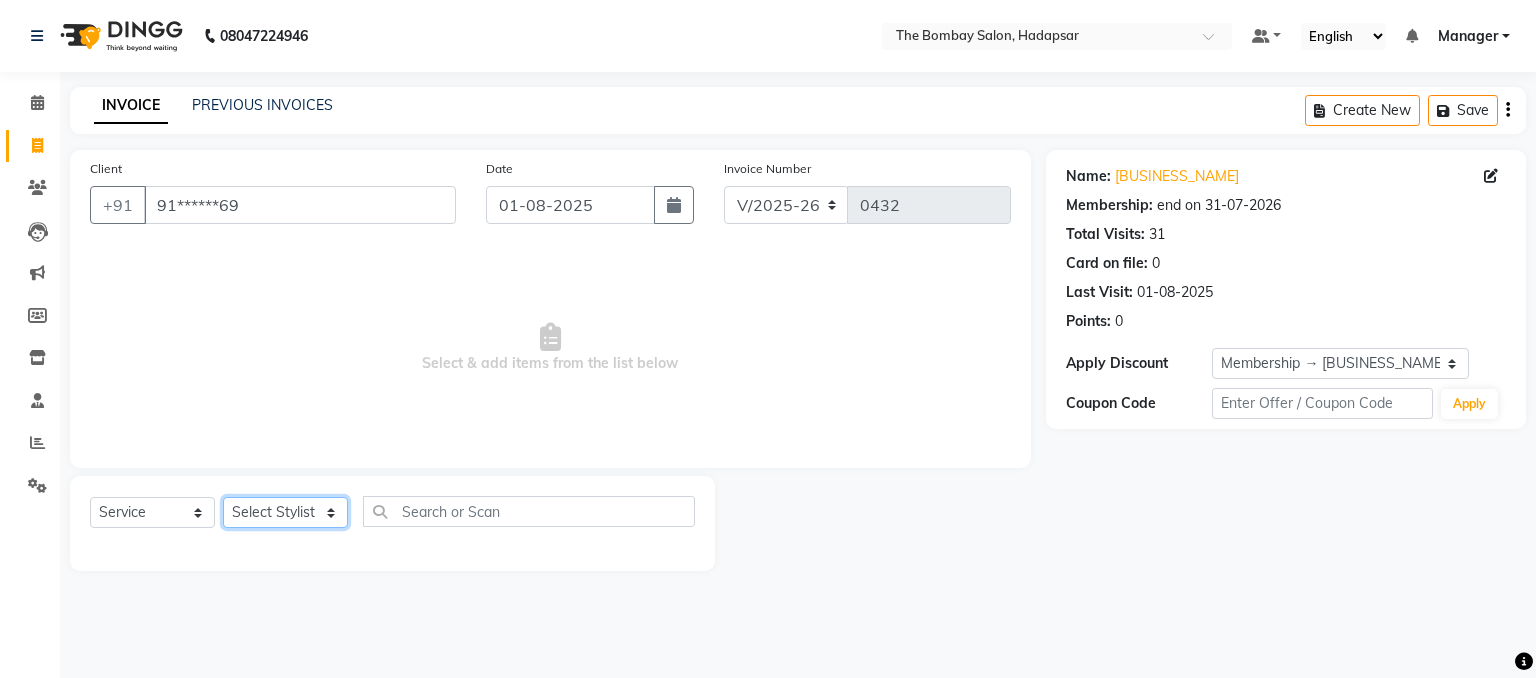 click on "Select Stylist AMRUTA BHAGWANTU hasn Manager MOHINI MUKESH PINKY RAMESHWAR sachin SANTOSH SHANKAR" 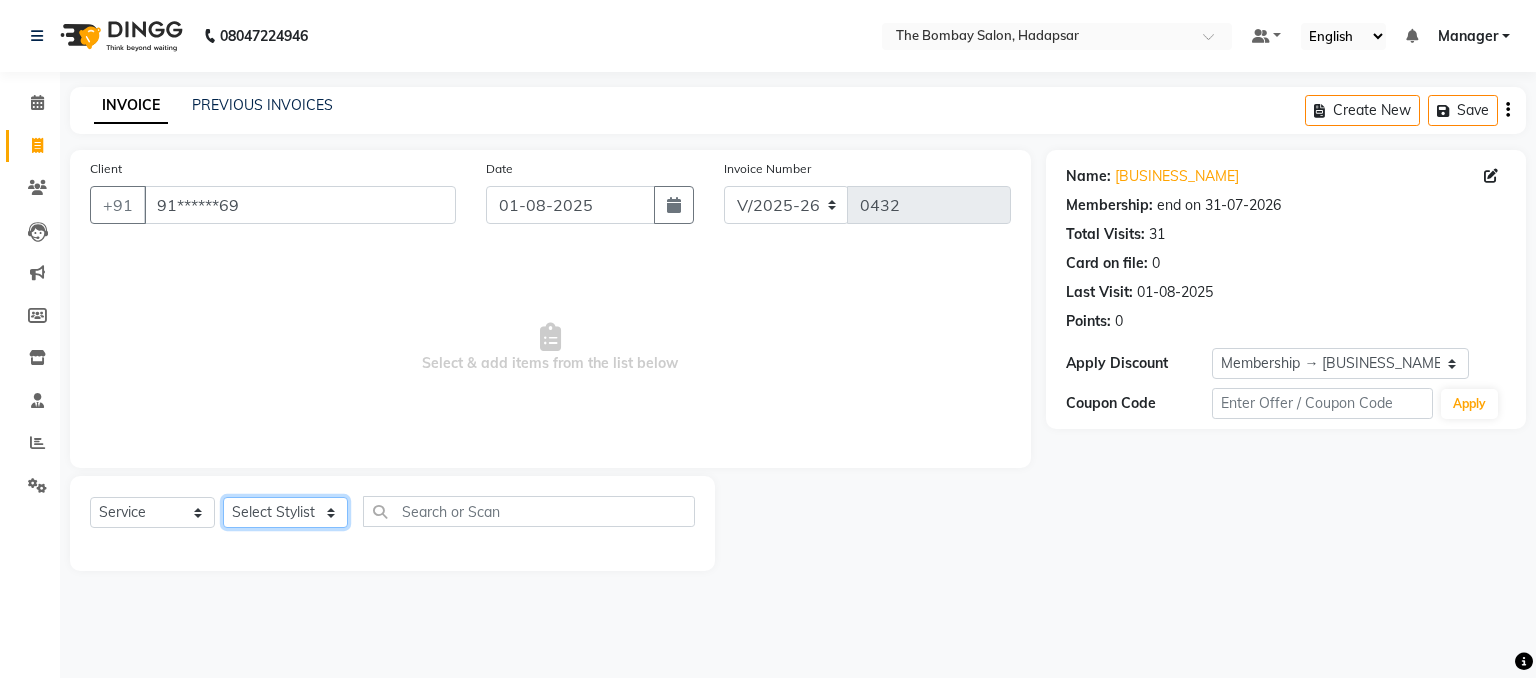 select on "83191" 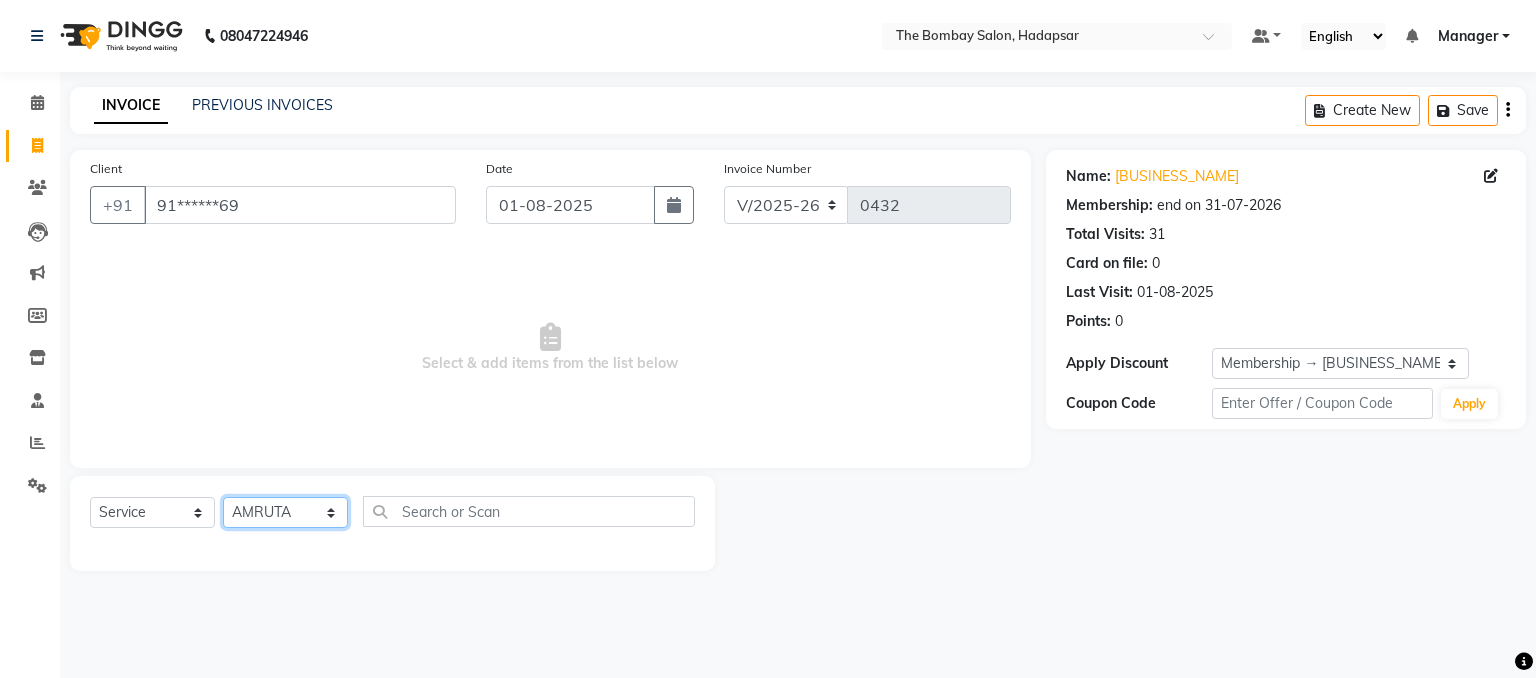 click on "Select Stylist AMRUTA BHAGWANTU hasn Manager MOHINI MUKESH PINKY RAMESHWAR sachin SANTOSH SHANKAR" 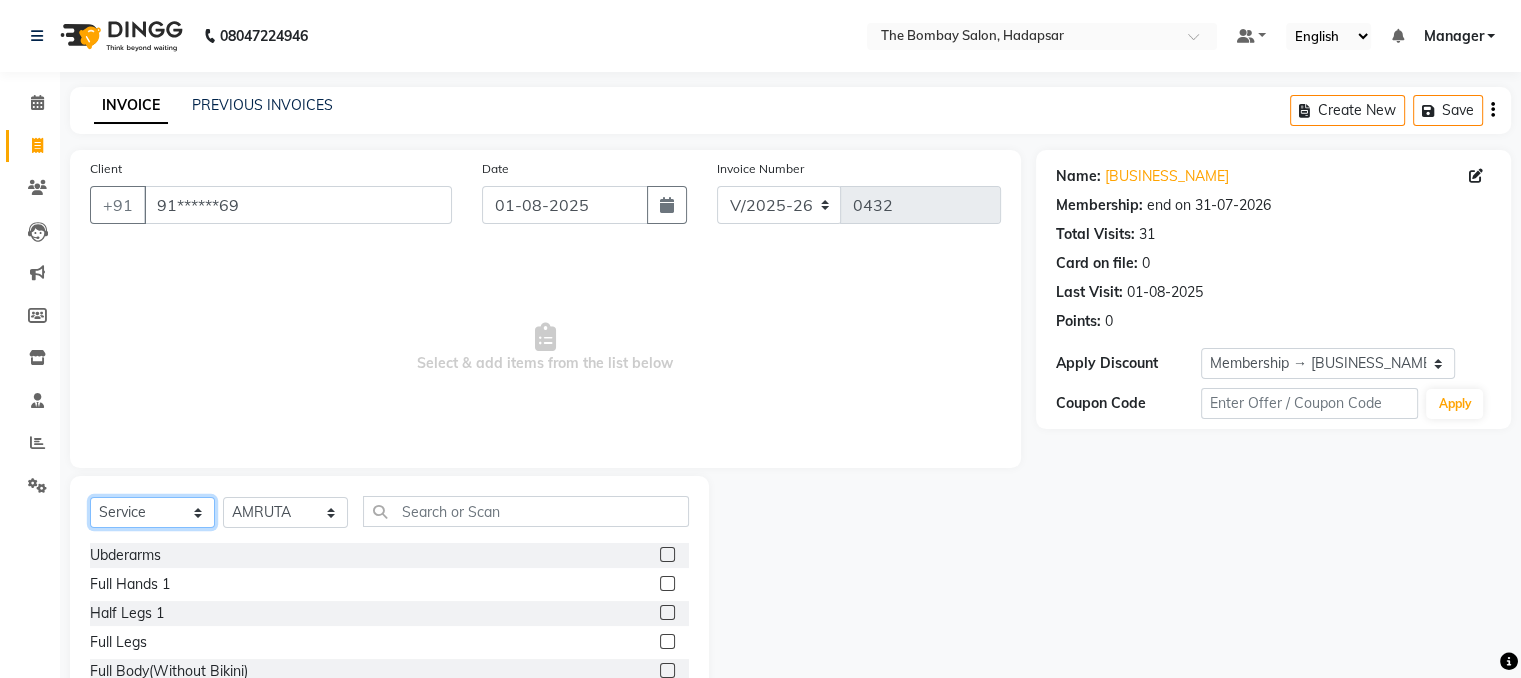 click on "Select  Service  Product  Membership  Package Voucher Prepaid Gift Card" 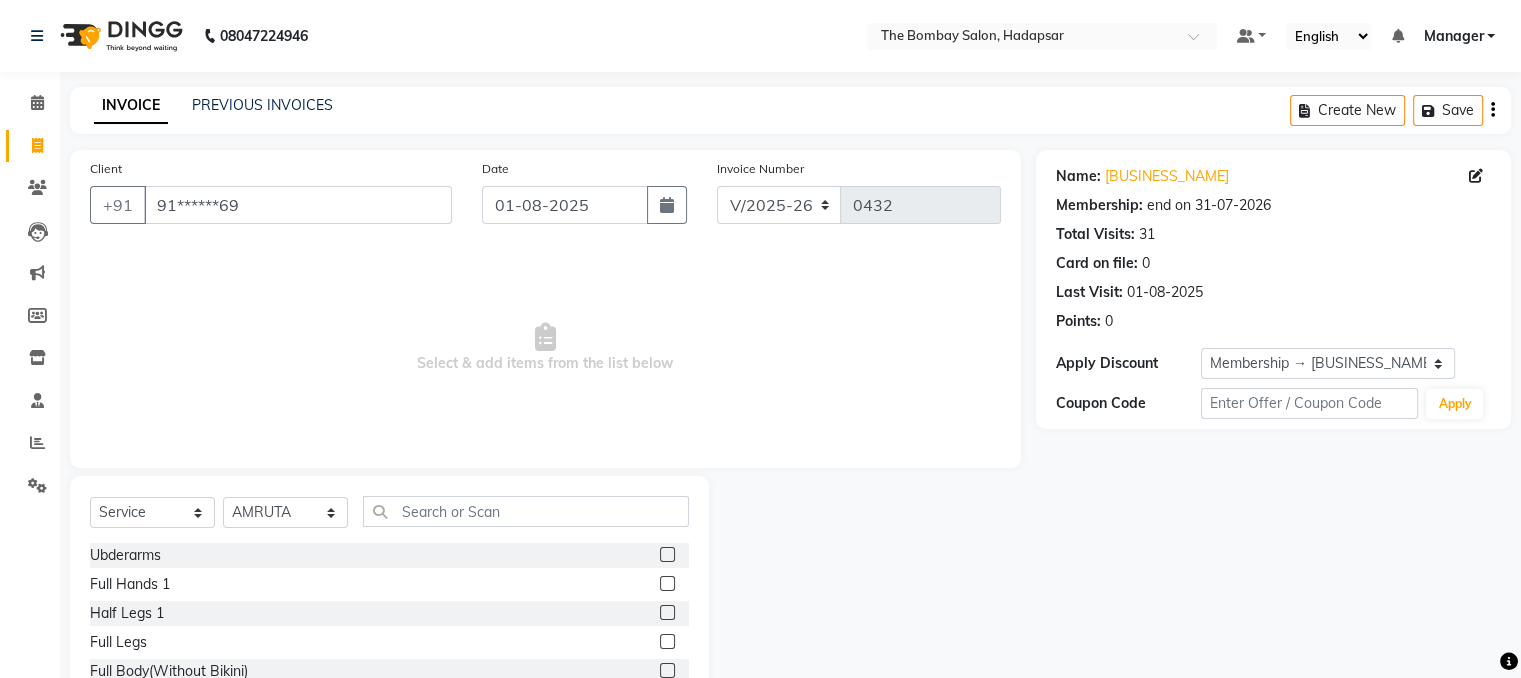click on "Select & add items from the list below" at bounding box center [545, 348] 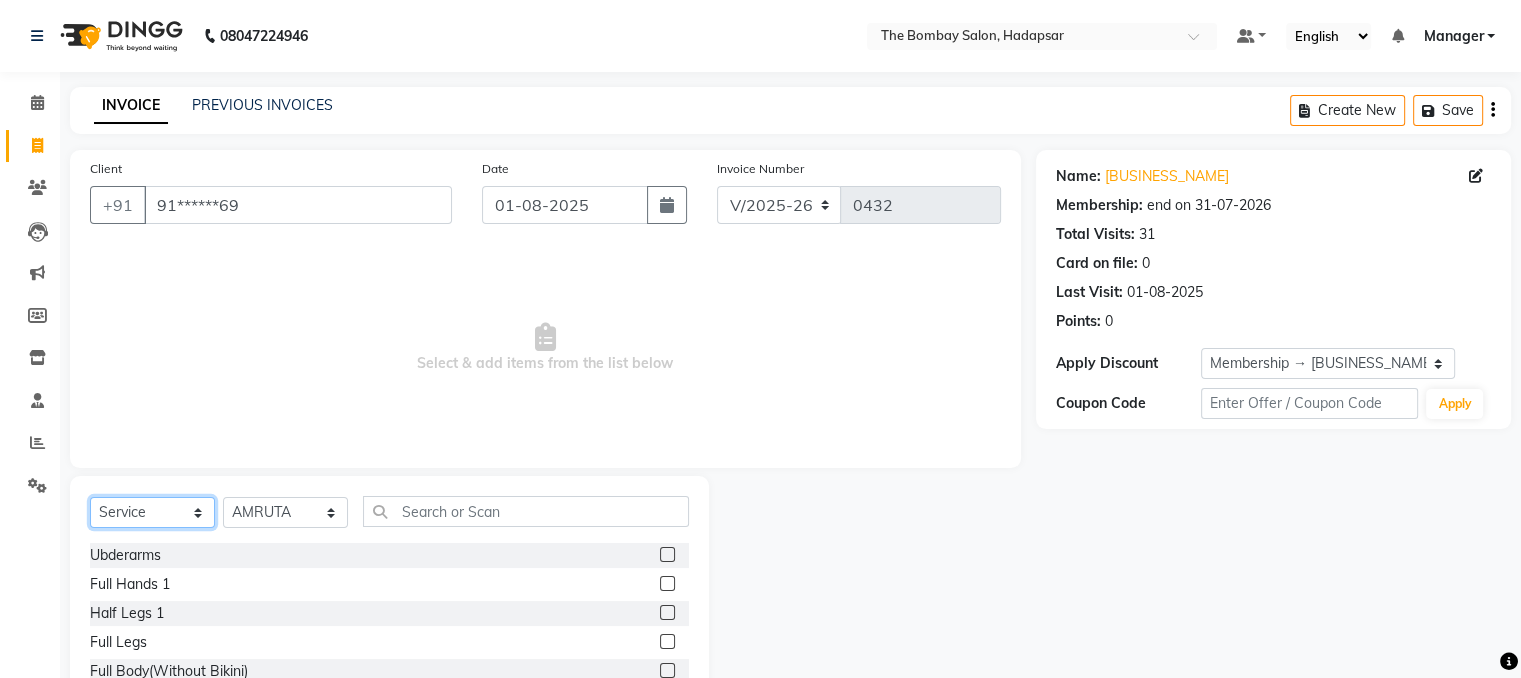 click on "Select  Service  Product  Membership  Package Voucher Prepaid Gift Card" 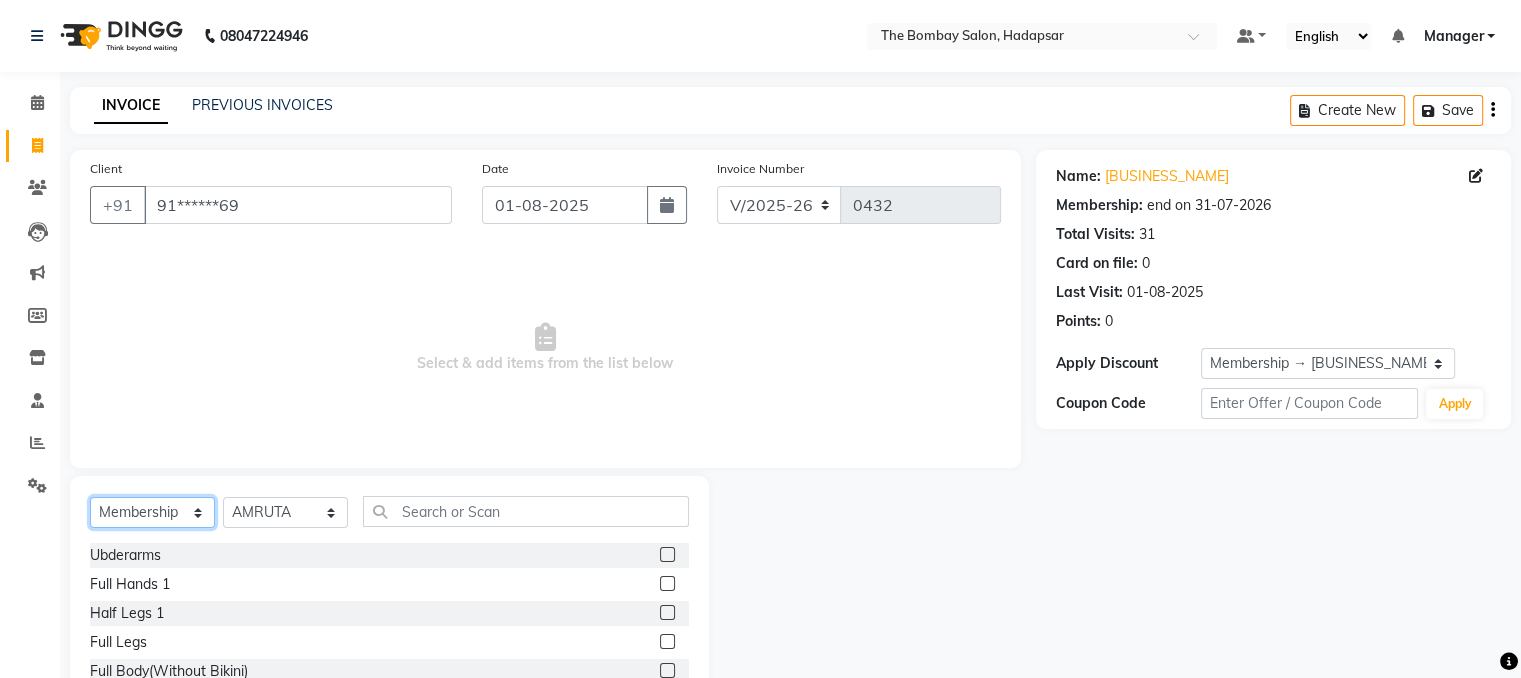 click on "Select  Service  Product  Membership  Package Voucher Prepaid Gift Card" 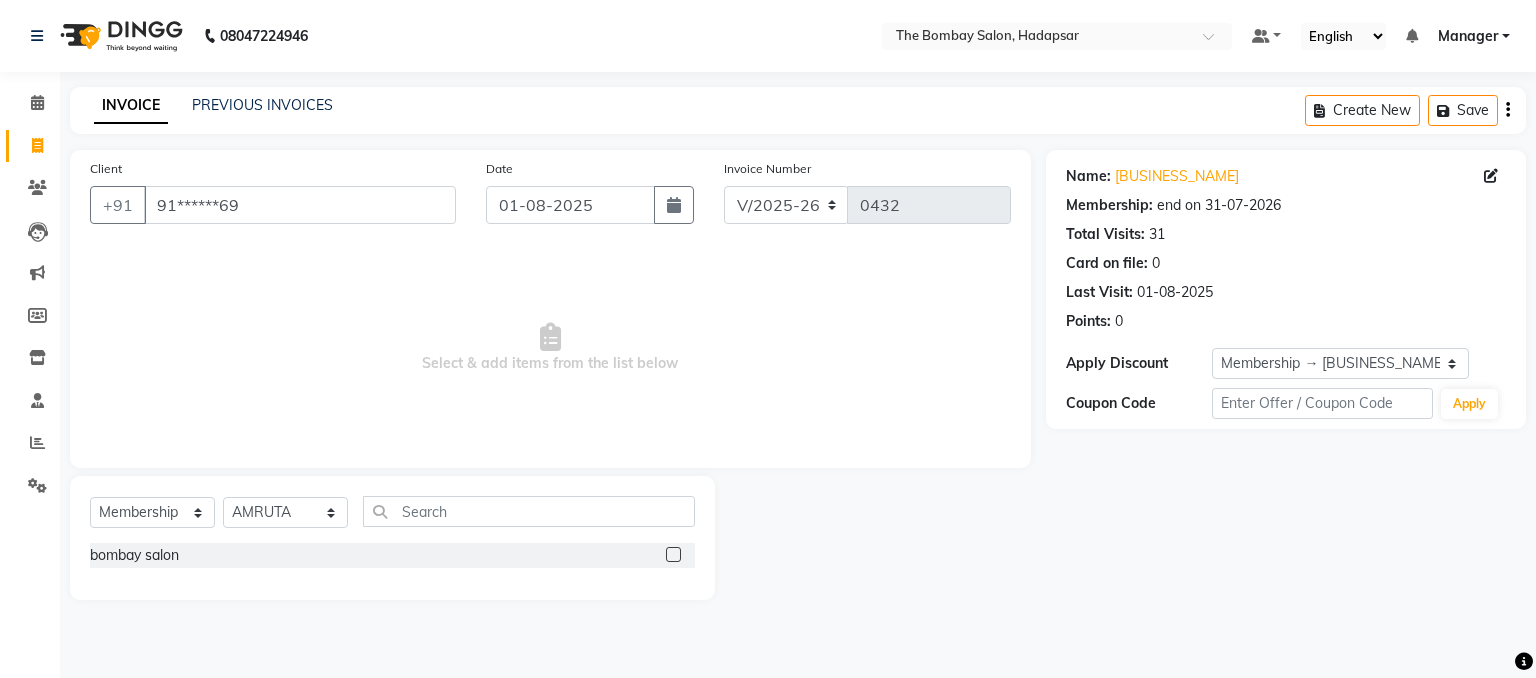 click 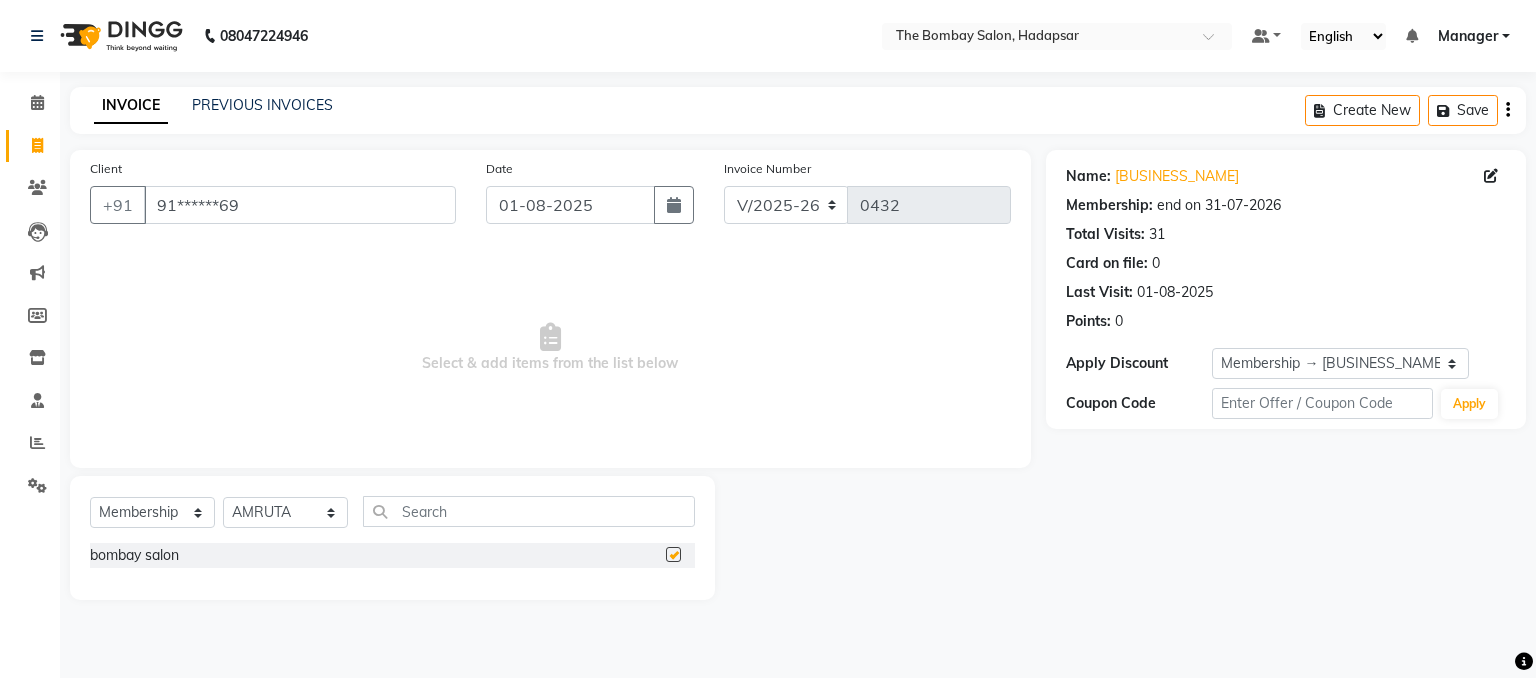 select on "select" 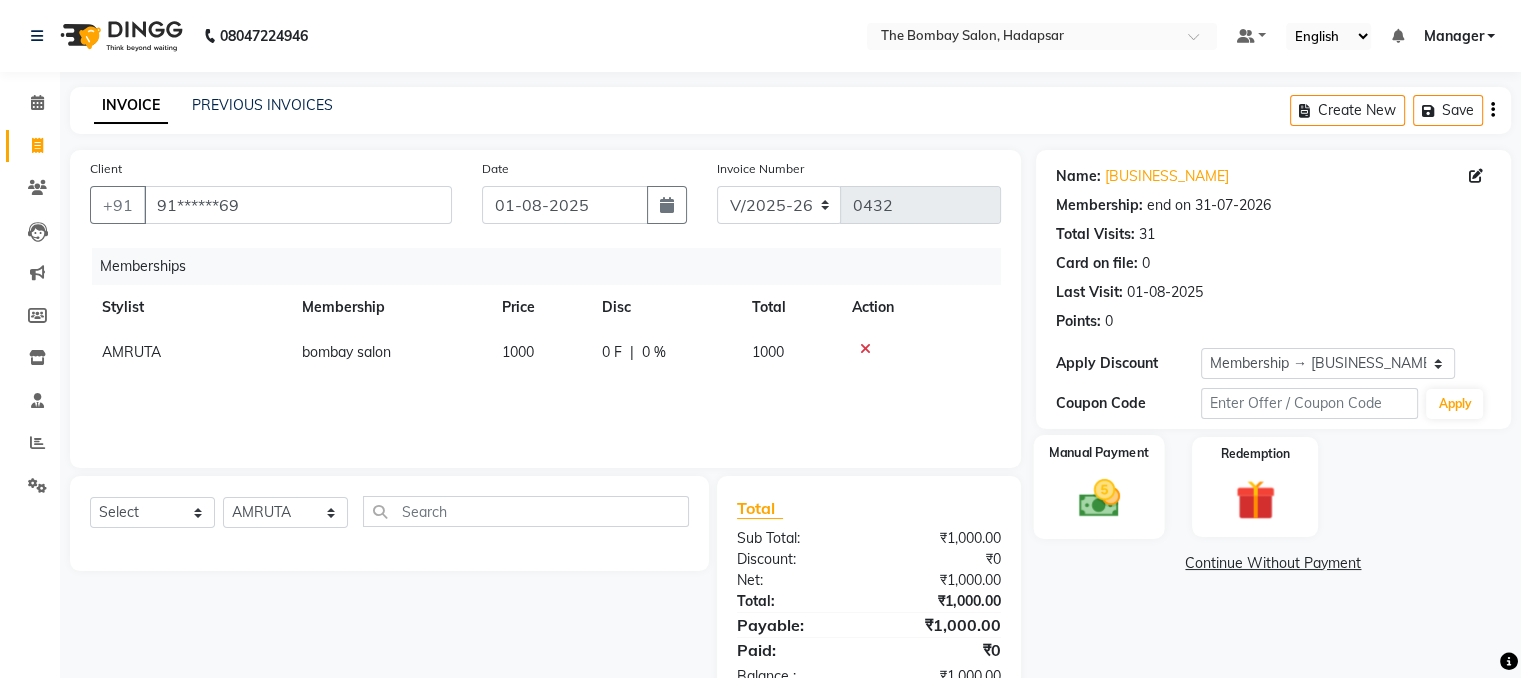 scroll, scrollTop: 60, scrollLeft: 0, axis: vertical 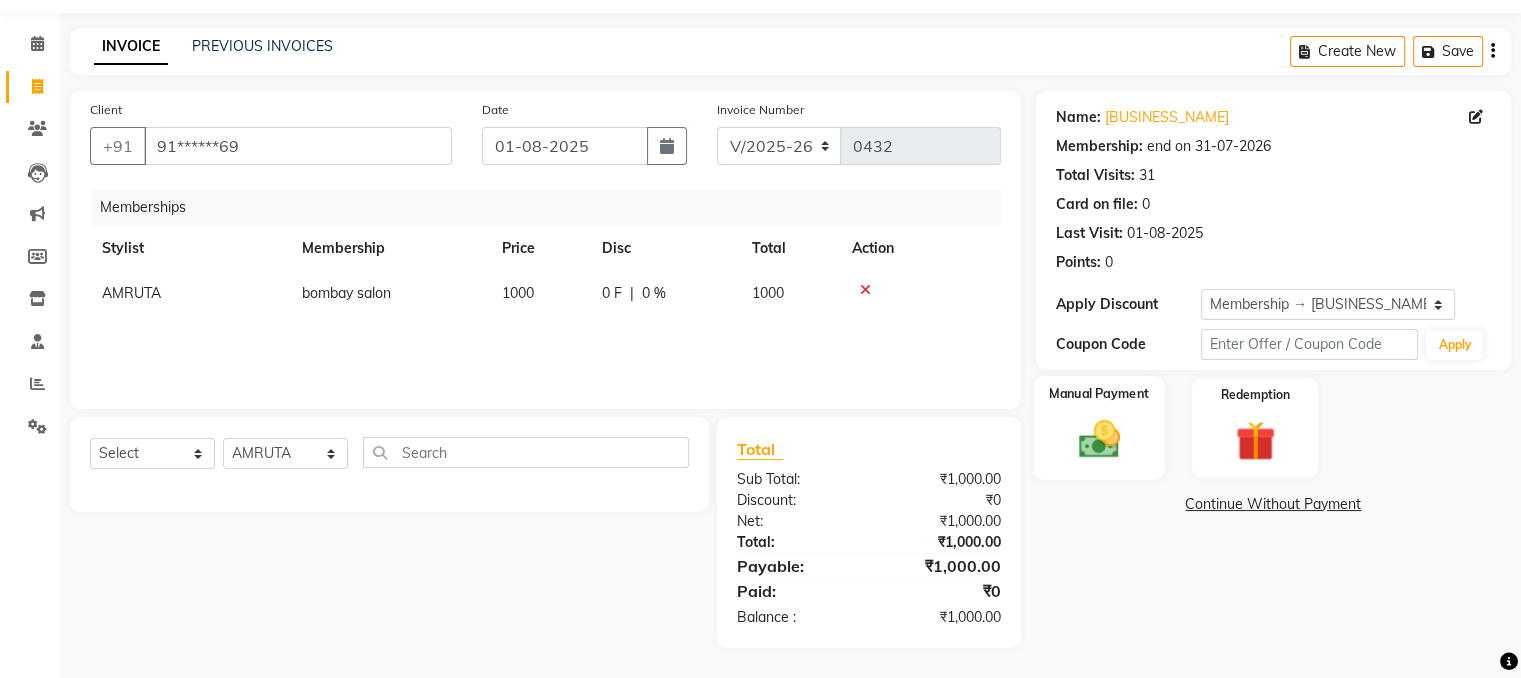 click on "Manual Payment" 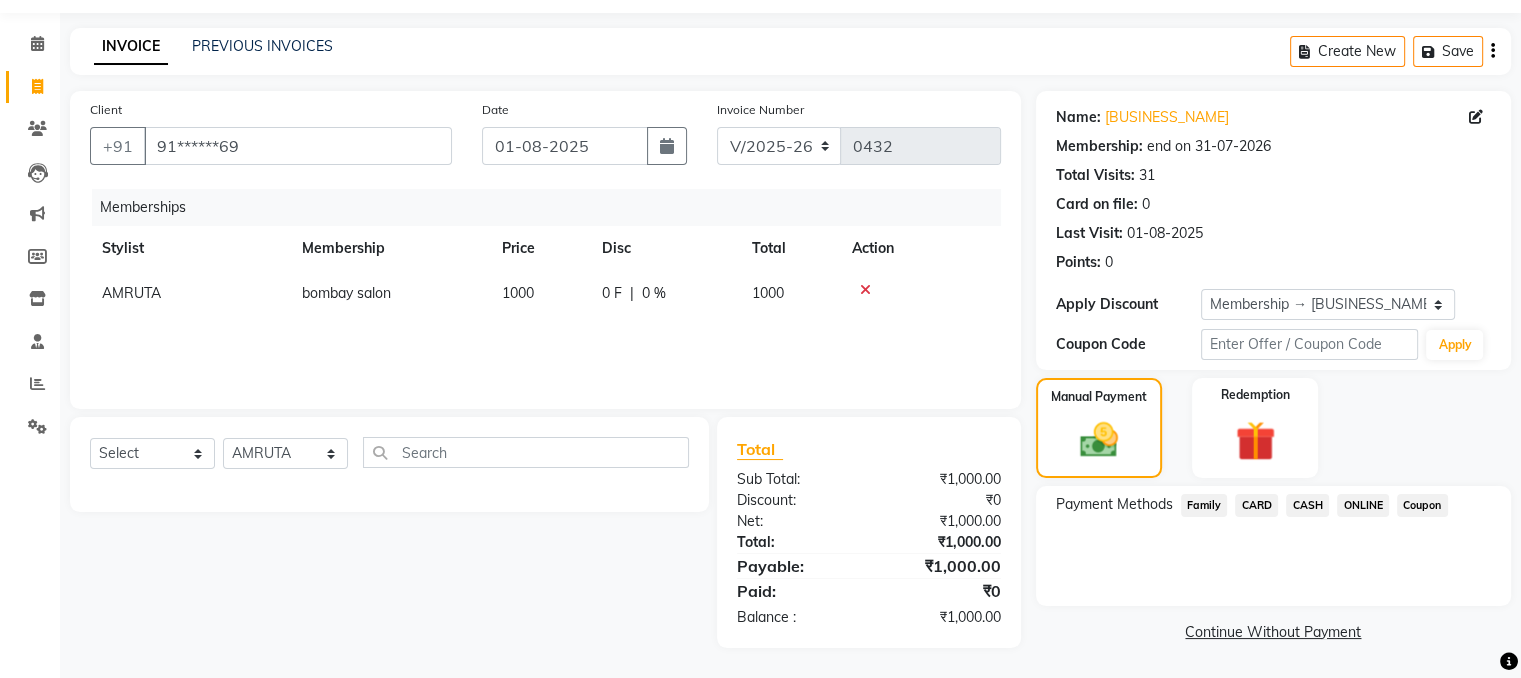 click on "ONLINE" 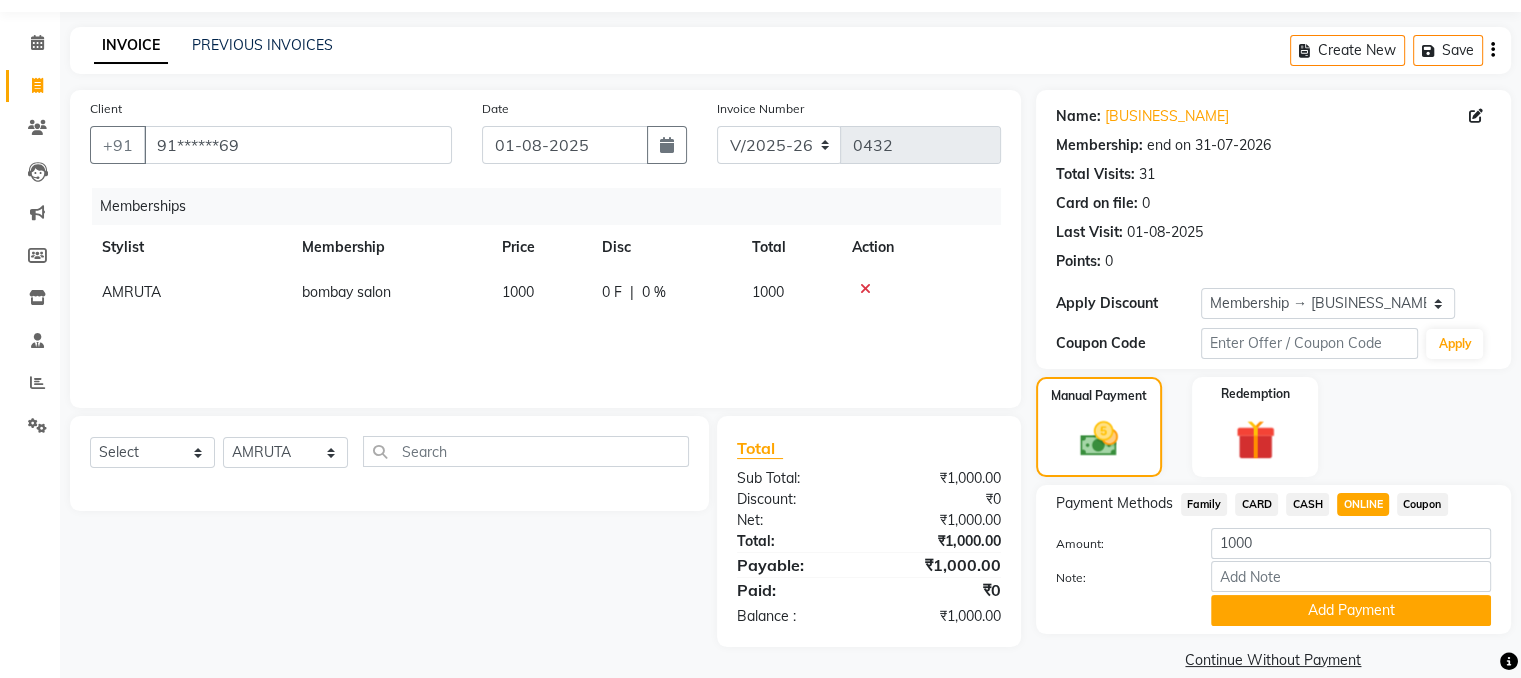 scroll, scrollTop: 88, scrollLeft: 0, axis: vertical 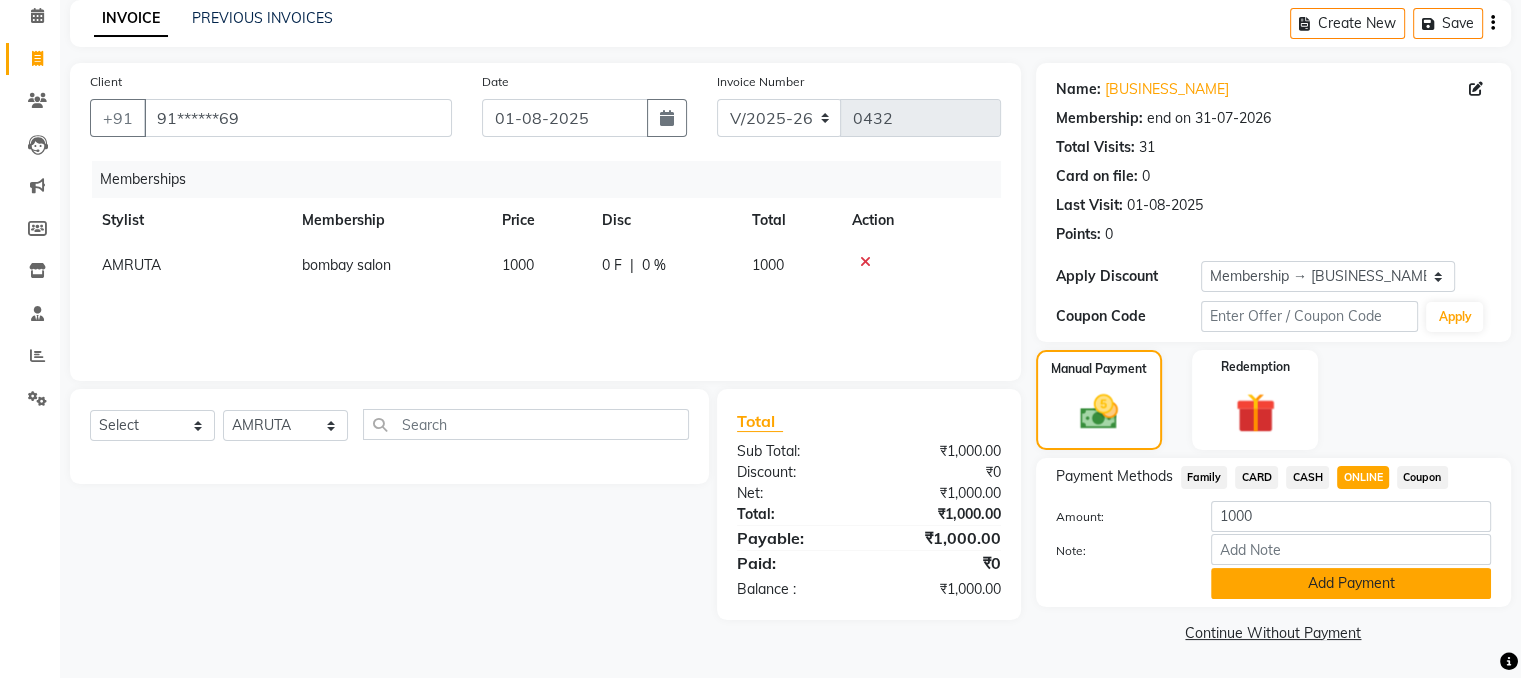 click on "Add Payment" 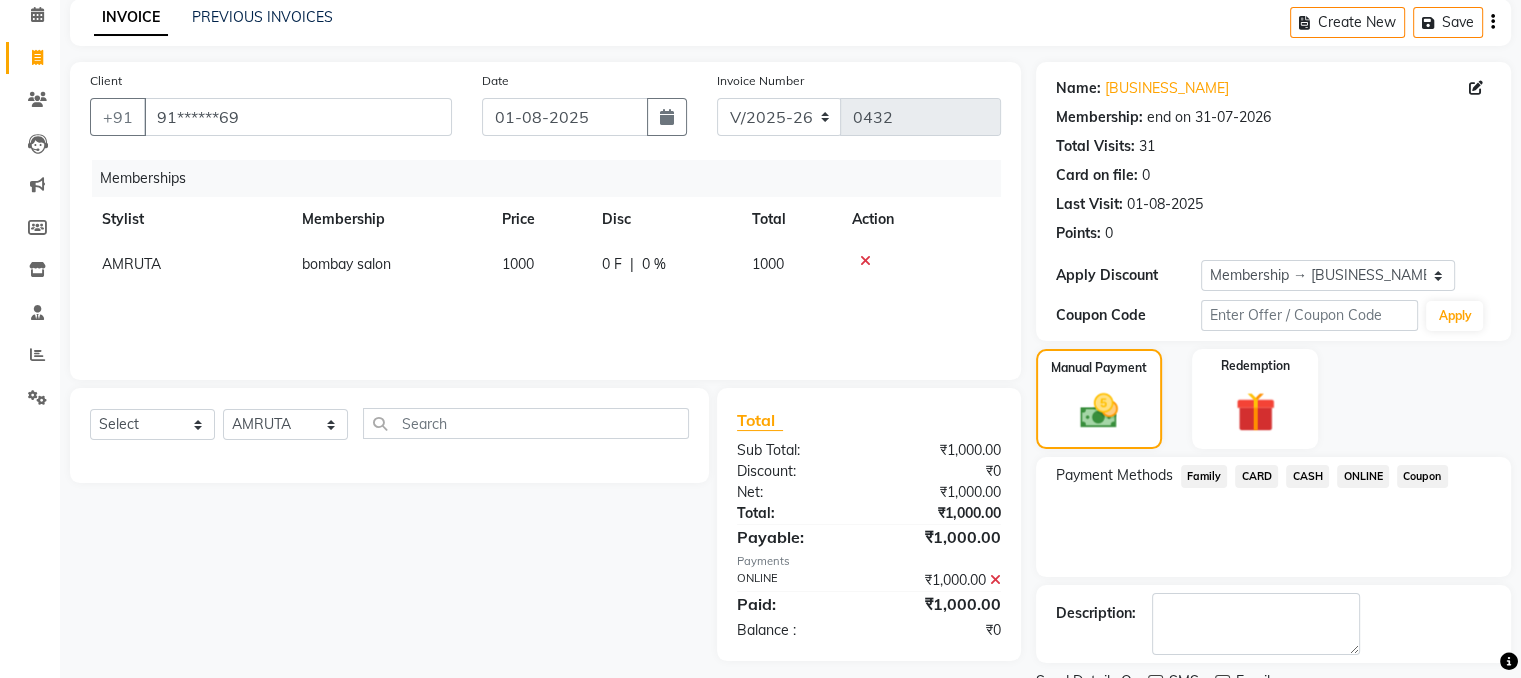scroll, scrollTop: 169, scrollLeft: 0, axis: vertical 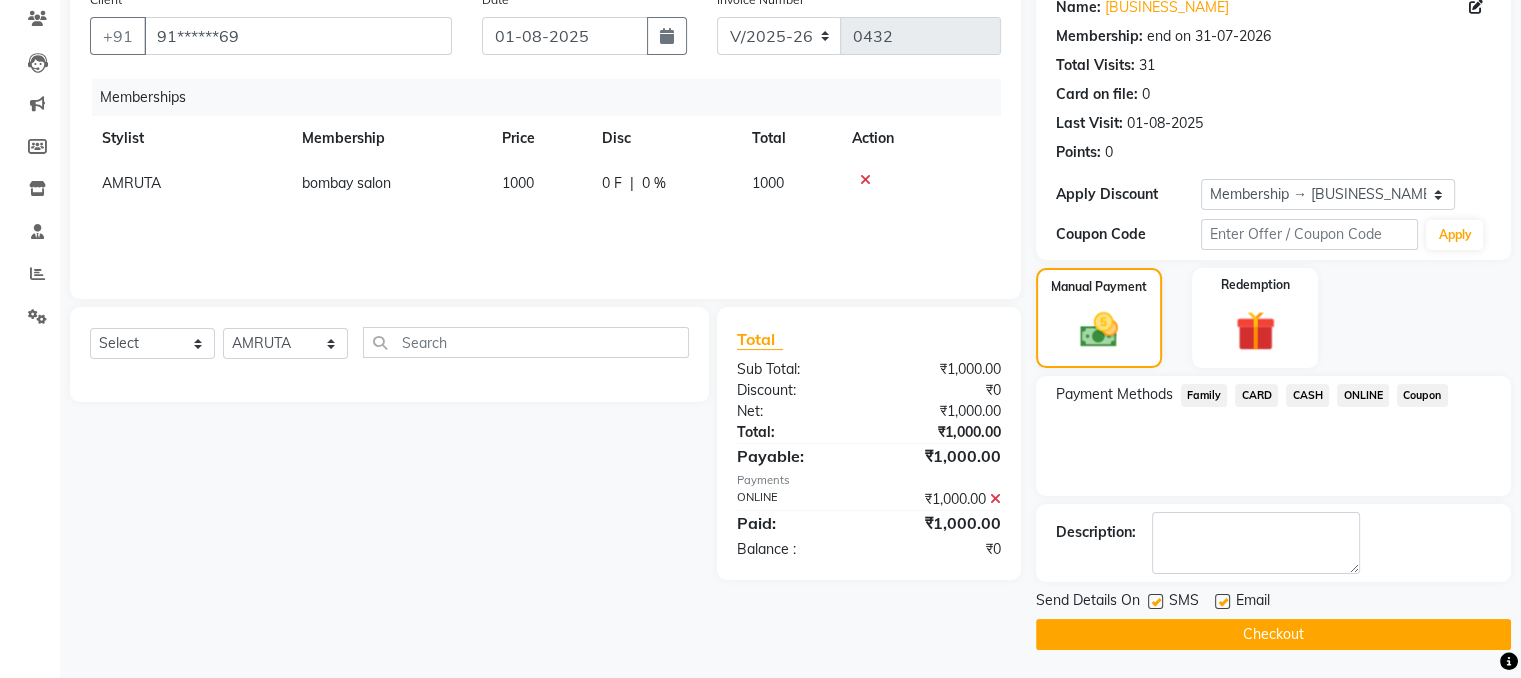 click on "Checkout" 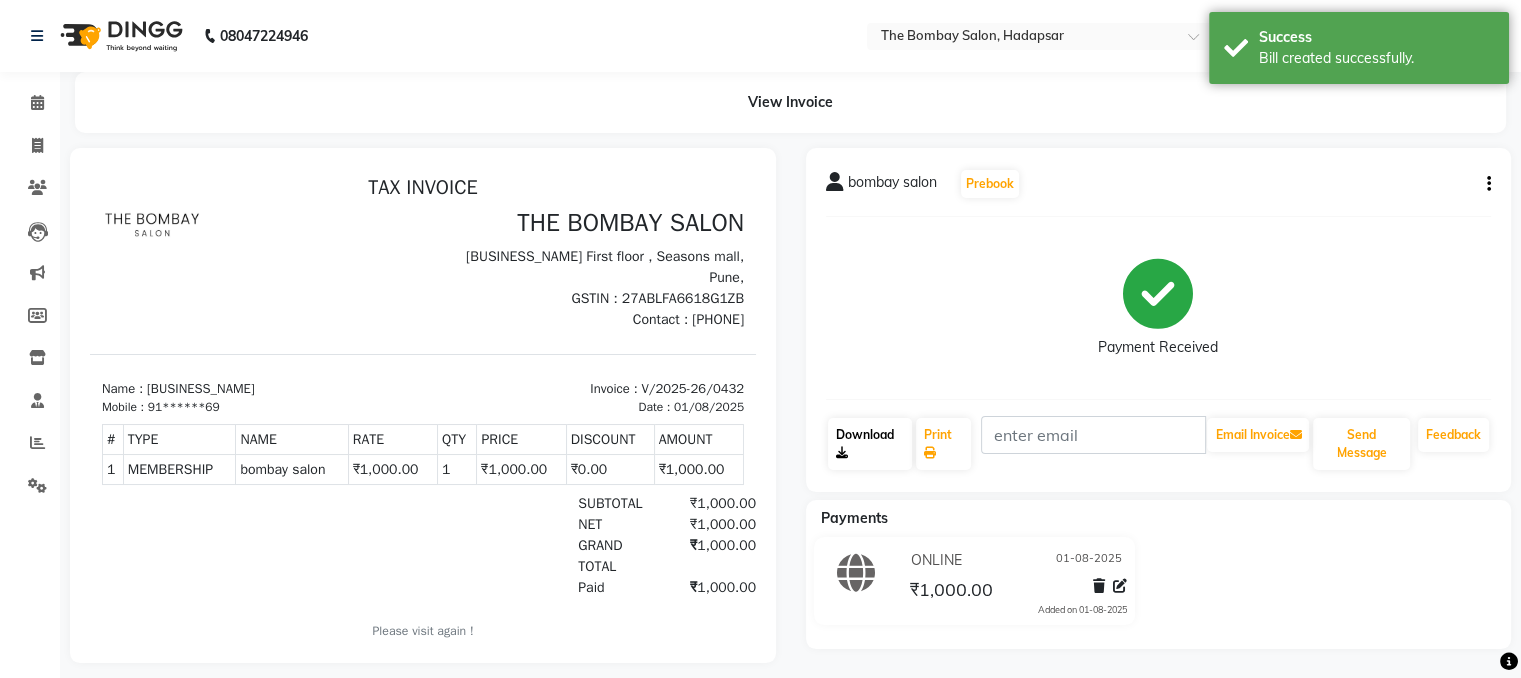 scroll, scrollTop: 0, scrollLeft: 0, axis: both 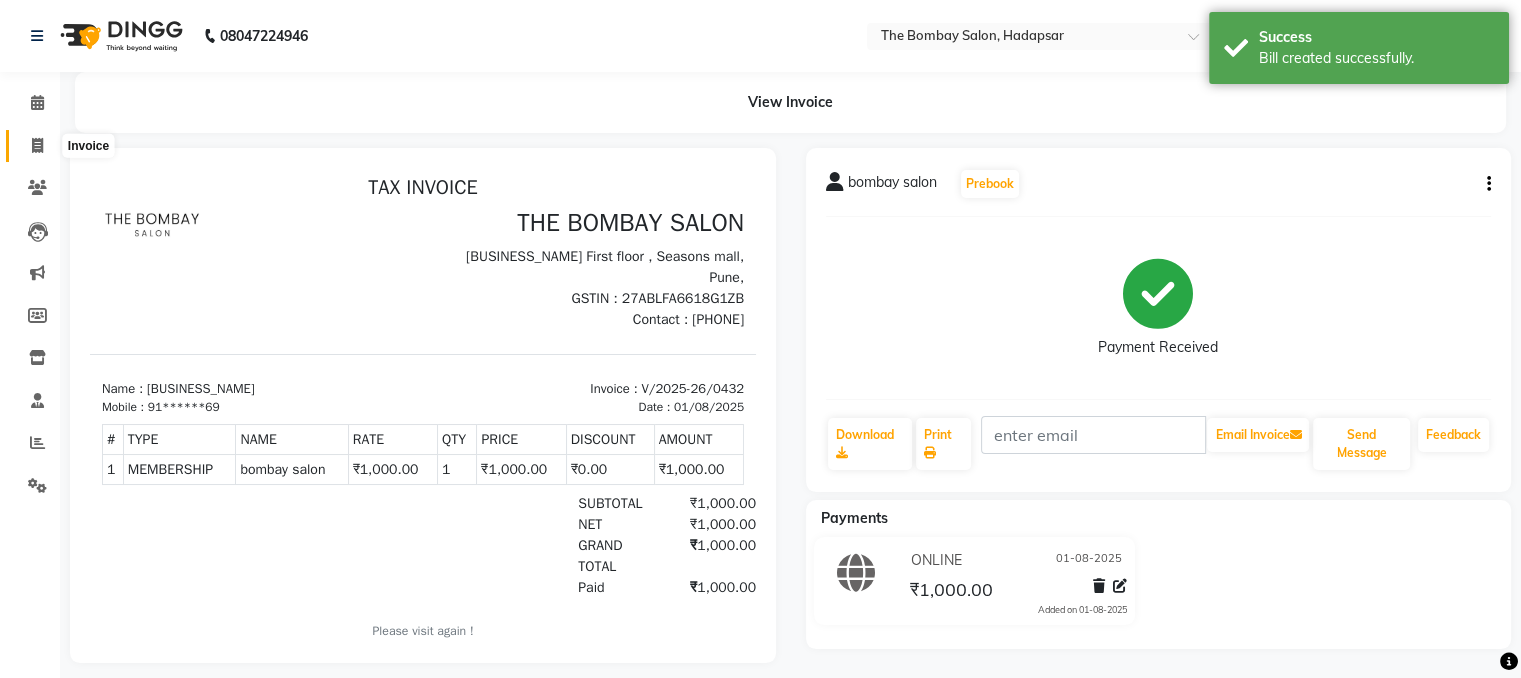 click 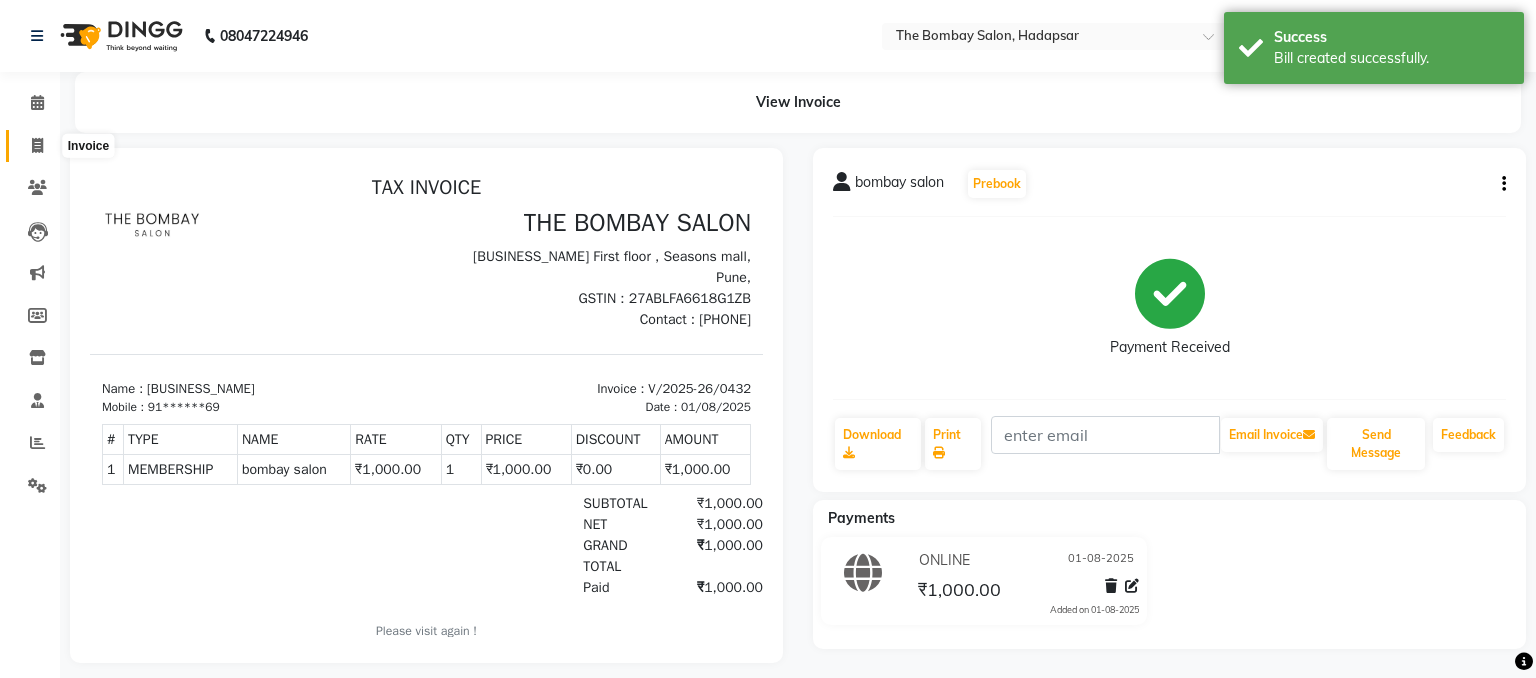 select on "8374" 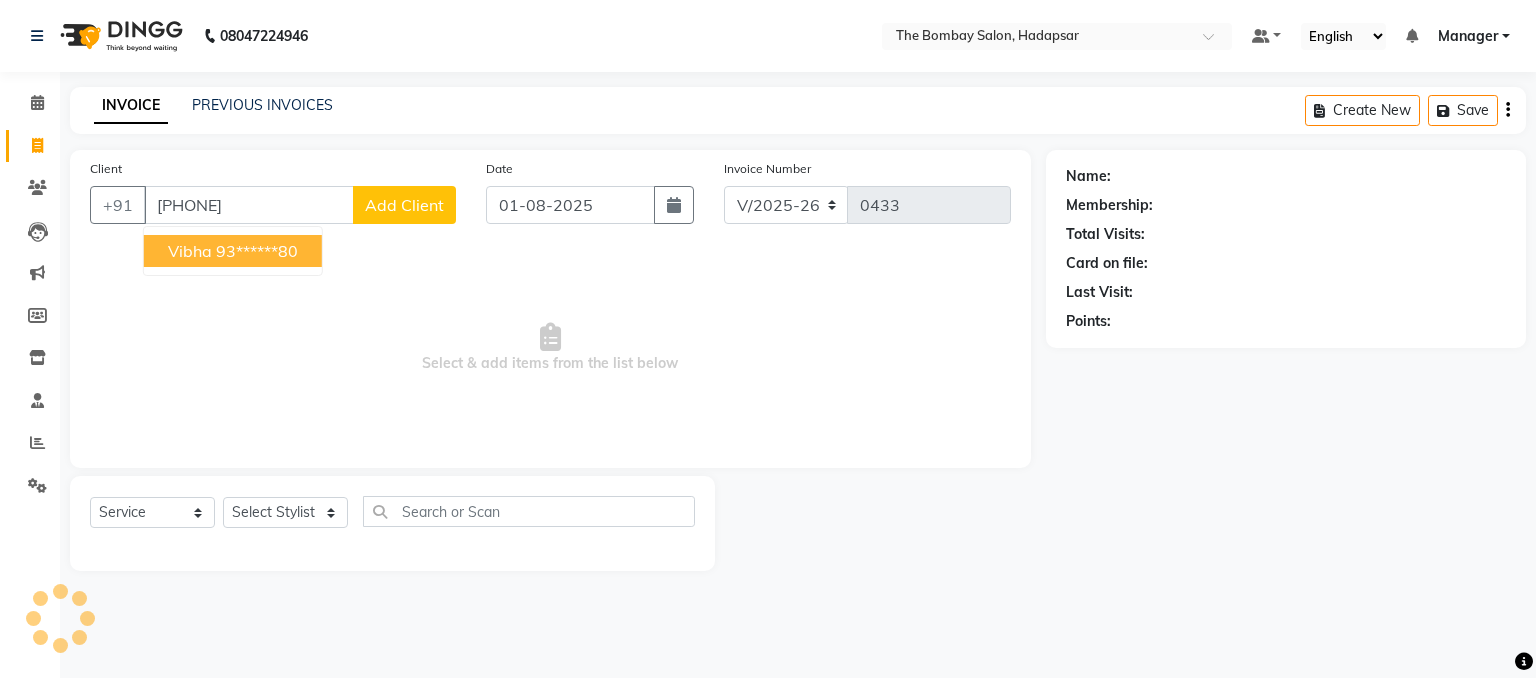 click on "vibha" at bounding box center [190, 251] 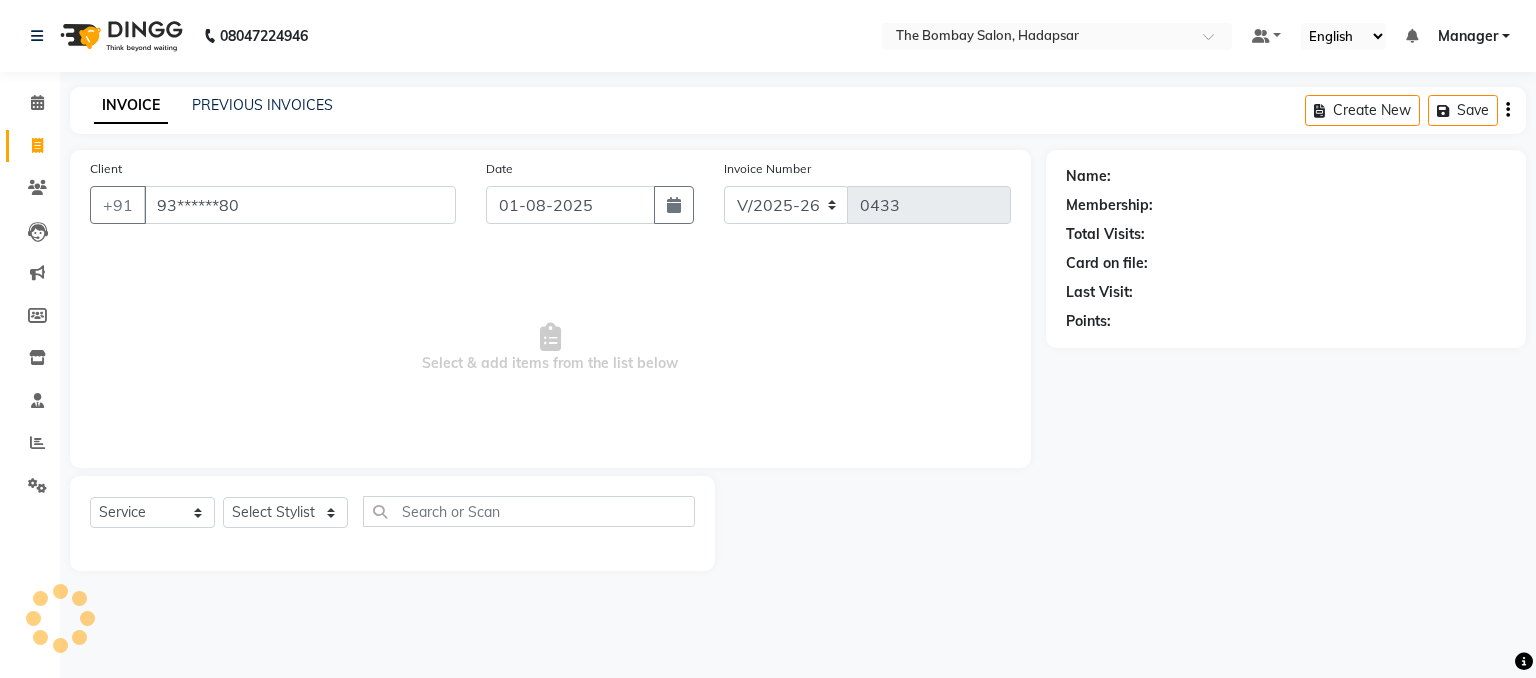 type on "93******80" 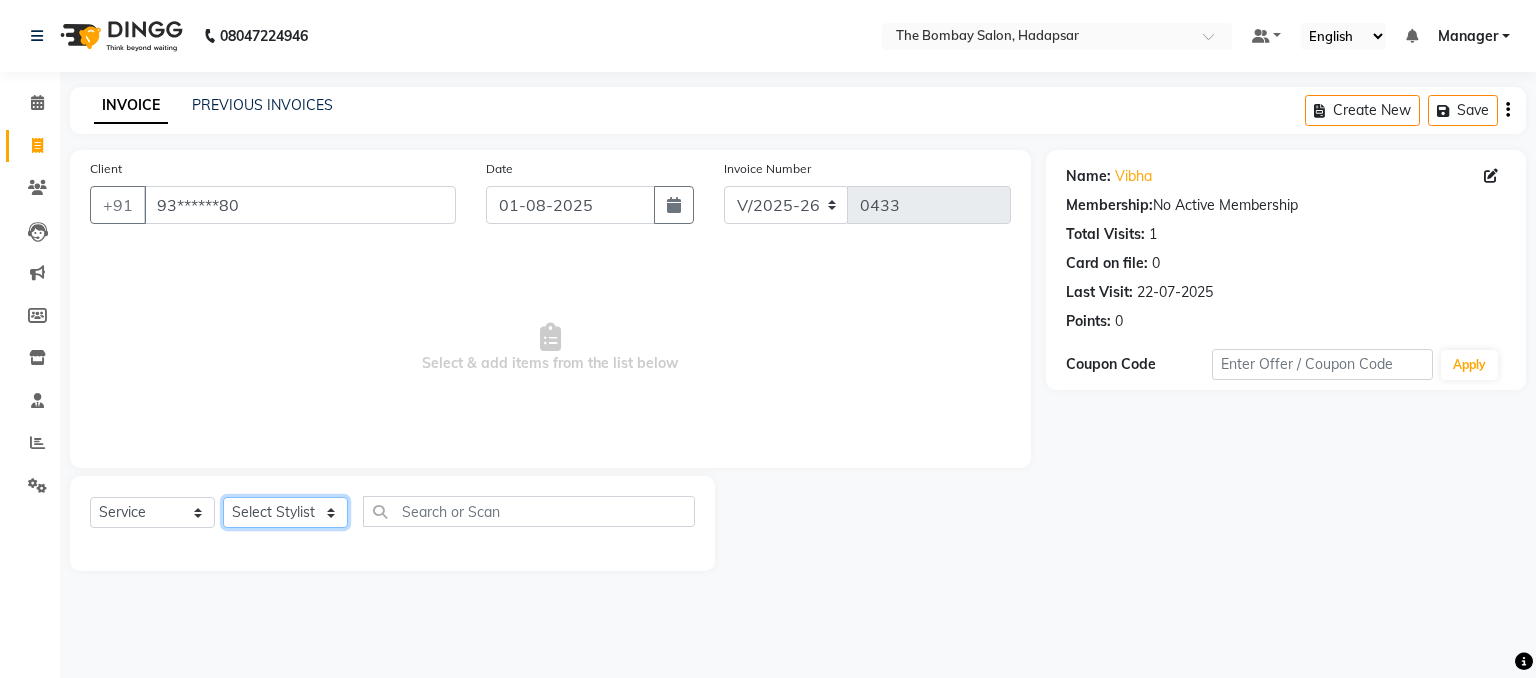 click on "Select Stylist AMRUTA BHAGWANTU hasn Manager MOHINI MUKESH PINKY RAMESHWAR sachin SANTOSH SHANKAR" 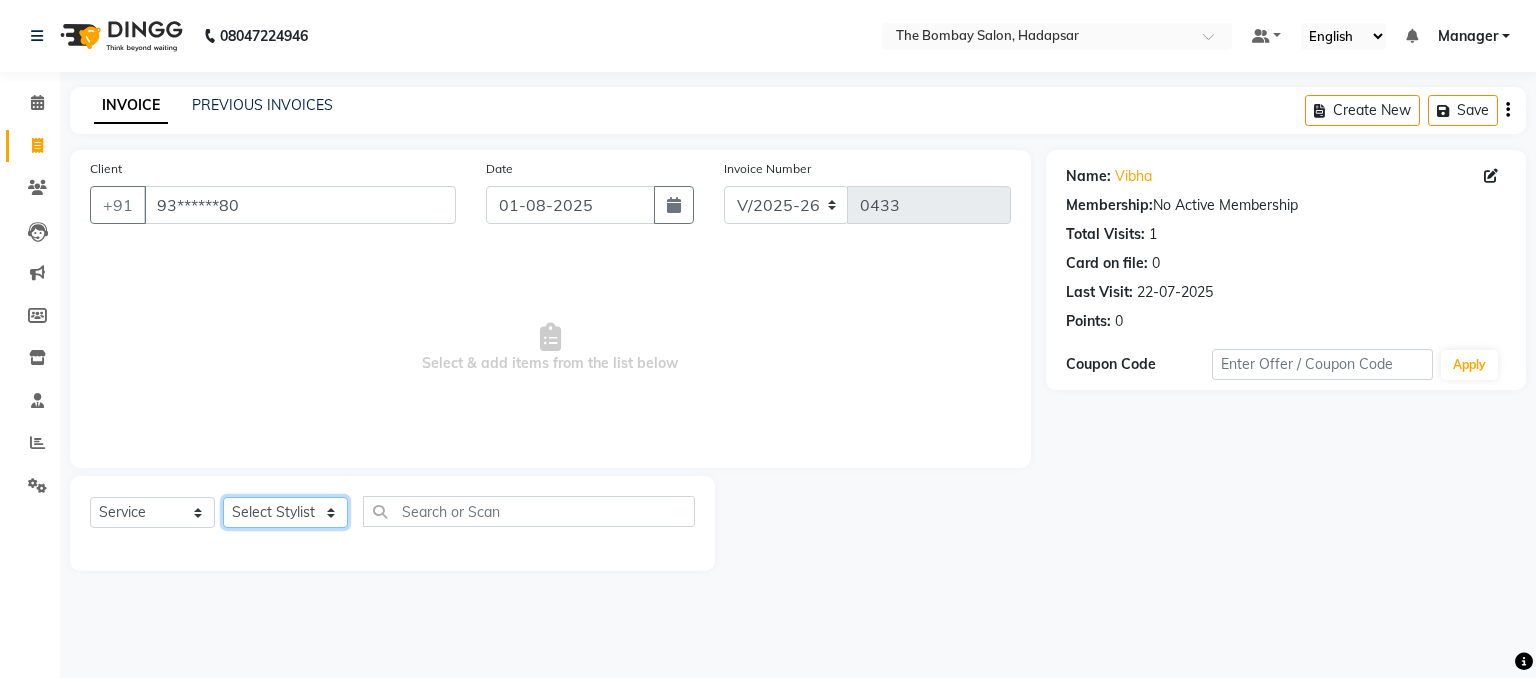 select on "[PHONE]" 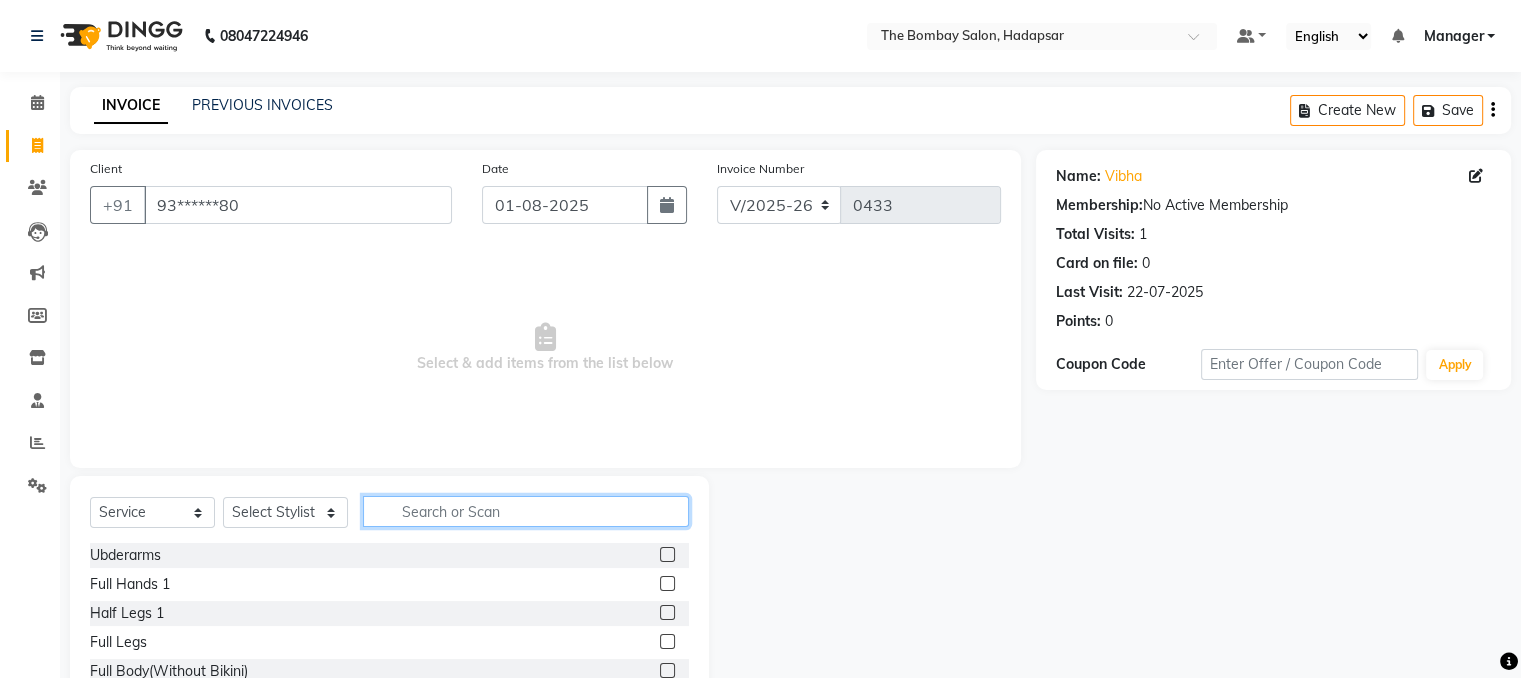 click 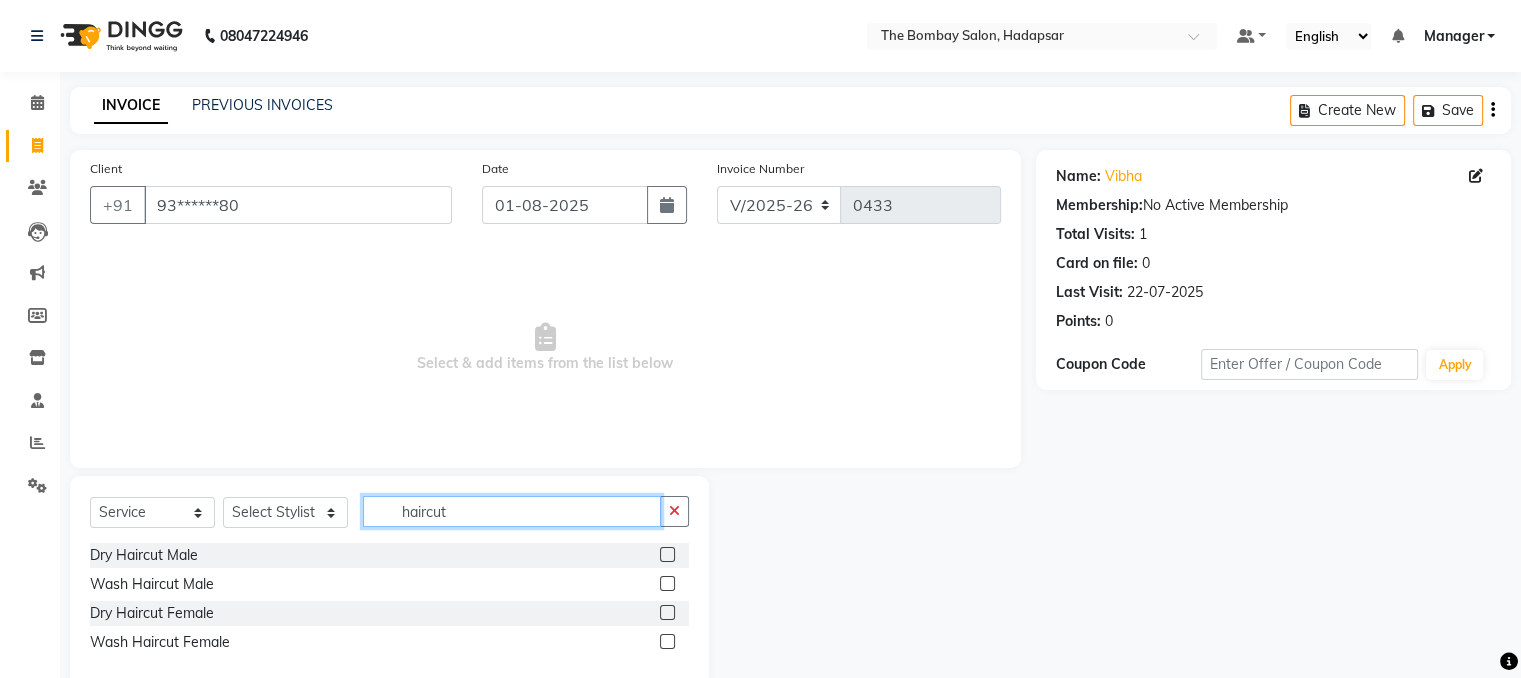 scroll, scrollTop: 40, scrollLeft: 0, axis: vertical 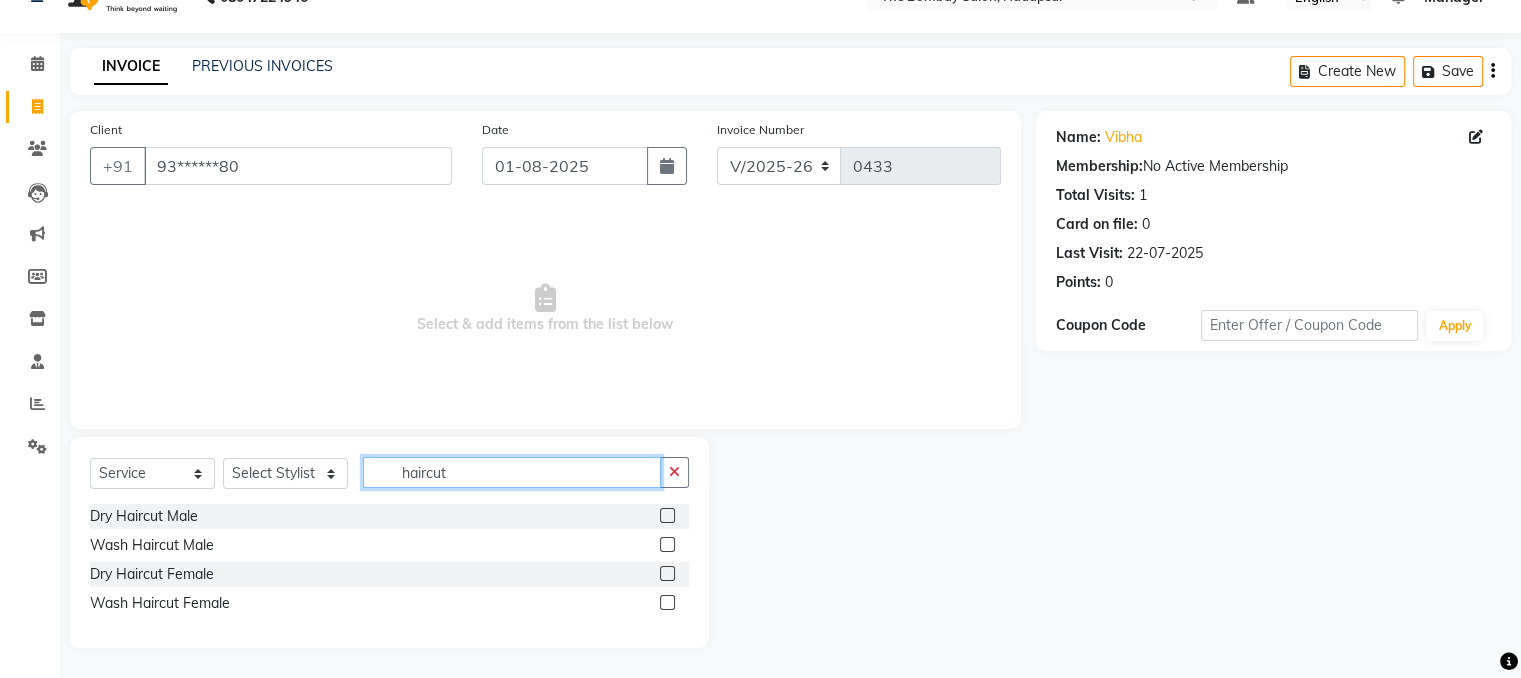 type on "haircut" 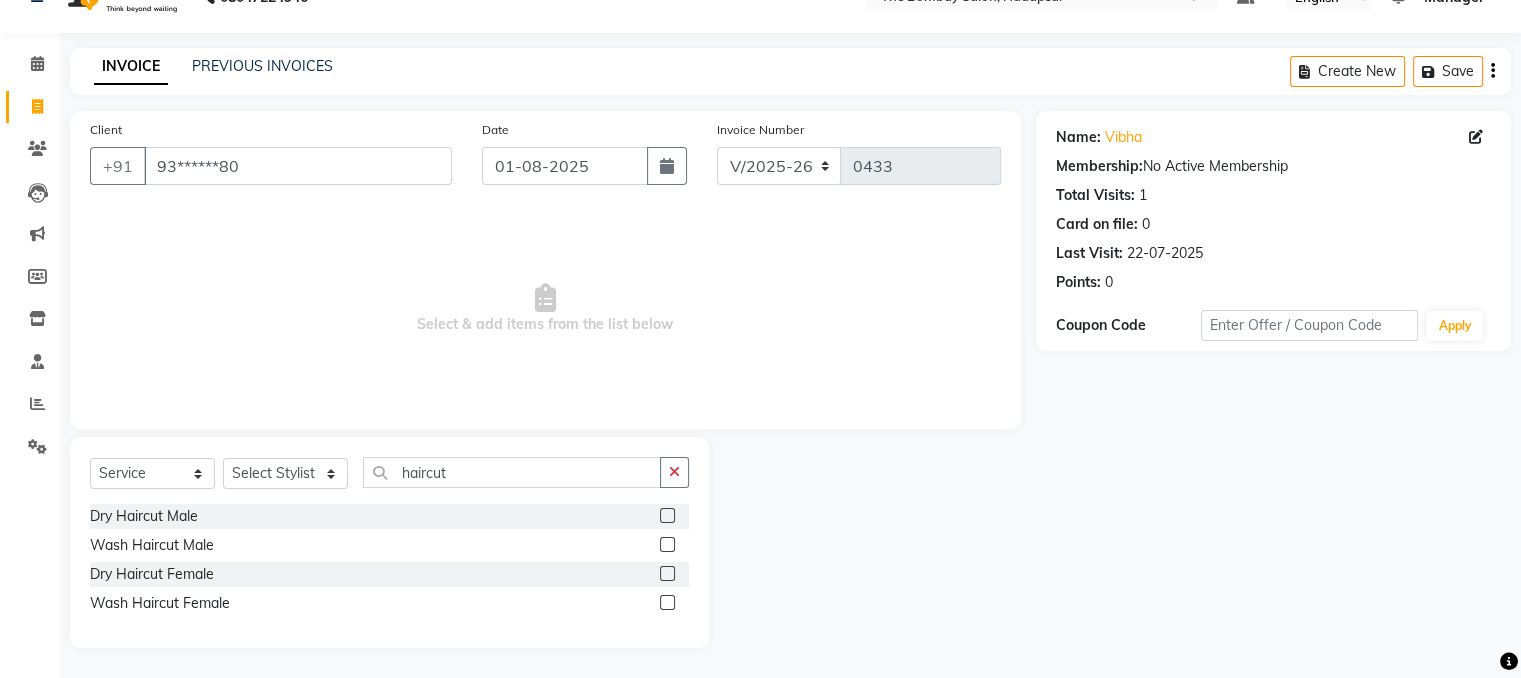click 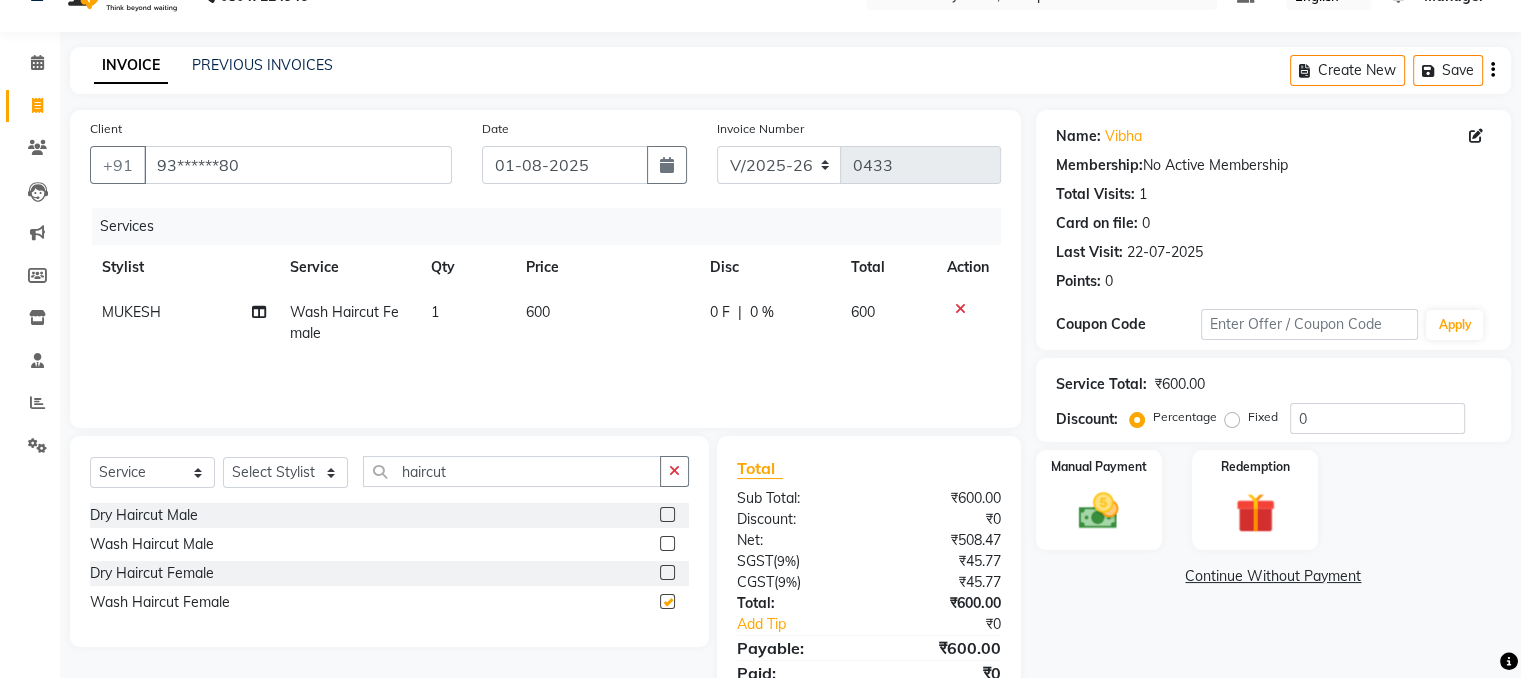 checkbox on "false" 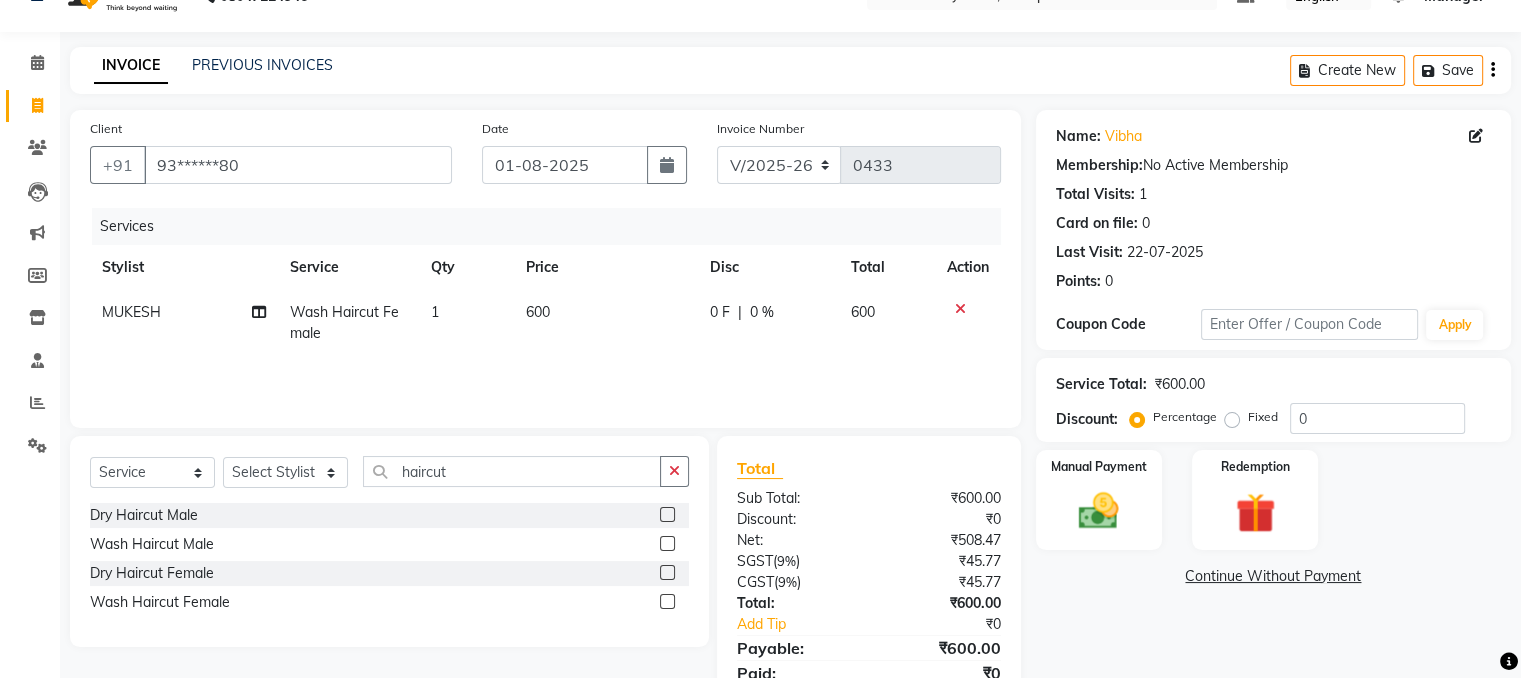 scroll, scrollTop: 123, scrollLeft: 0, axis: vertical 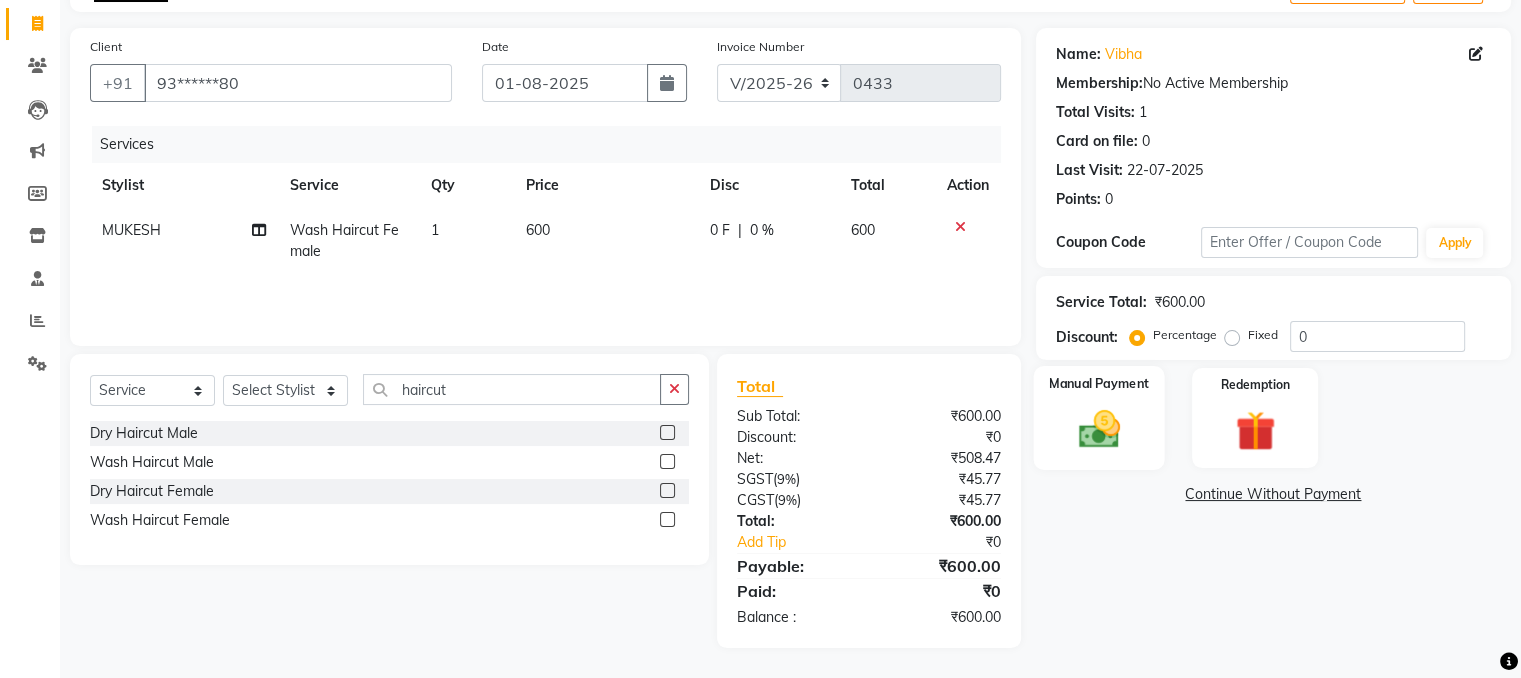 click on "Manual Payment" 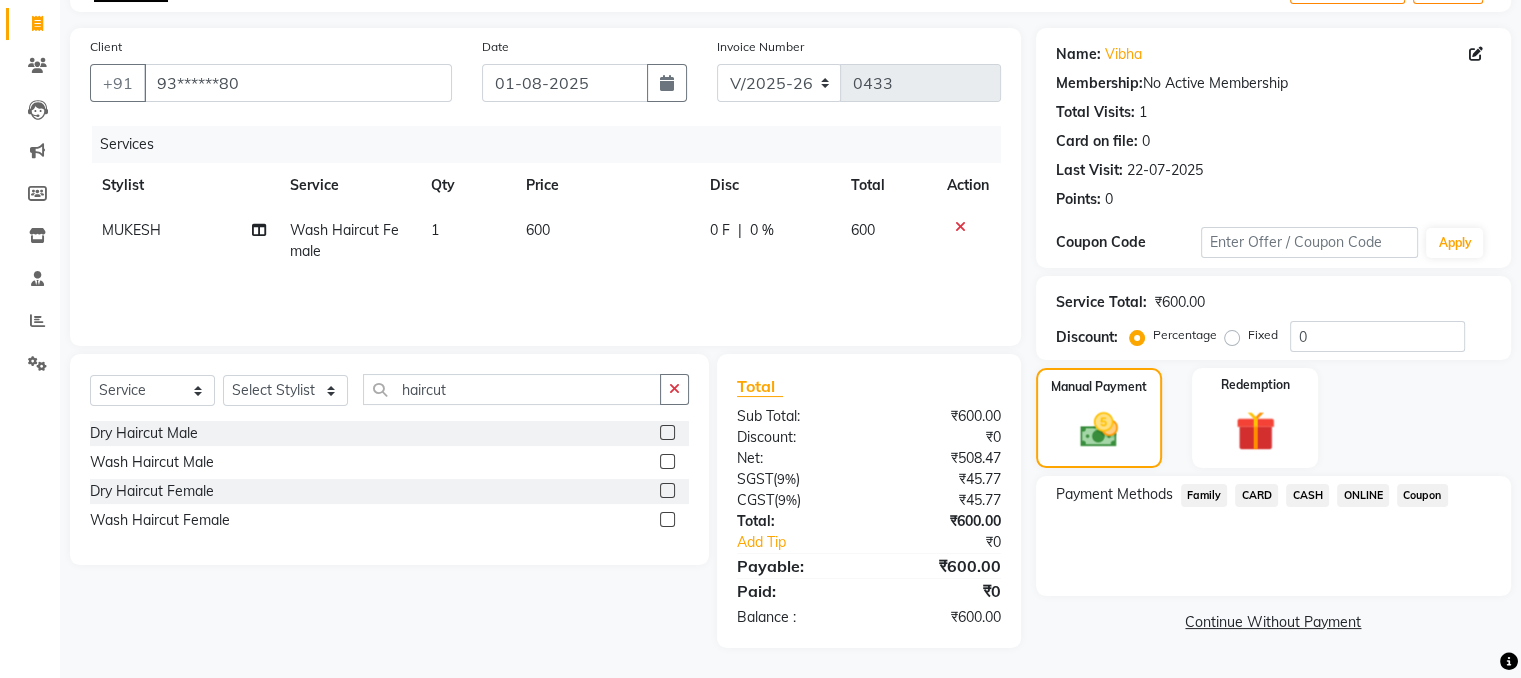 click on "ONLINE" 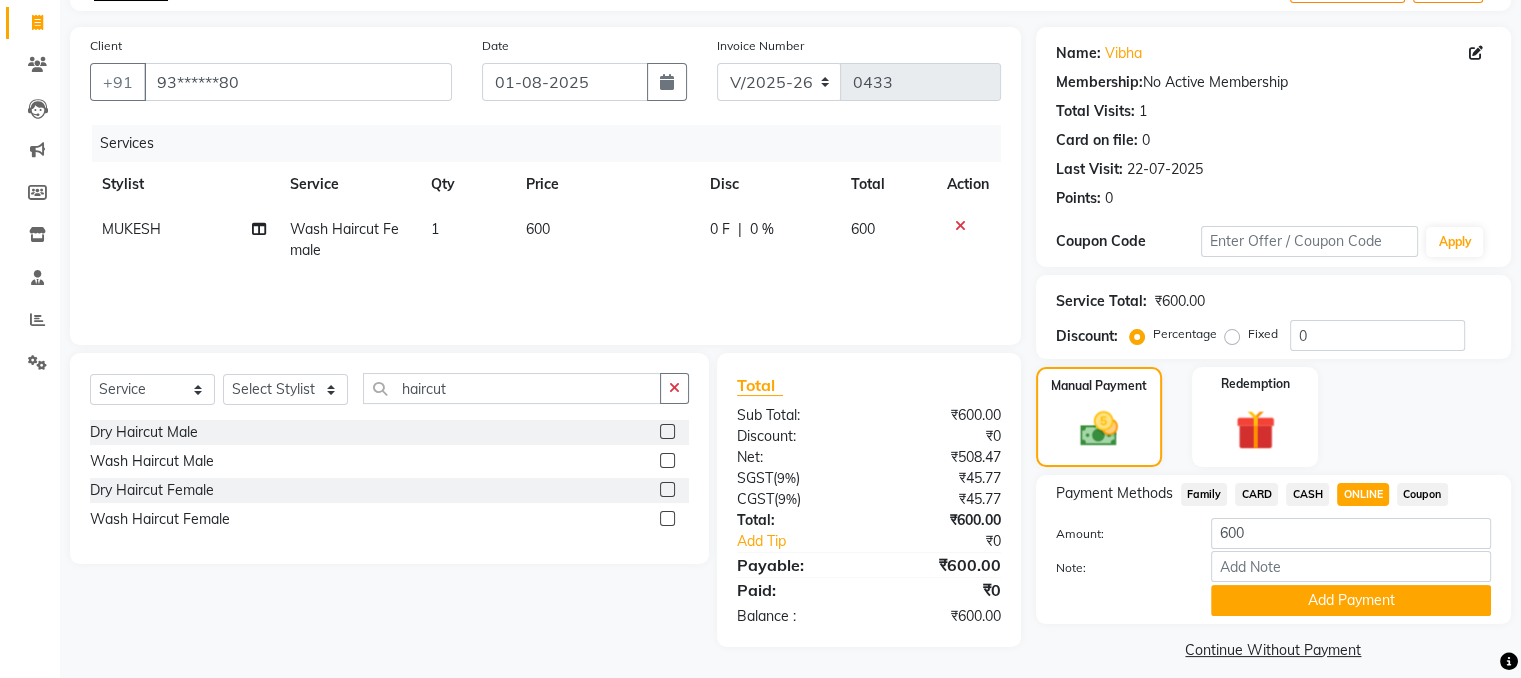 scroll, scrollTop: 141, scrollLeft: 0, axis: vertical 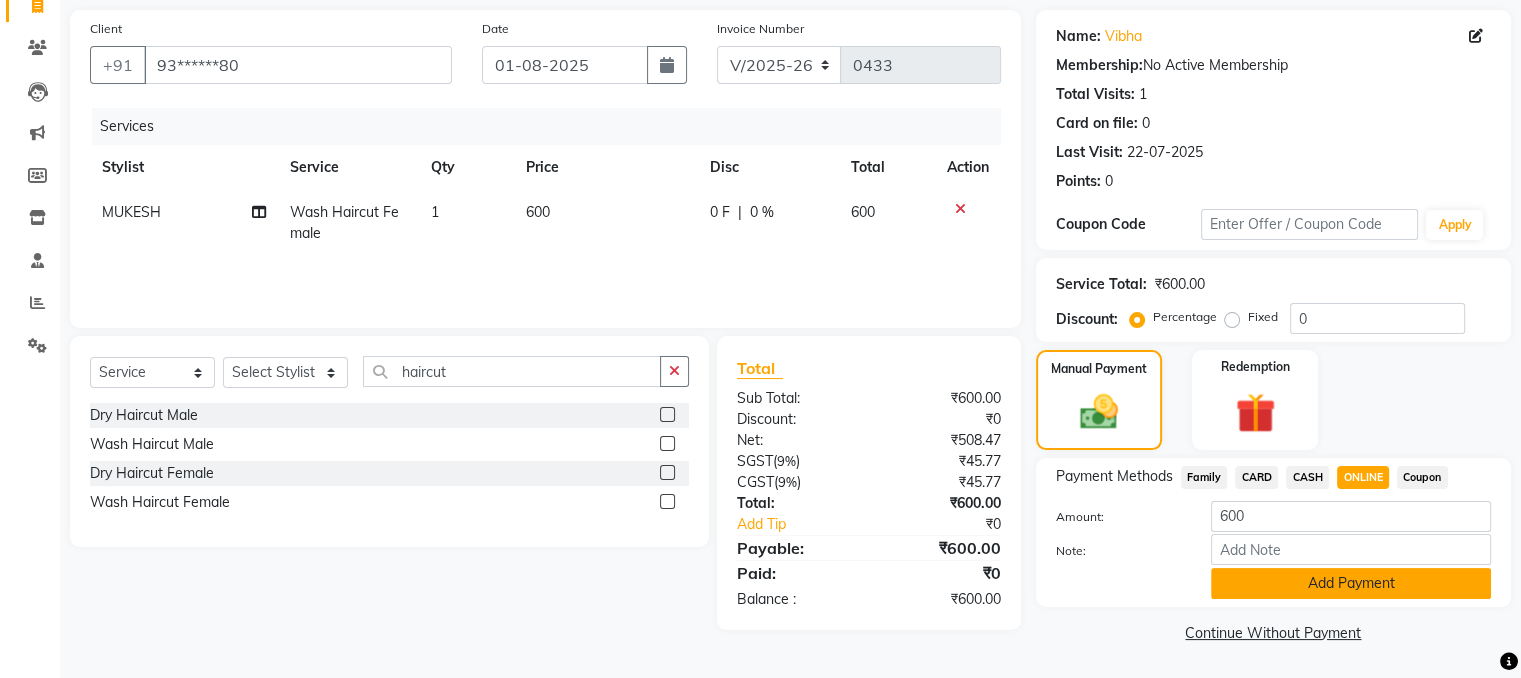 click on "Add Payment" 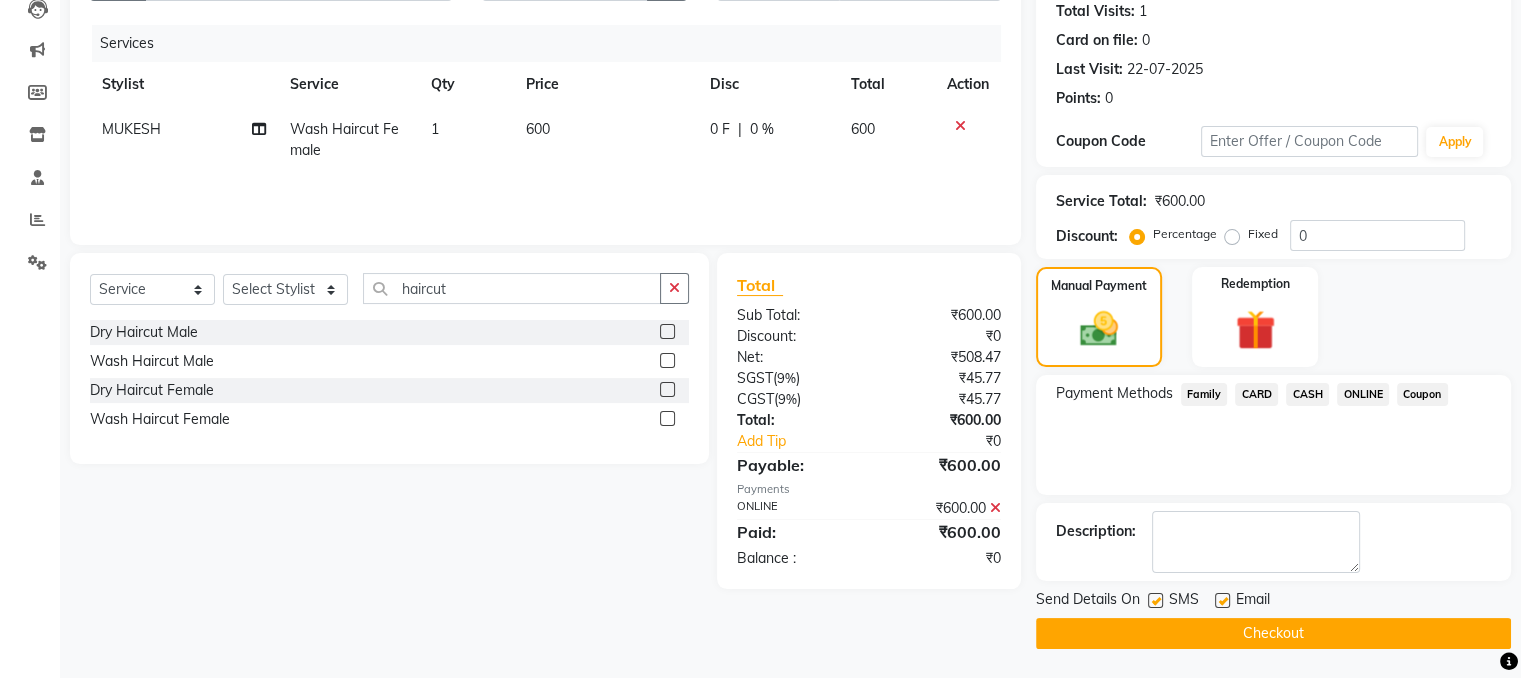scroll, scrollTop: 222, scrollLeft: 0, axis: vertical 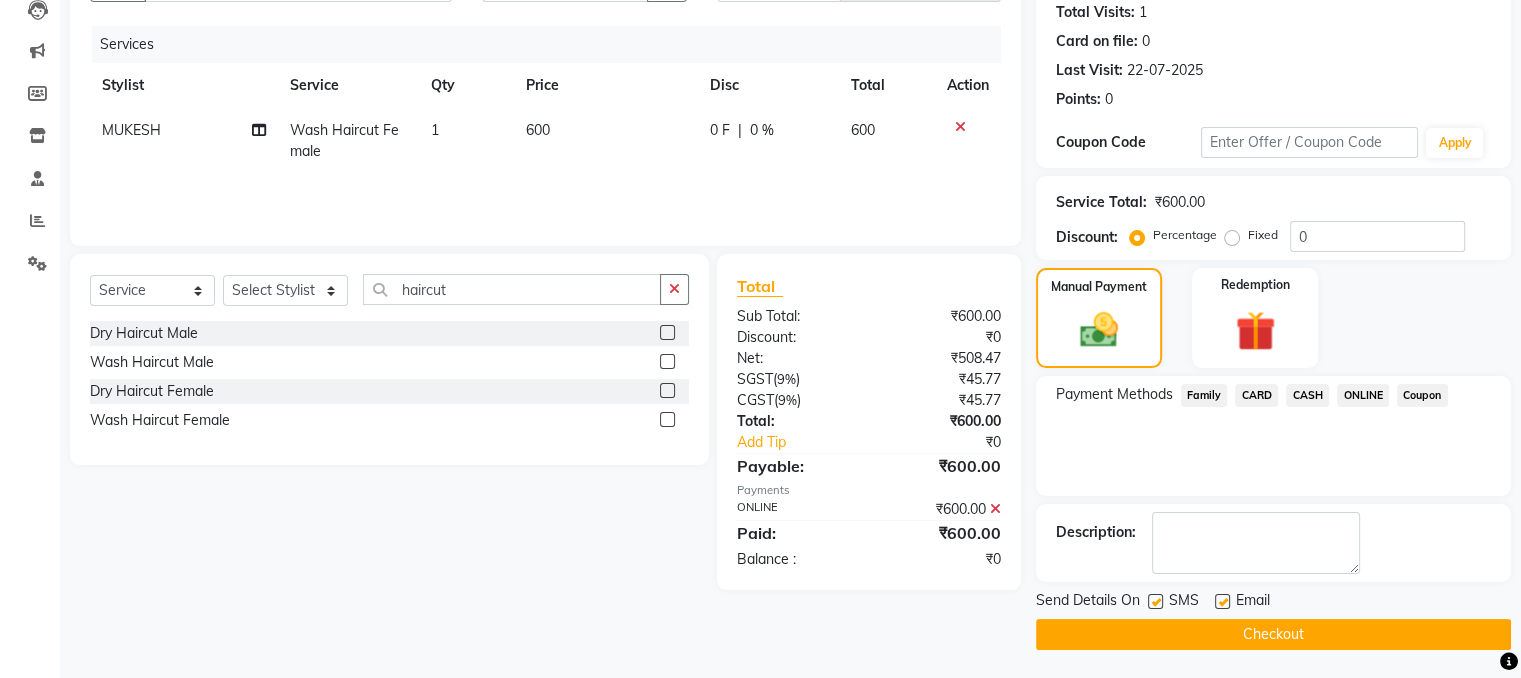 click on "Checkout" 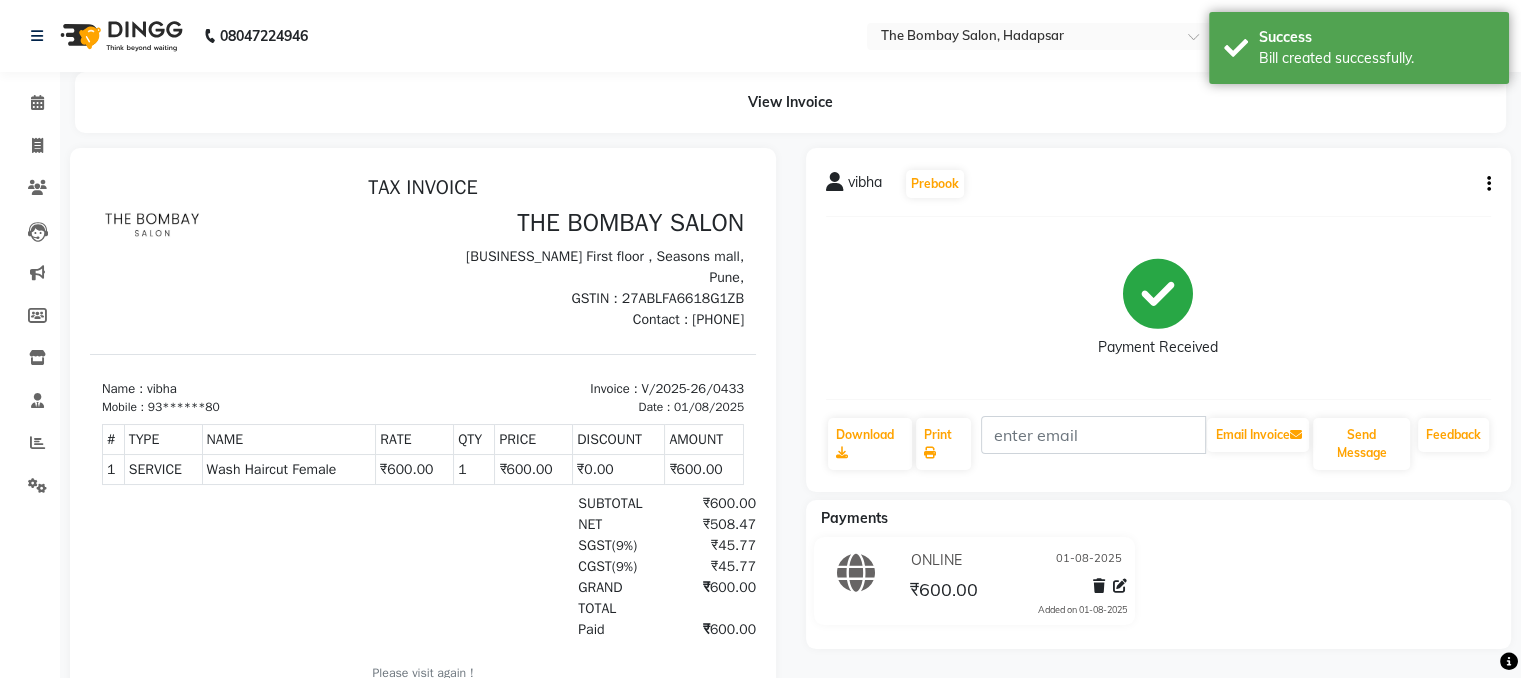 scroll, scrollTop: 0, scrollLeft: 0, axis: both 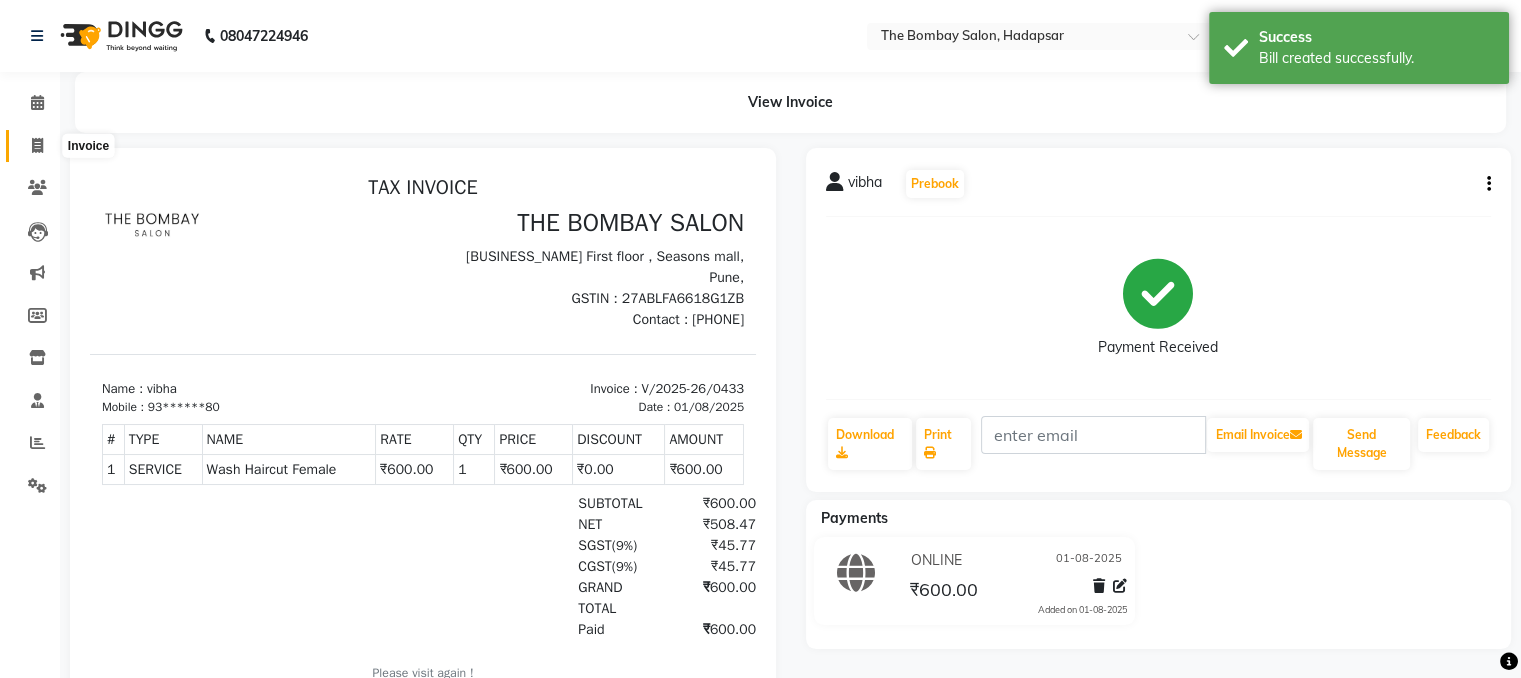 click 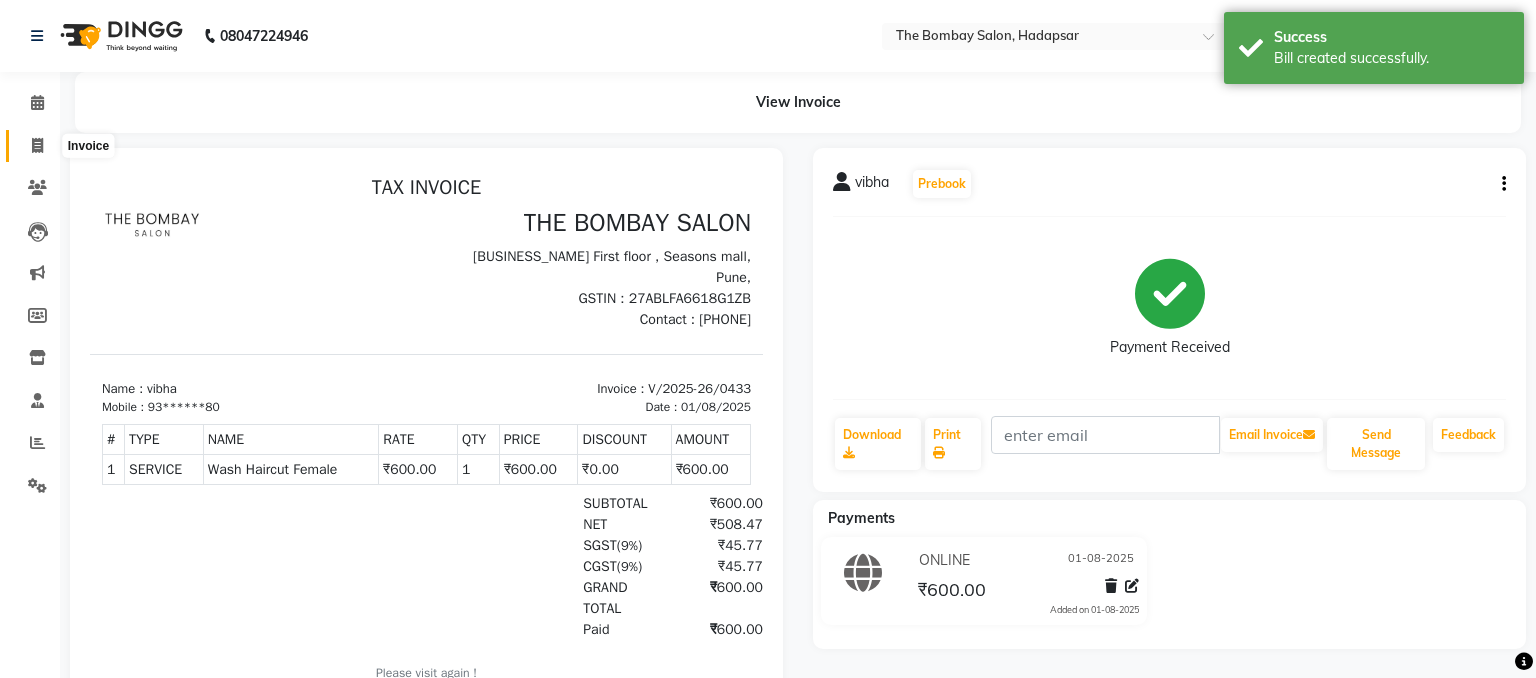select on "service" 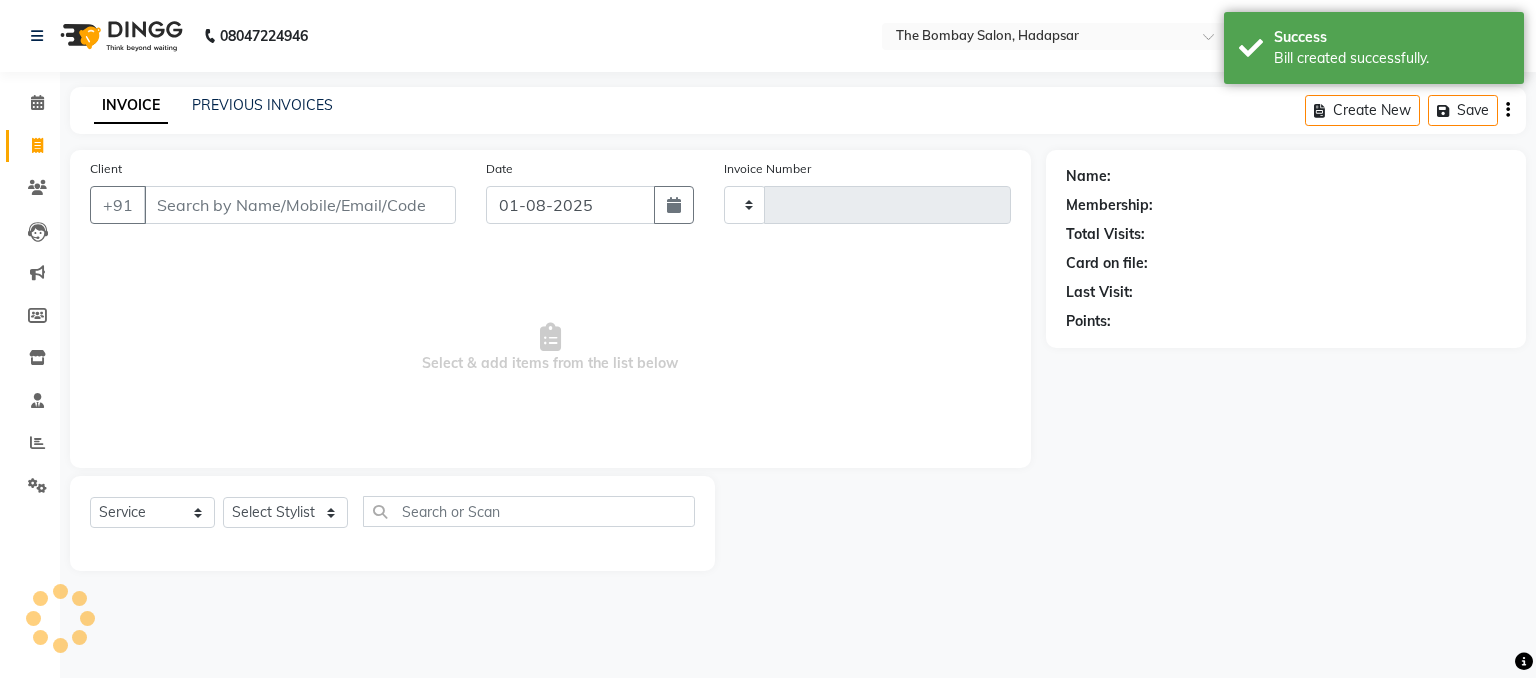 type on "0434" 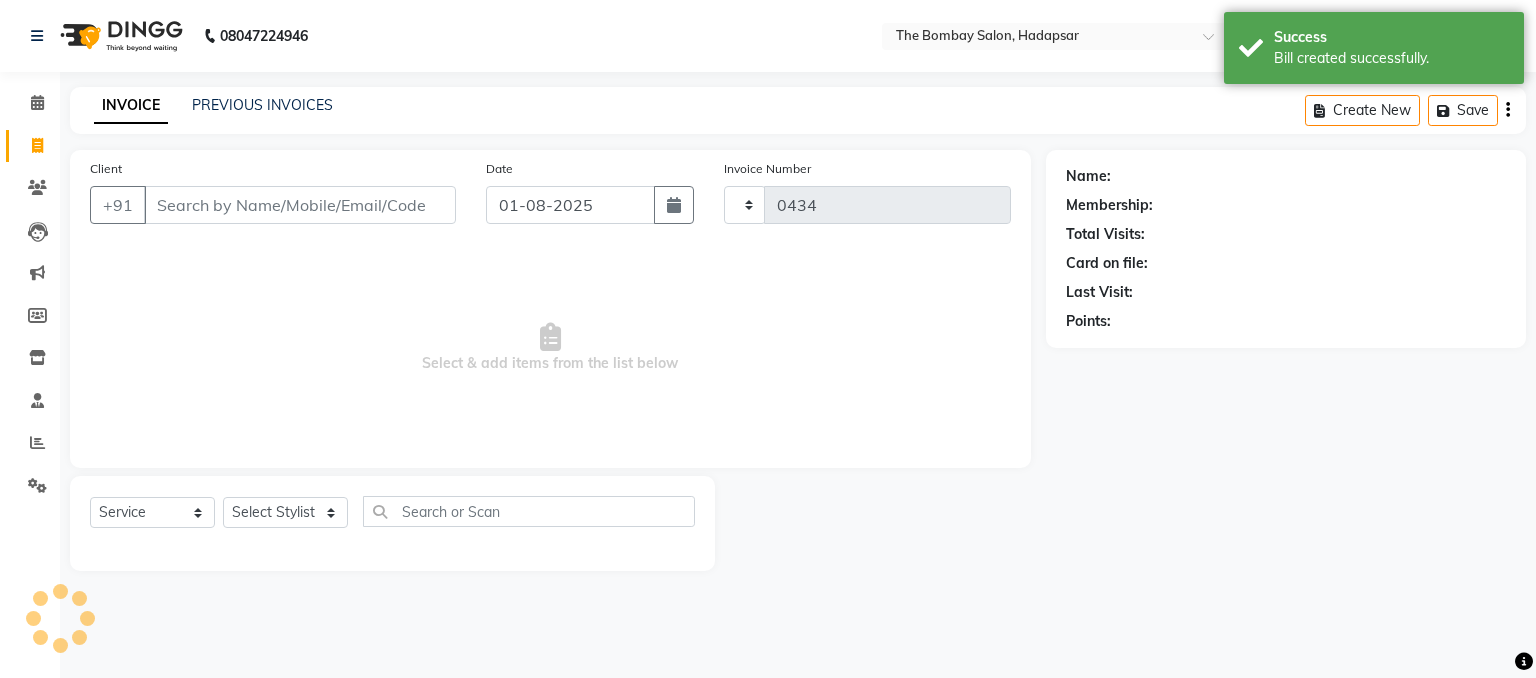 select on "8374" 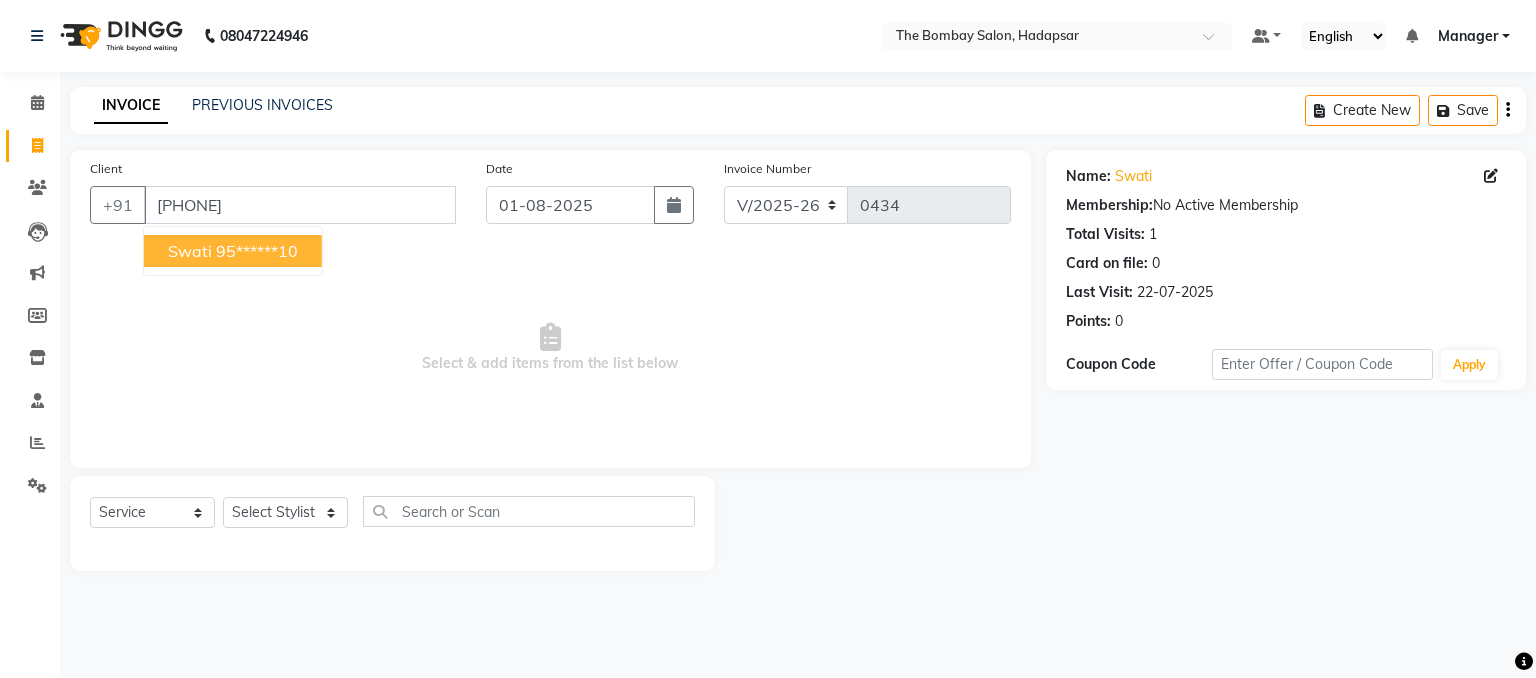 click on "swati  [PHONE]" at bounding box center (233, 251) 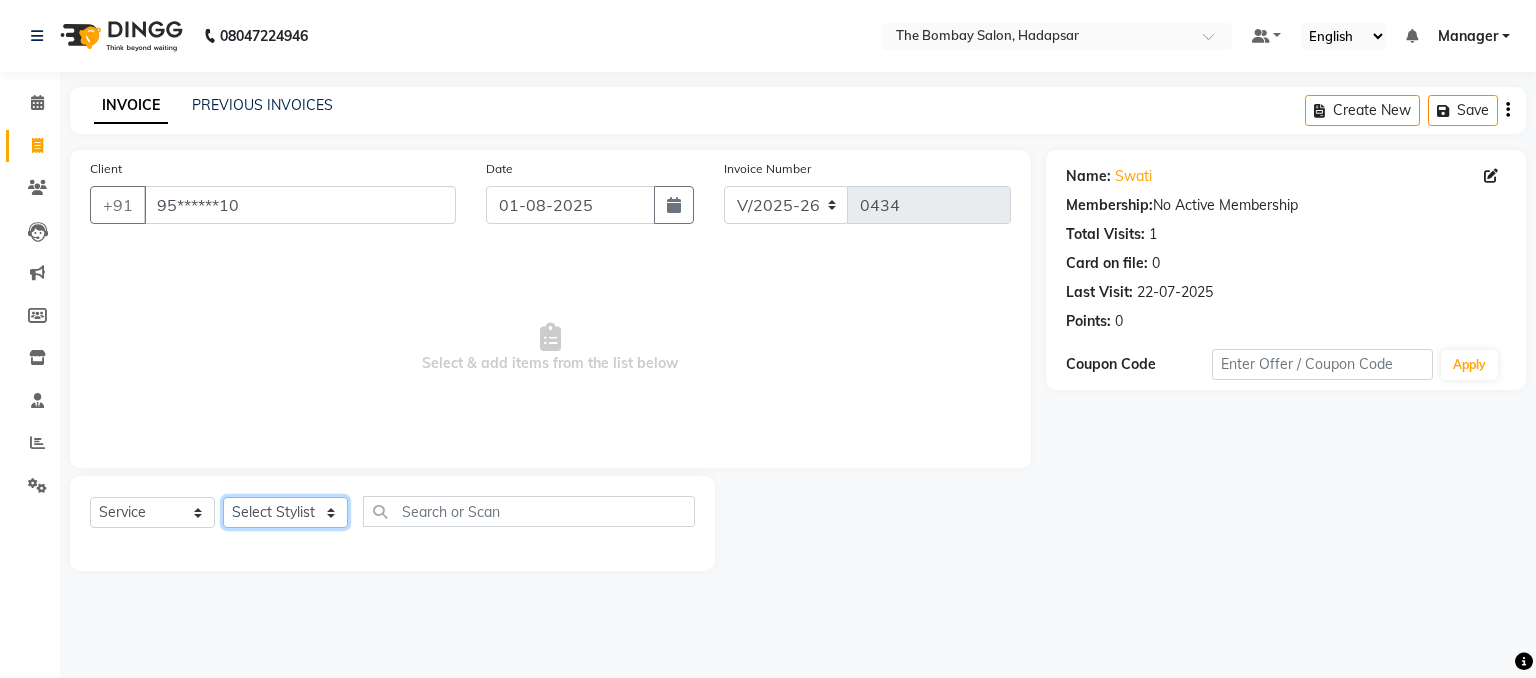 click on "Select Stylist AMRUTA BHAGWANTU hasn Manager MOHINI MUKESH PINKY RAMESHWAR sachin SANTOSH SHANKAR" 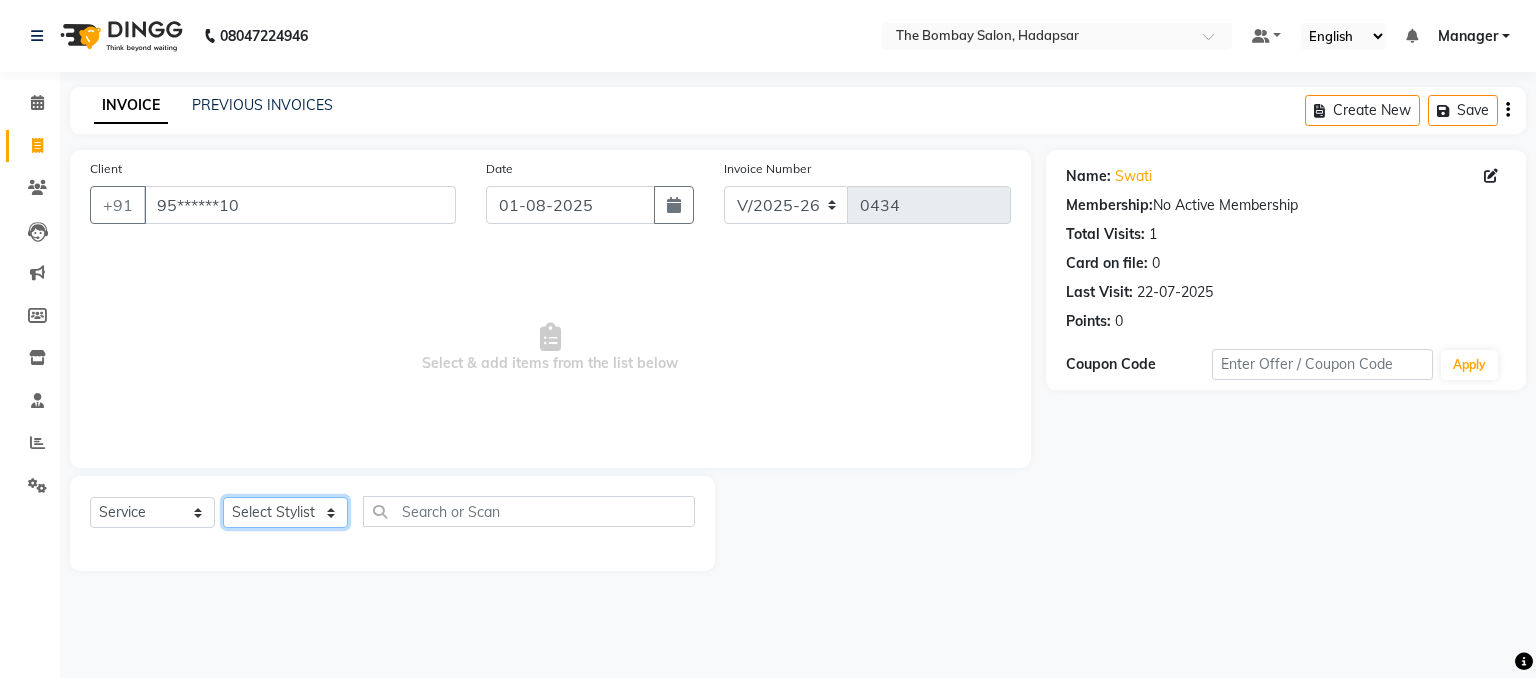 select on "84385" 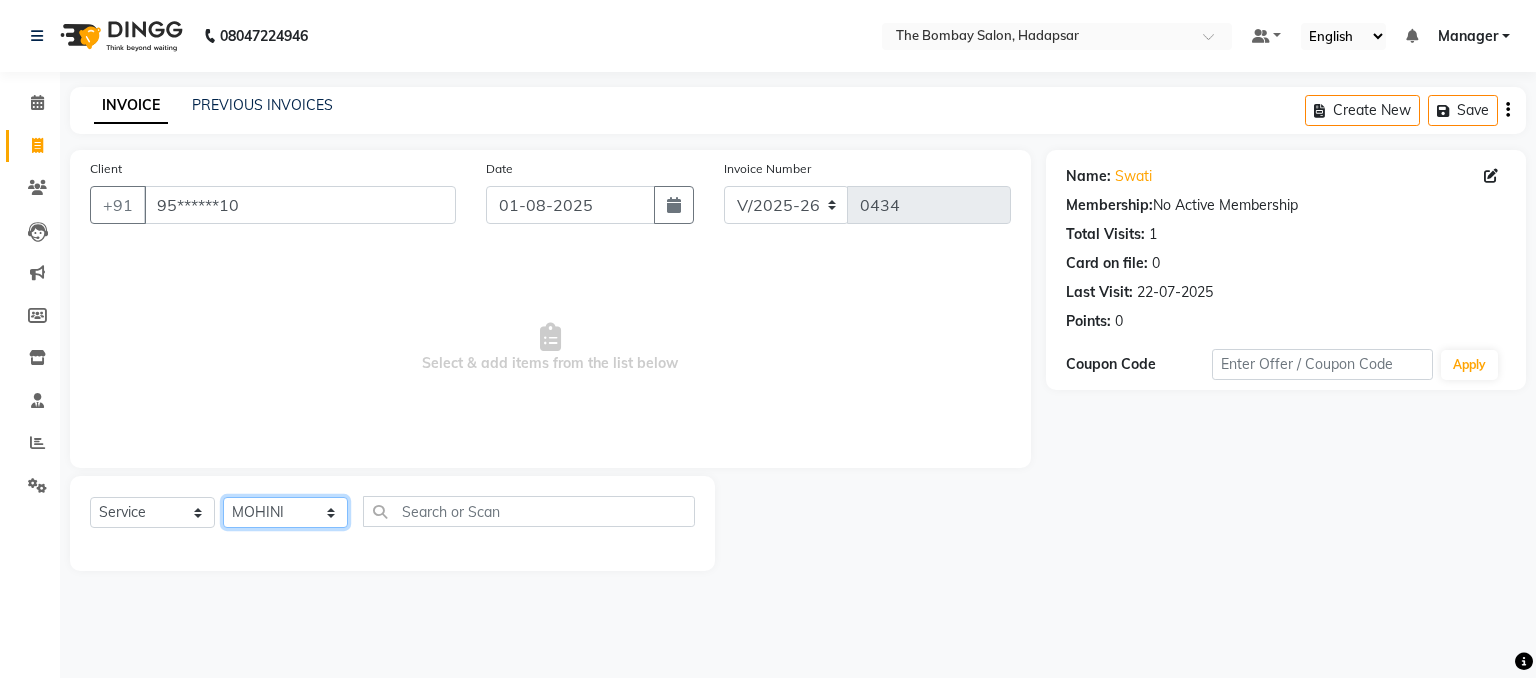click on "Select Stylist AMRUTA BHAGWANTU hasn Manager MOHINI MUKESH PINKY RAMESHWAR sachin SANTOSH SHANKAR" 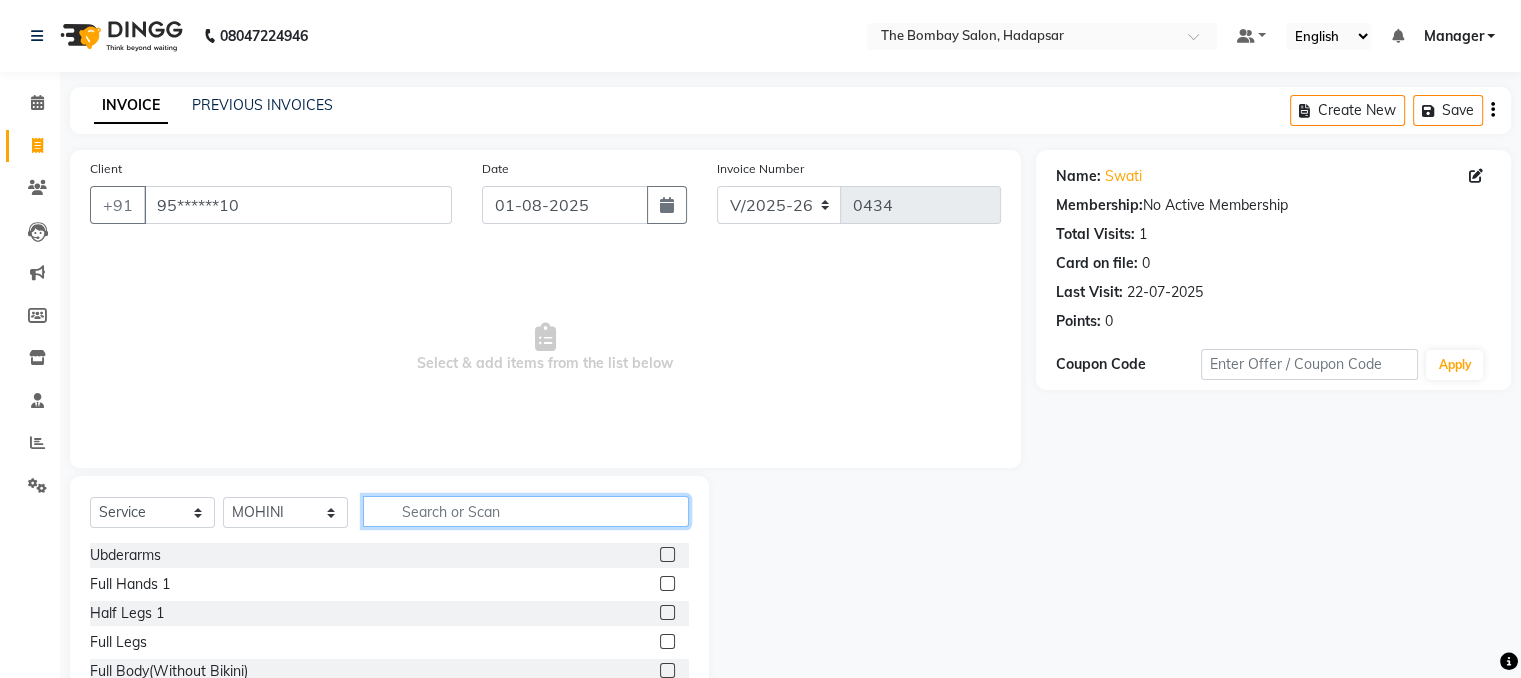 click 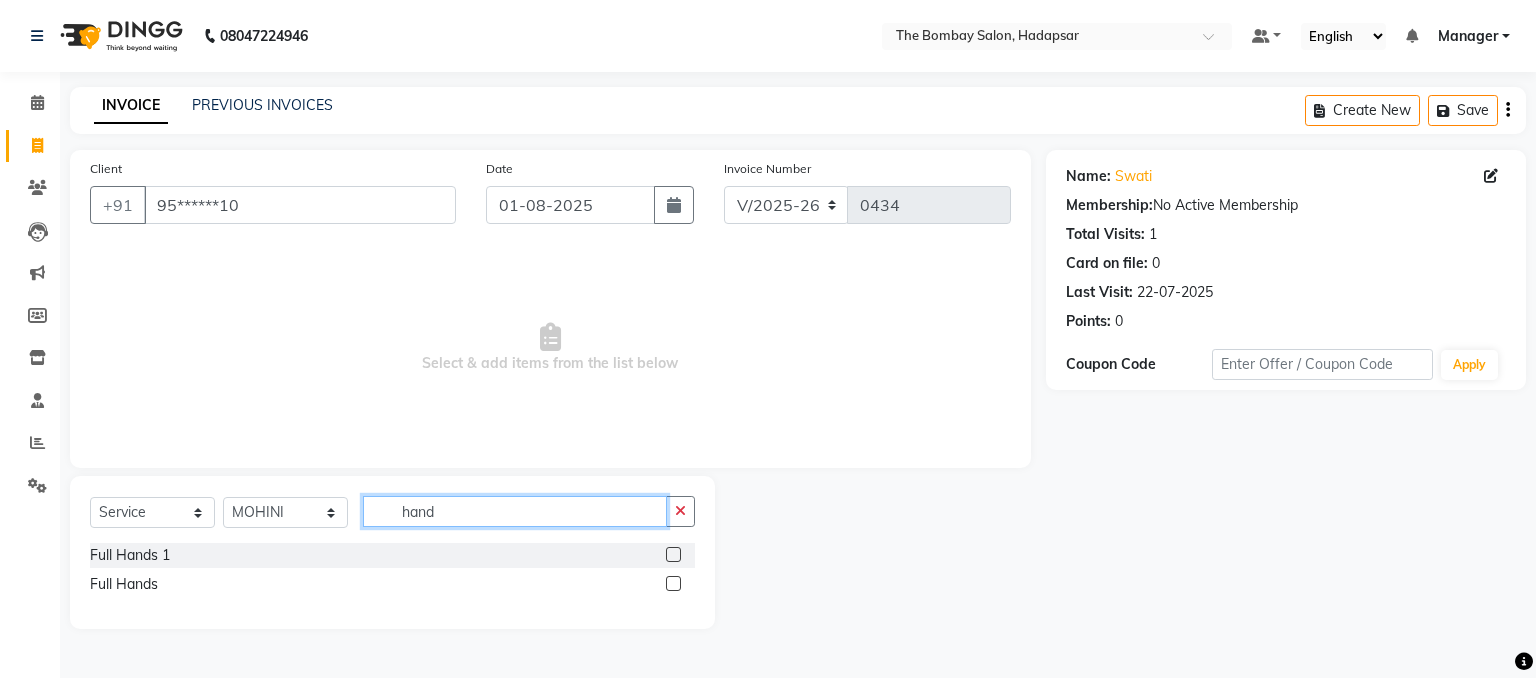 type on "hand" 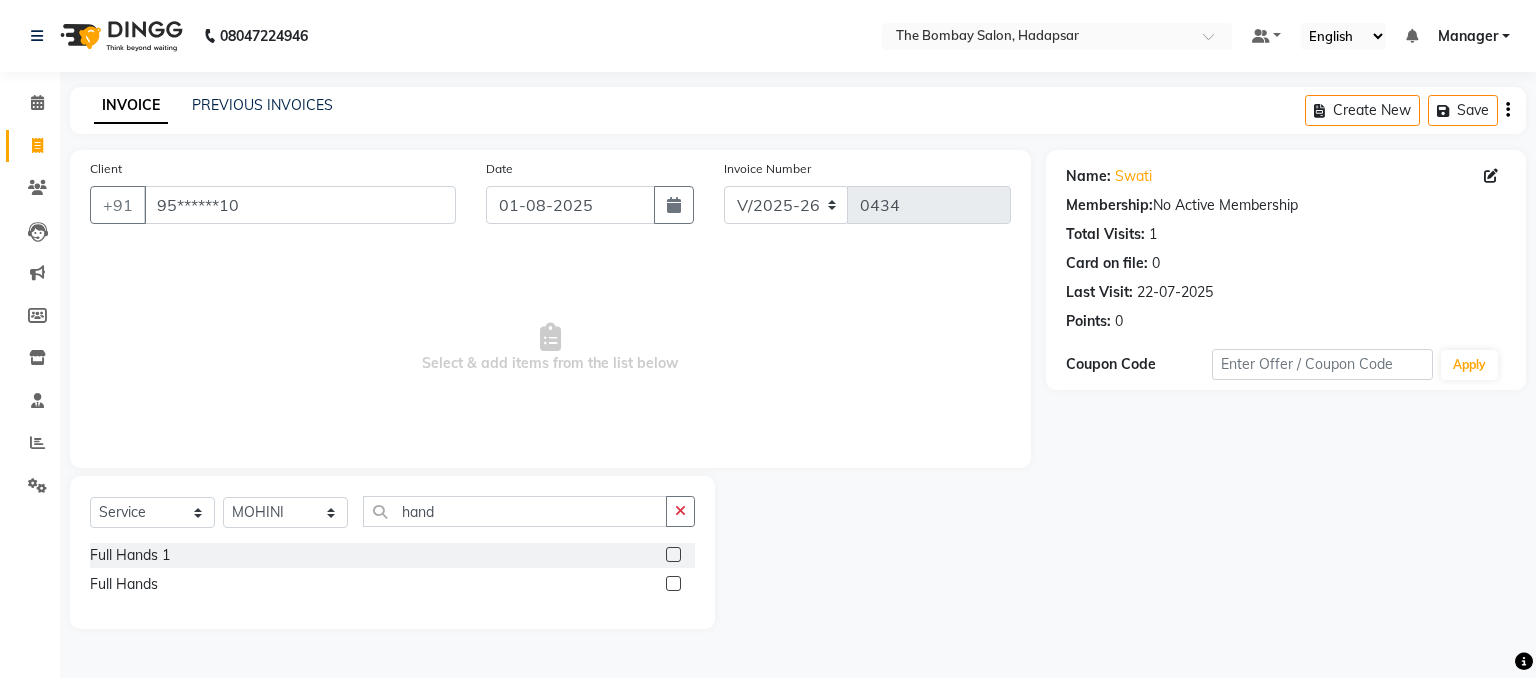 click 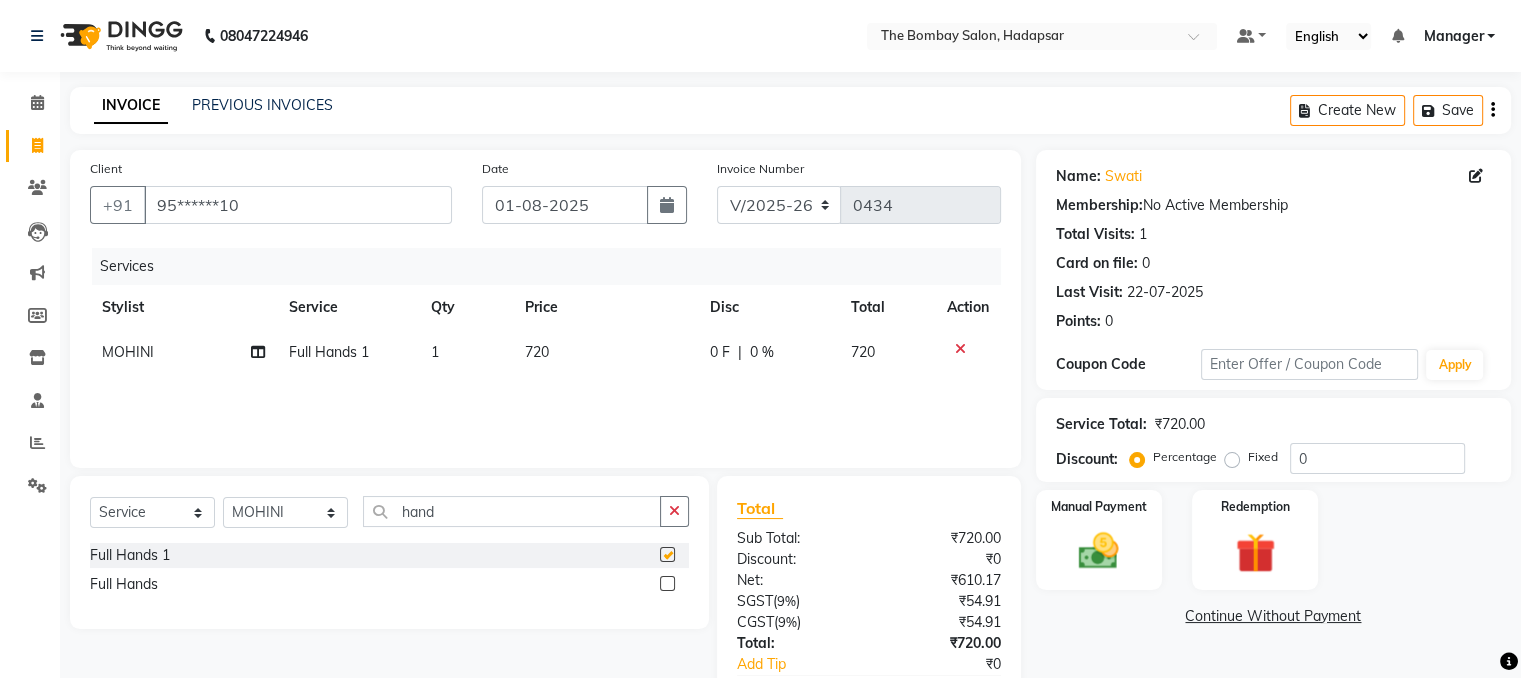 checkbox on "false" 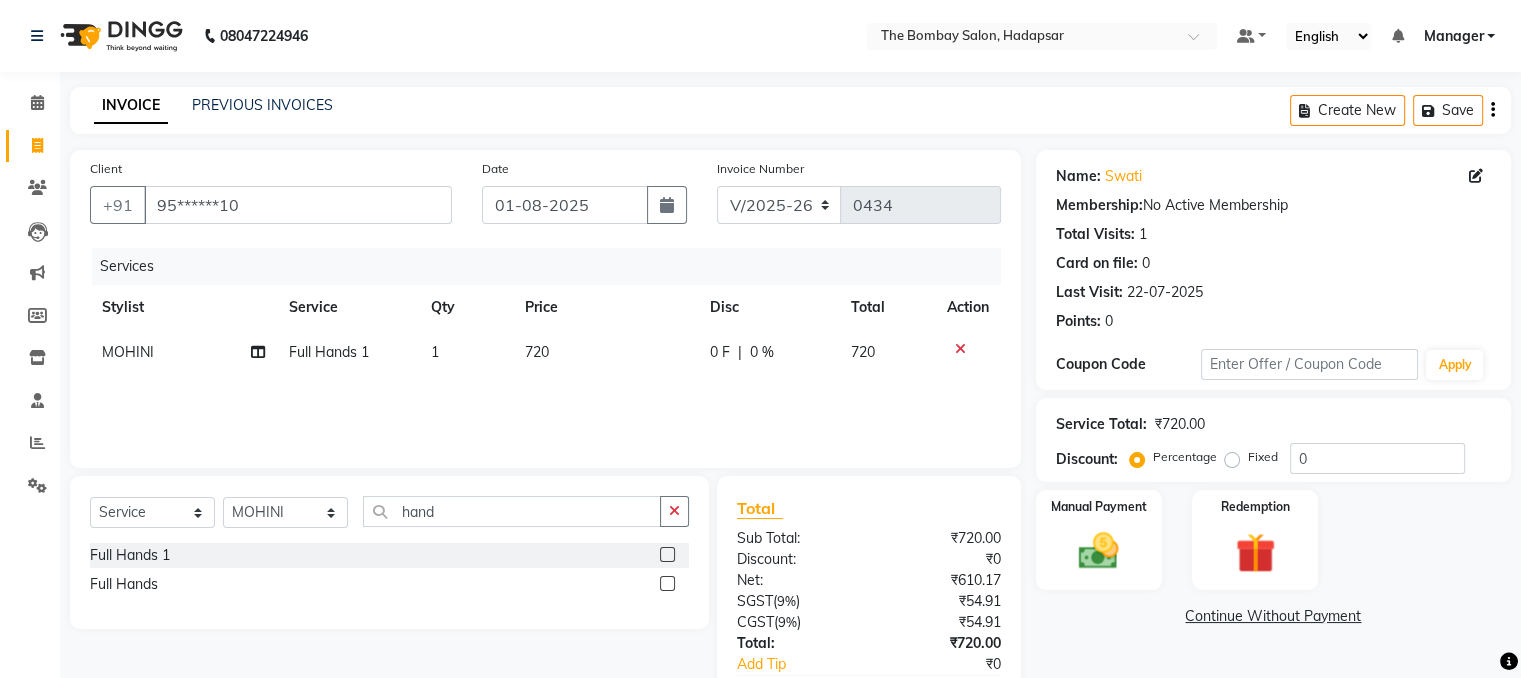 click on "720" 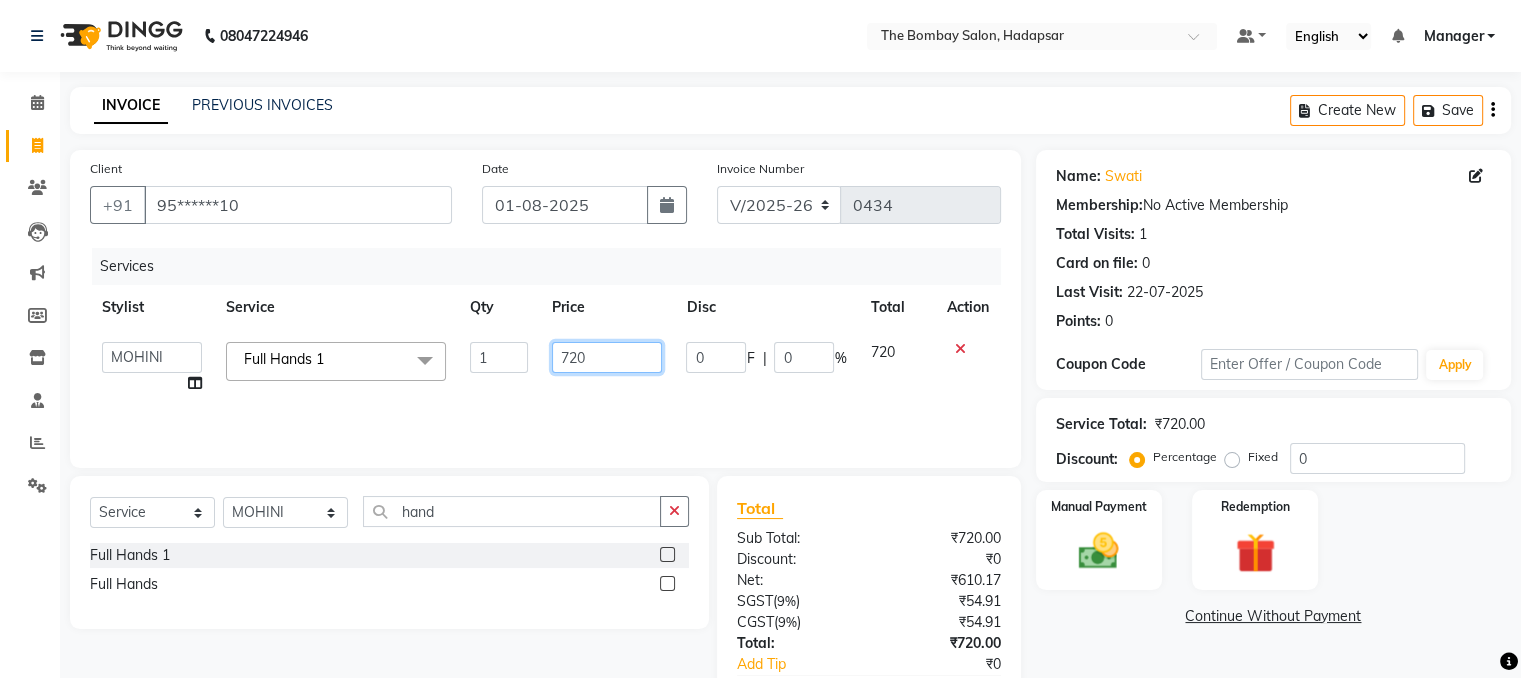 click on "720" 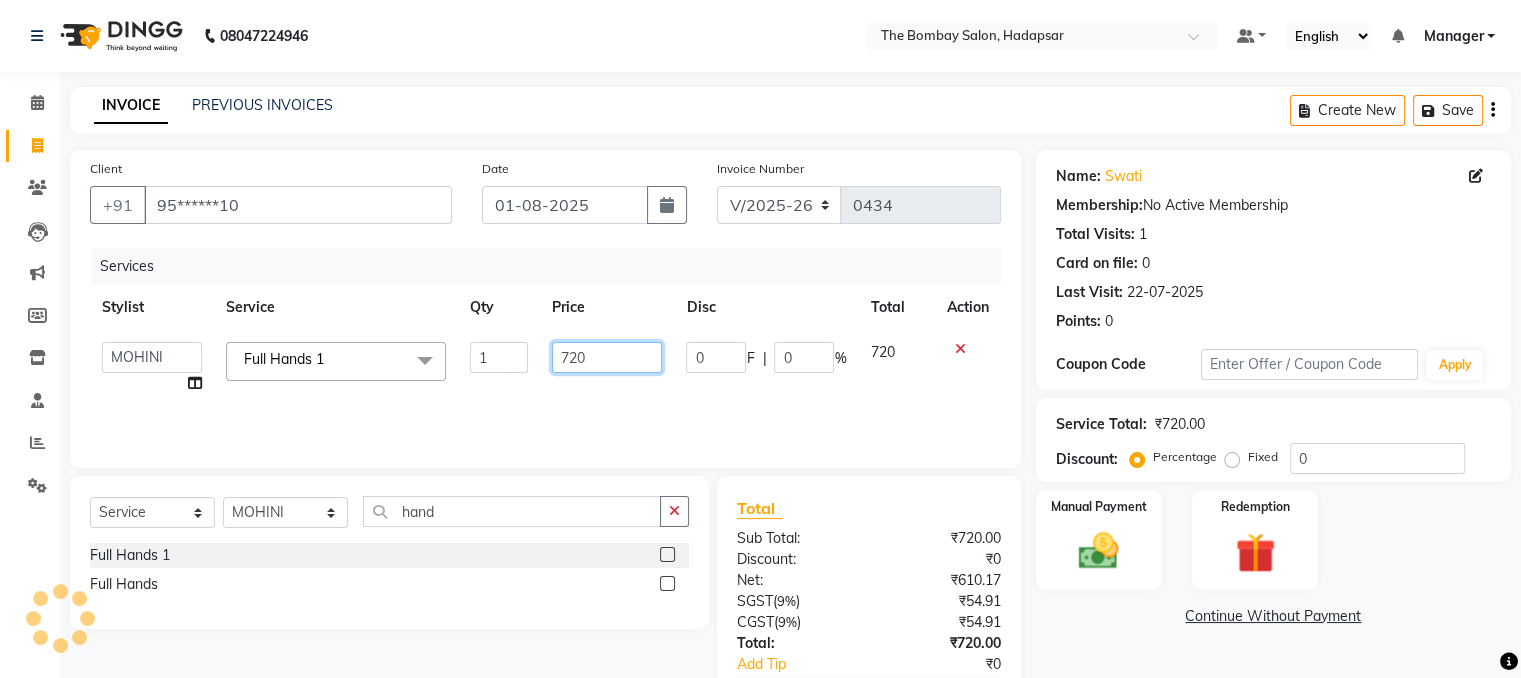 click on "720" 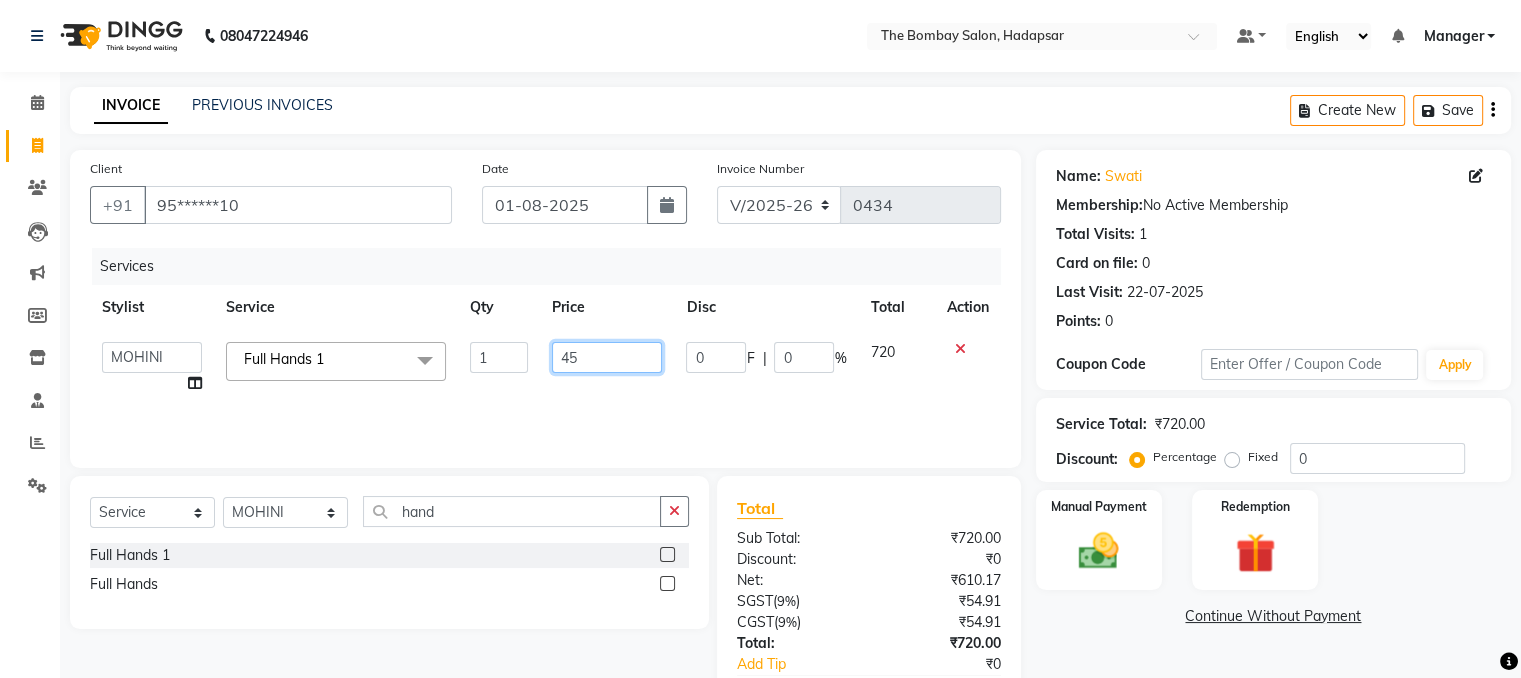 type on "450" 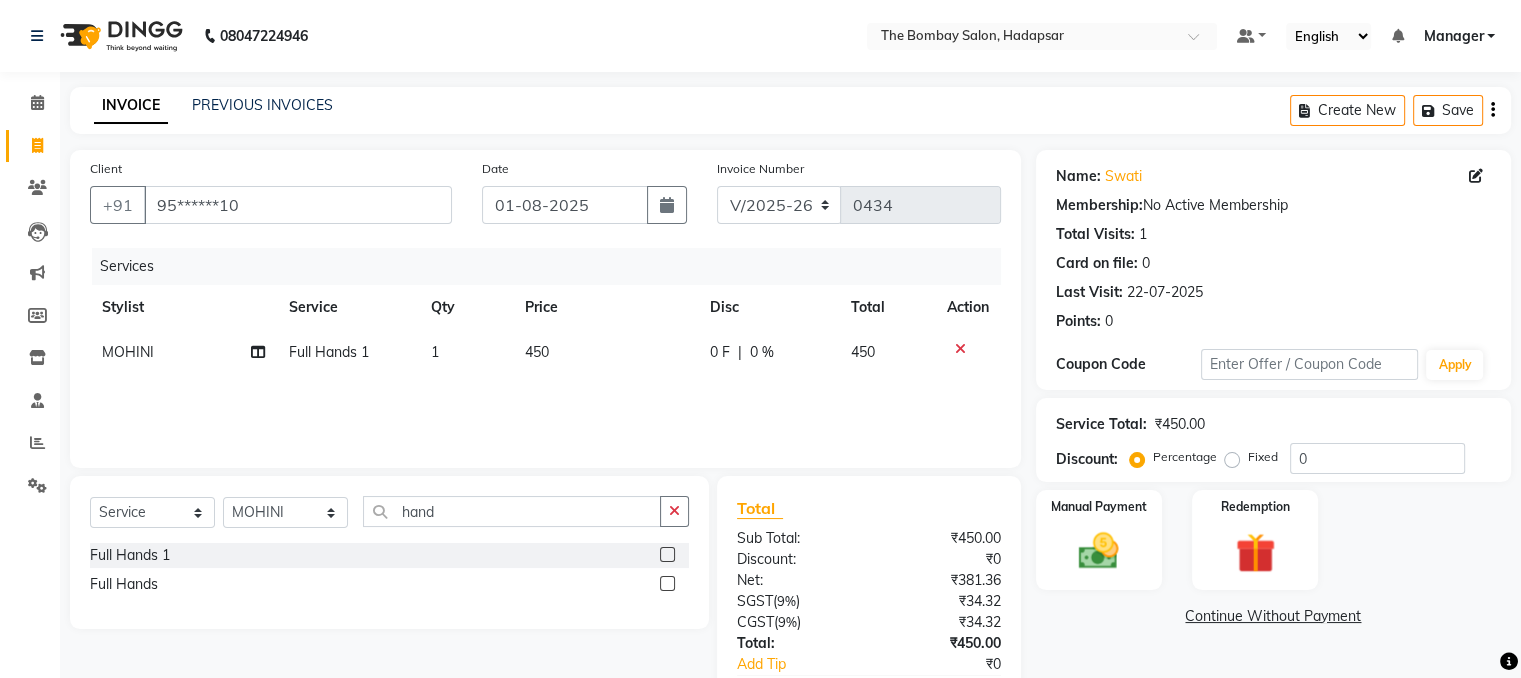 click on "Services Stylist Service Qty Price Disc Total Action MOHINI Full Hands 1 1 450 0 F | 0 % 450" 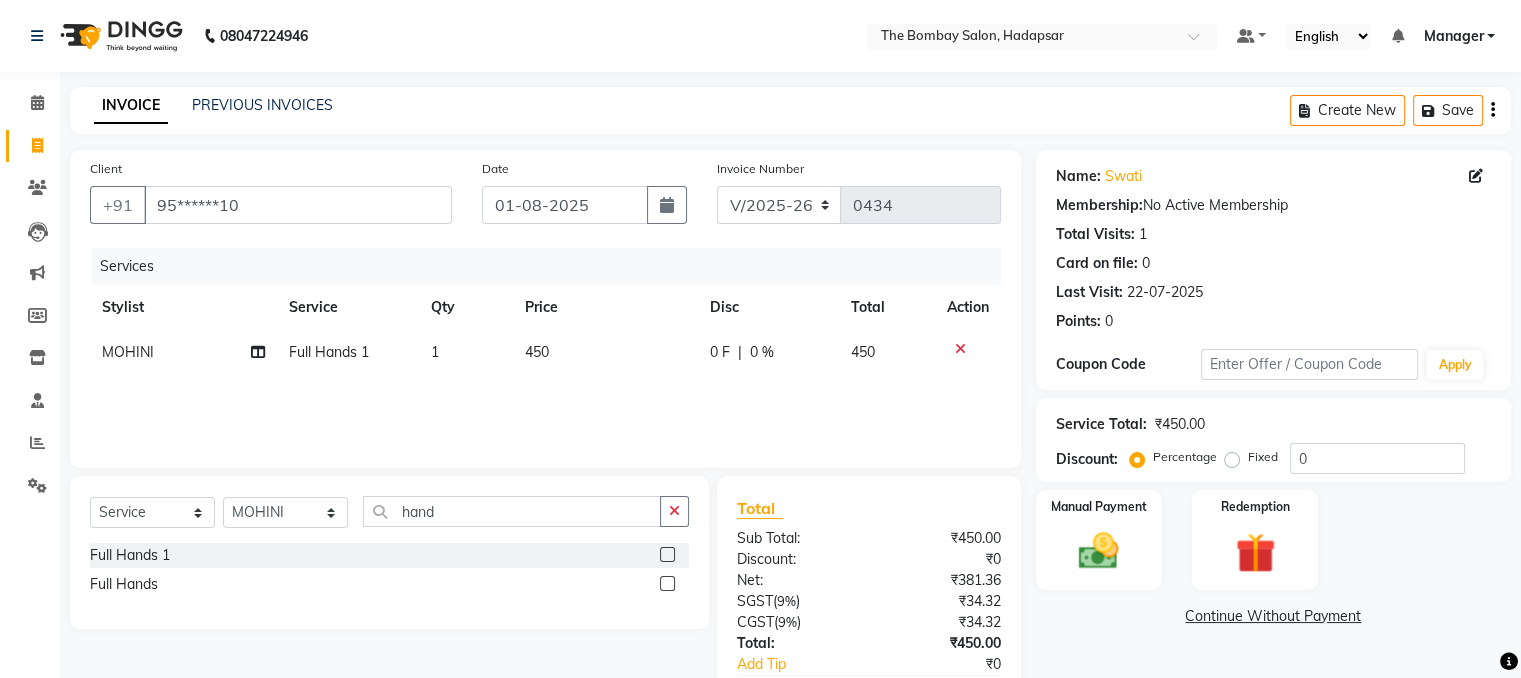 click on "450" 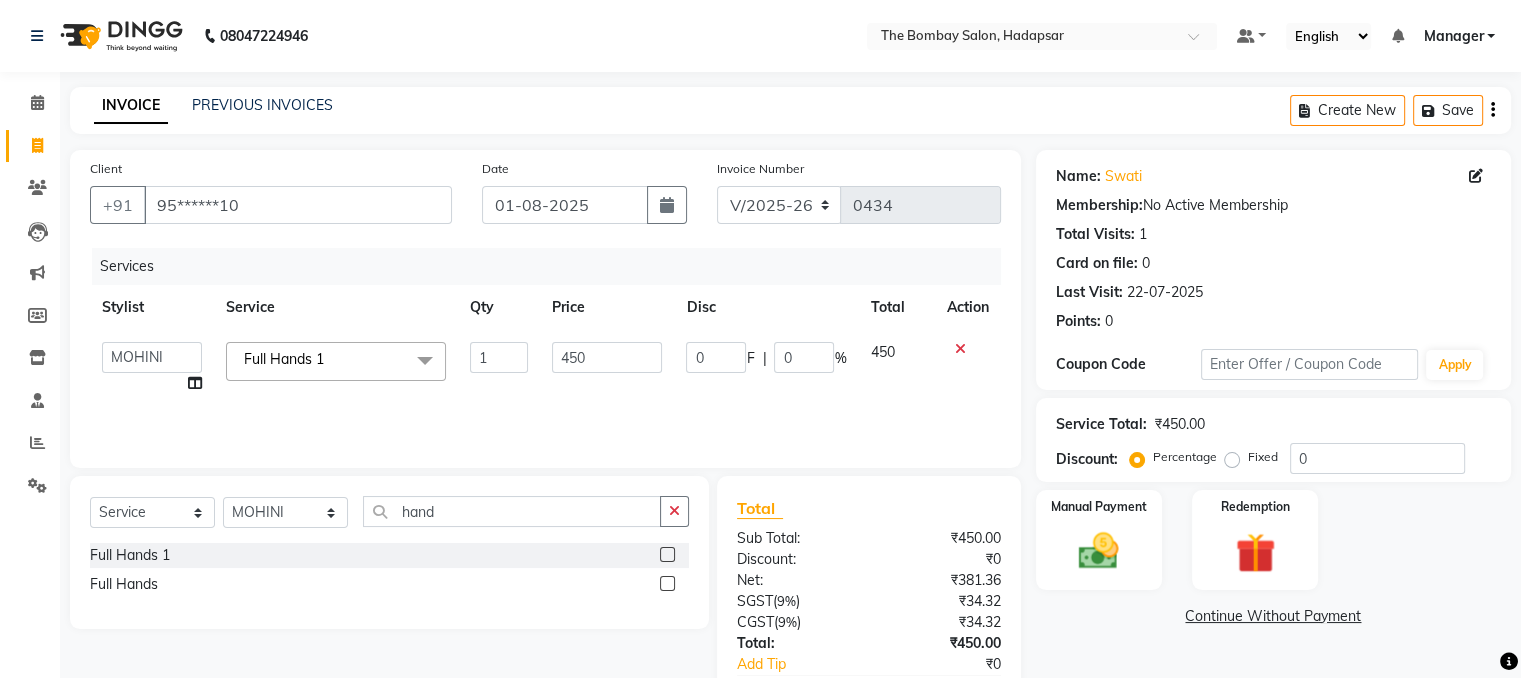 click on "450" 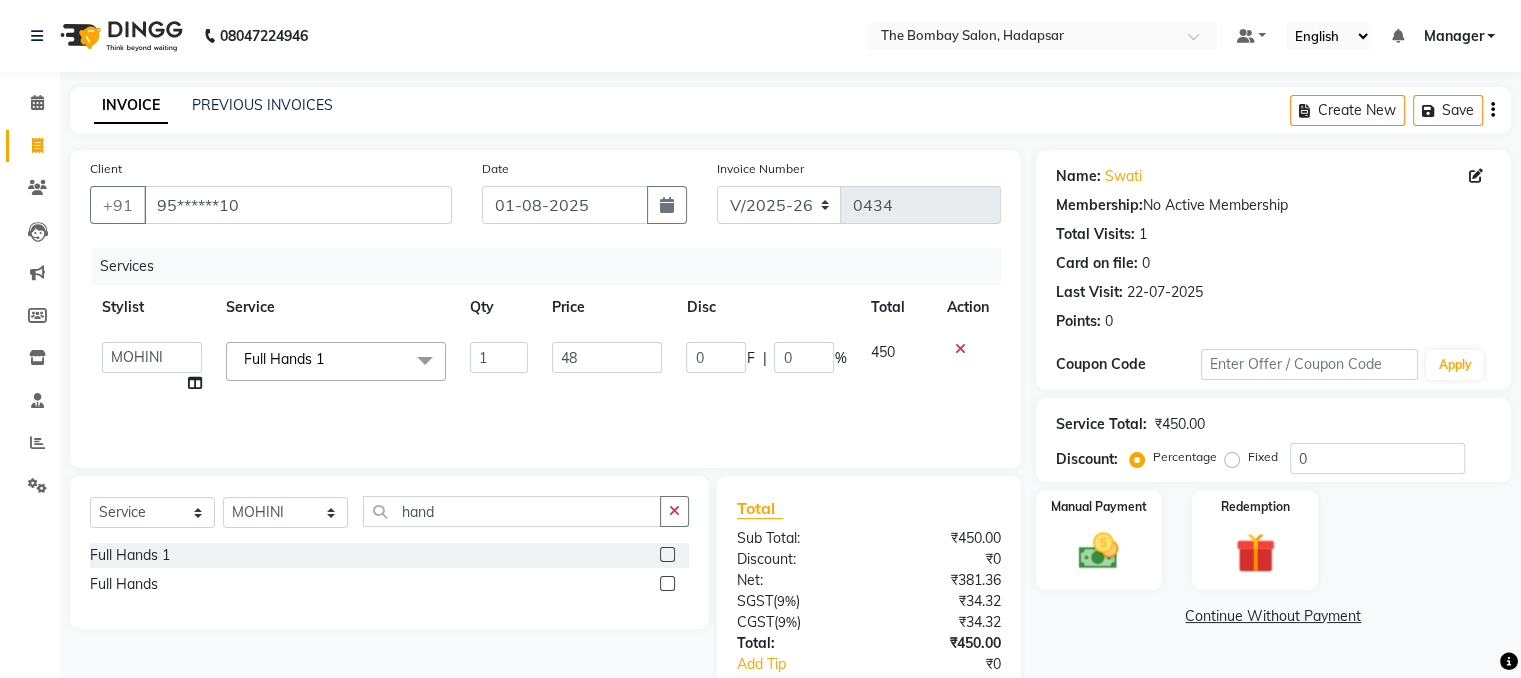 type on "480" 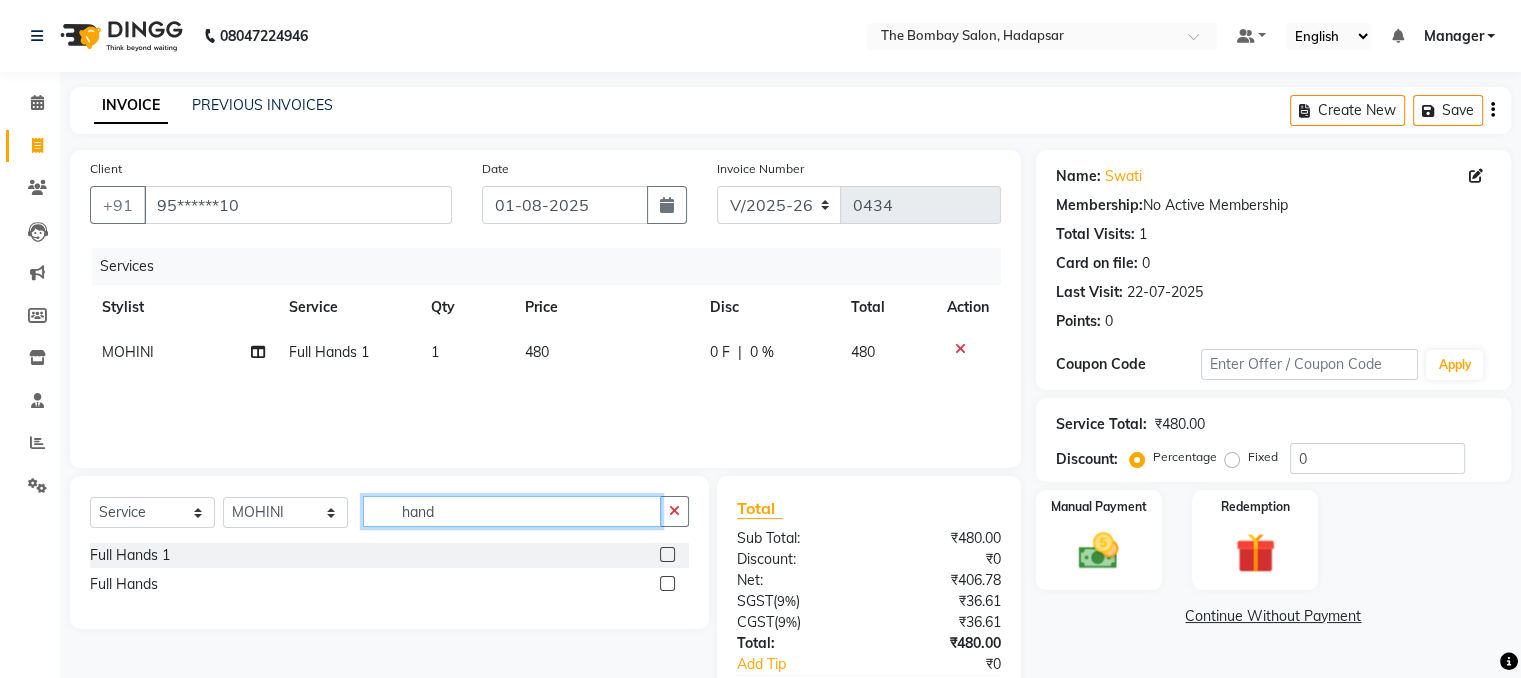 click on "hand" 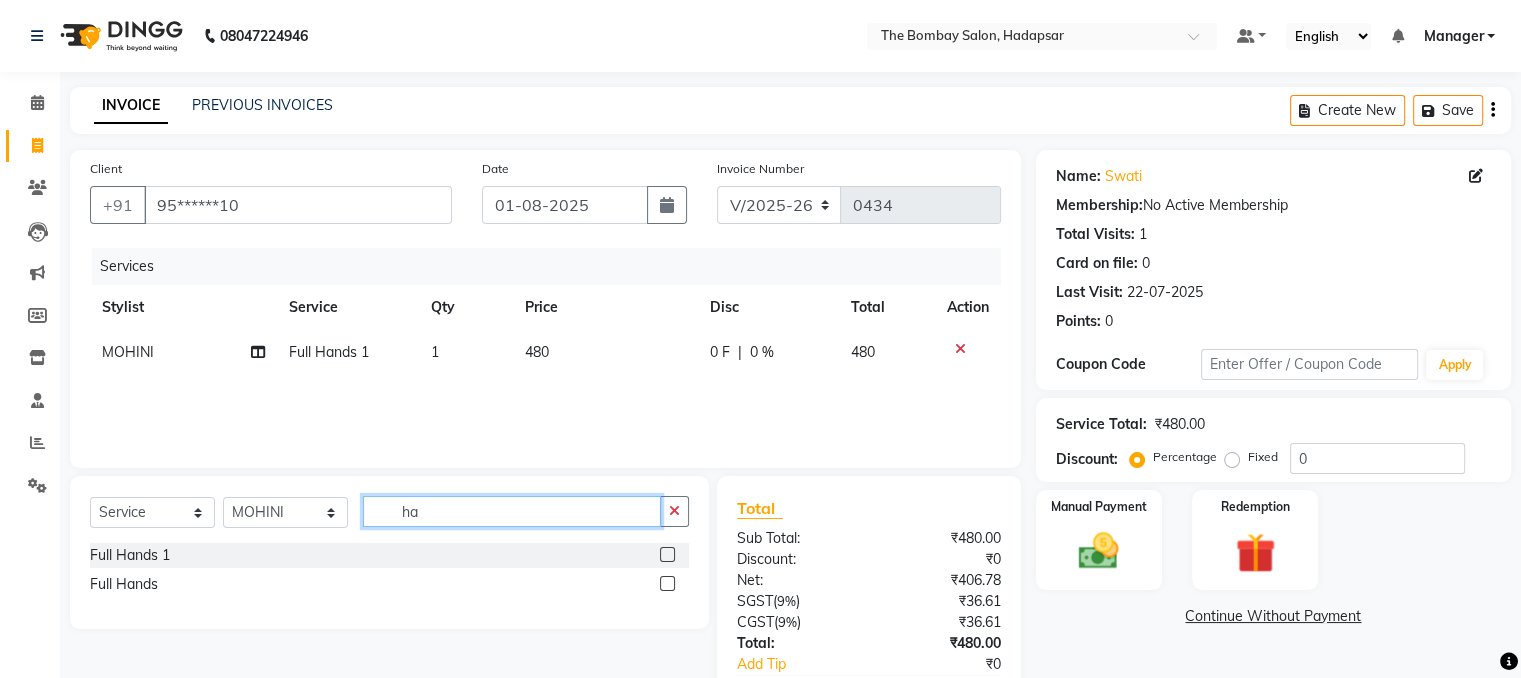 type on "h" 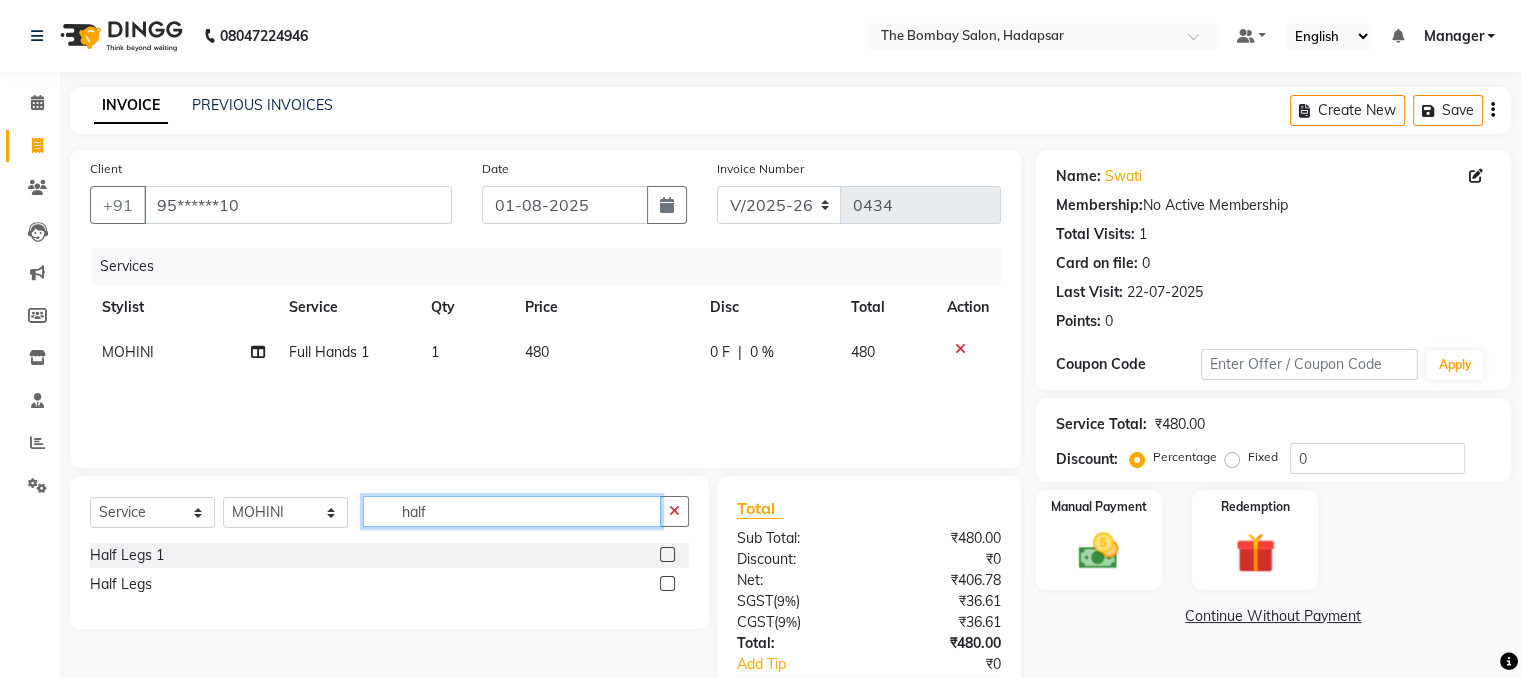 type on "half" 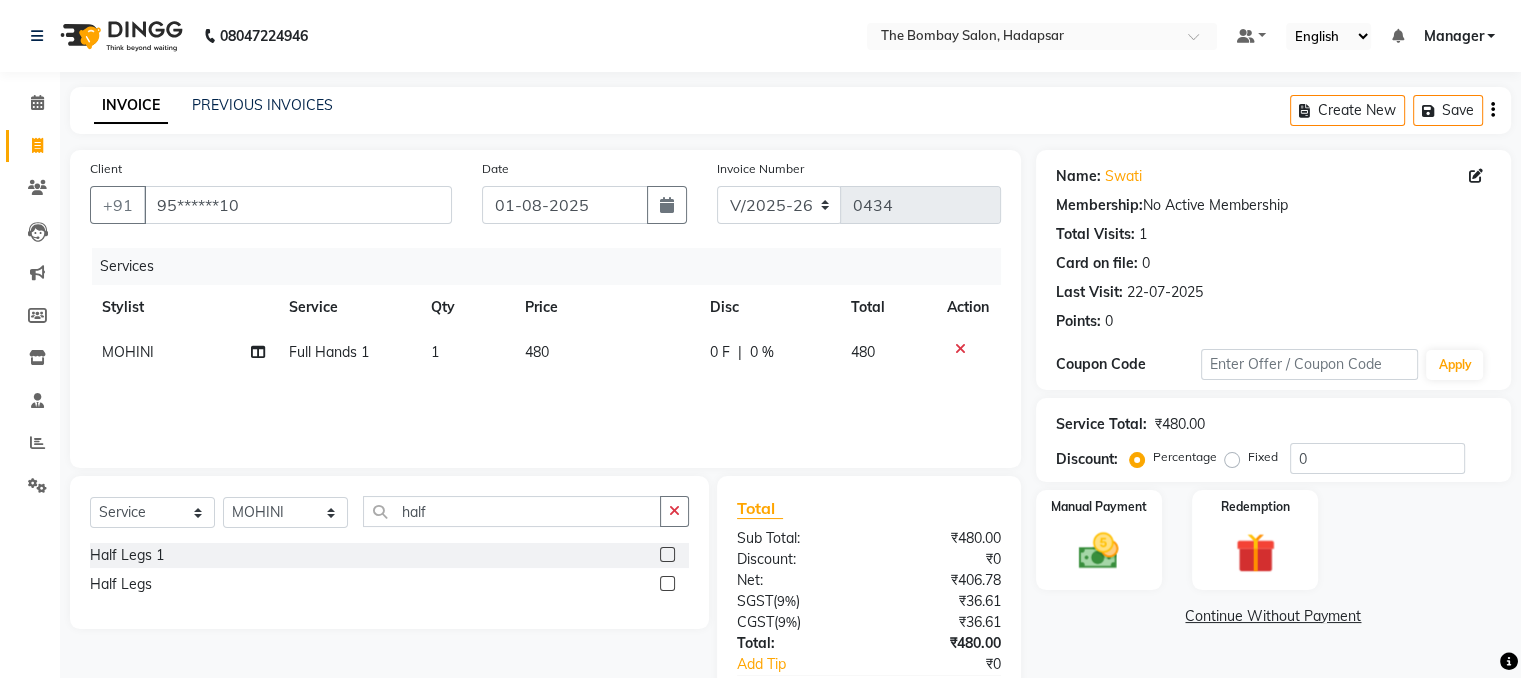 click 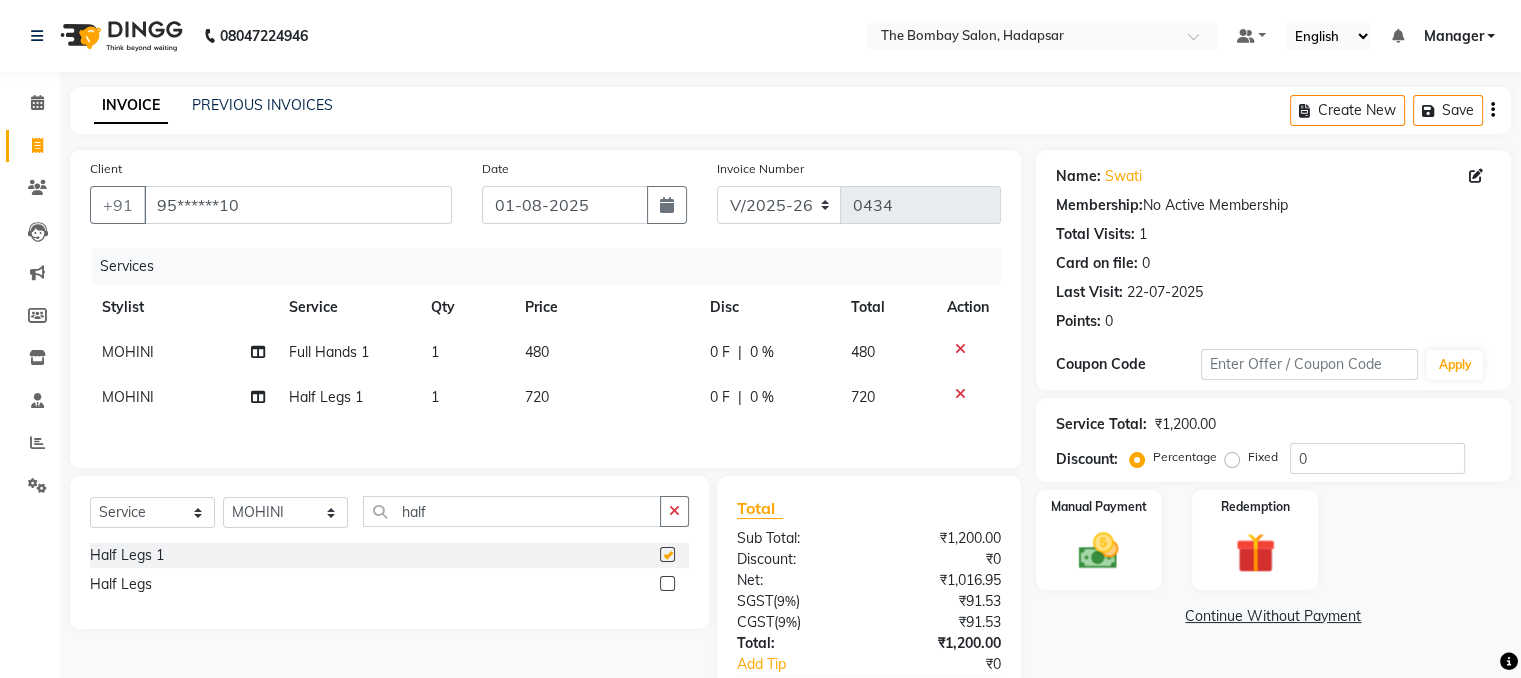 checkbox on "false" 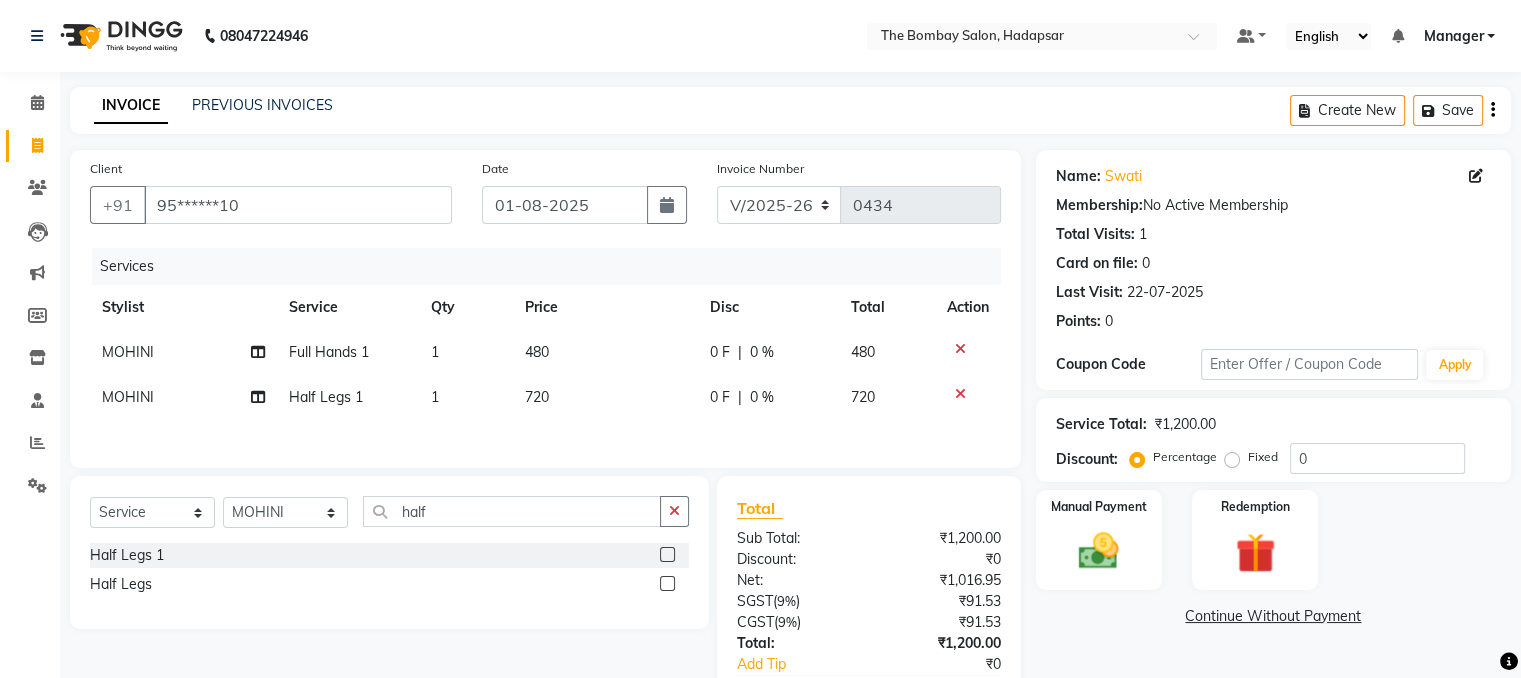 click on "720" 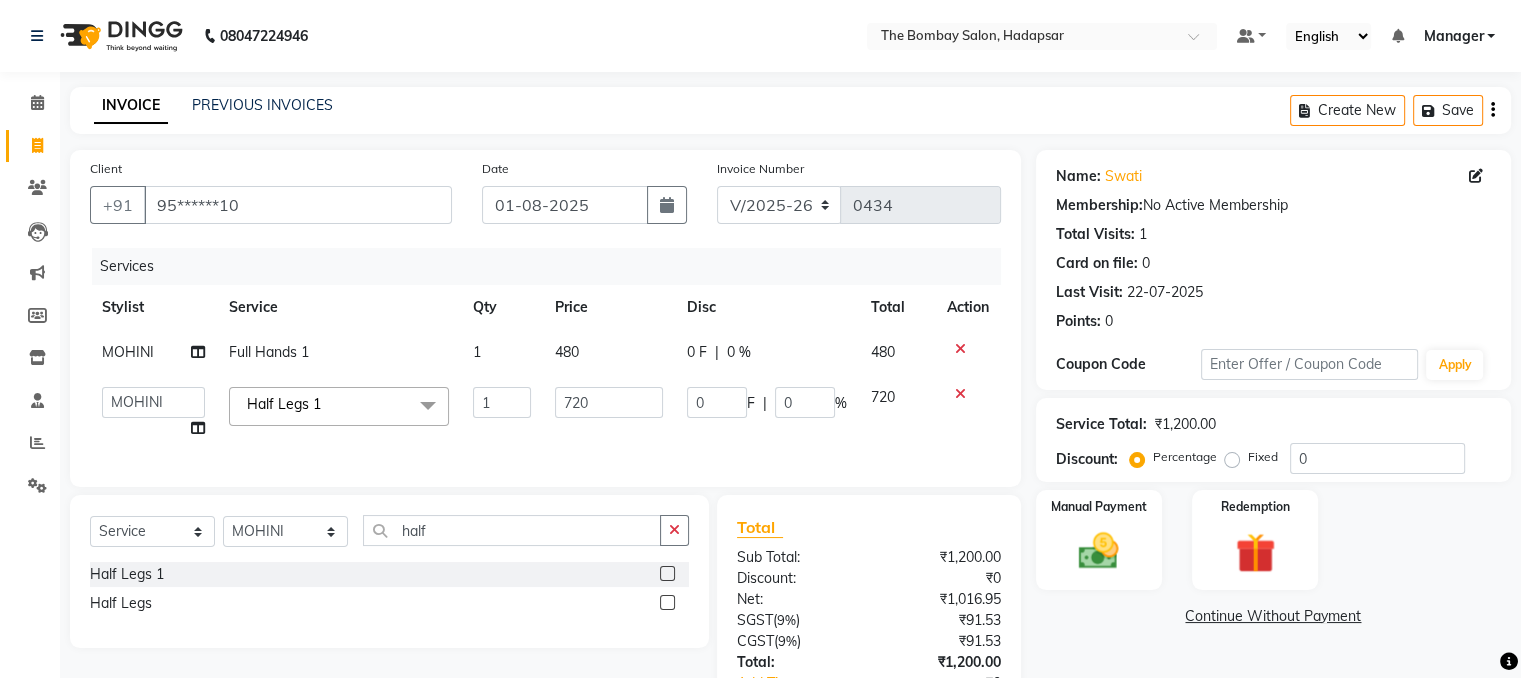 click on "720" 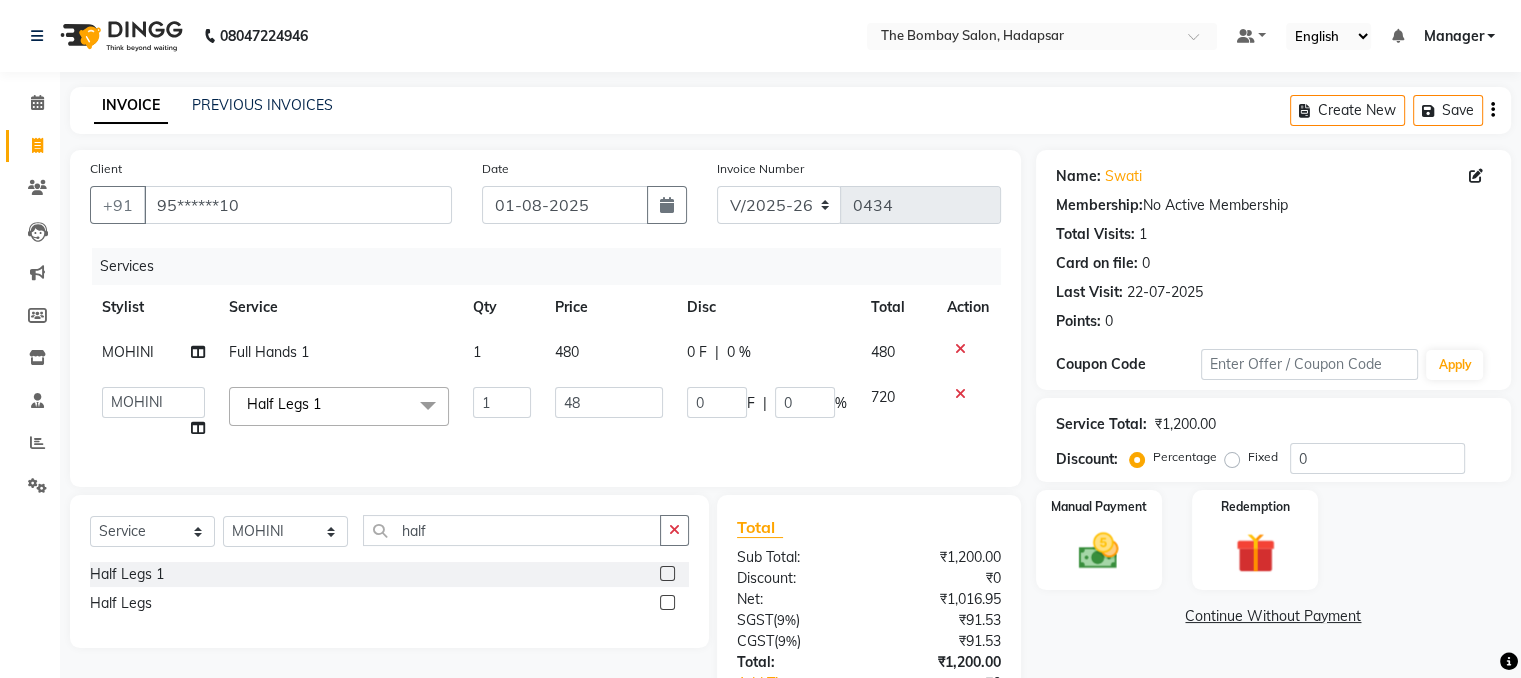type on "480" 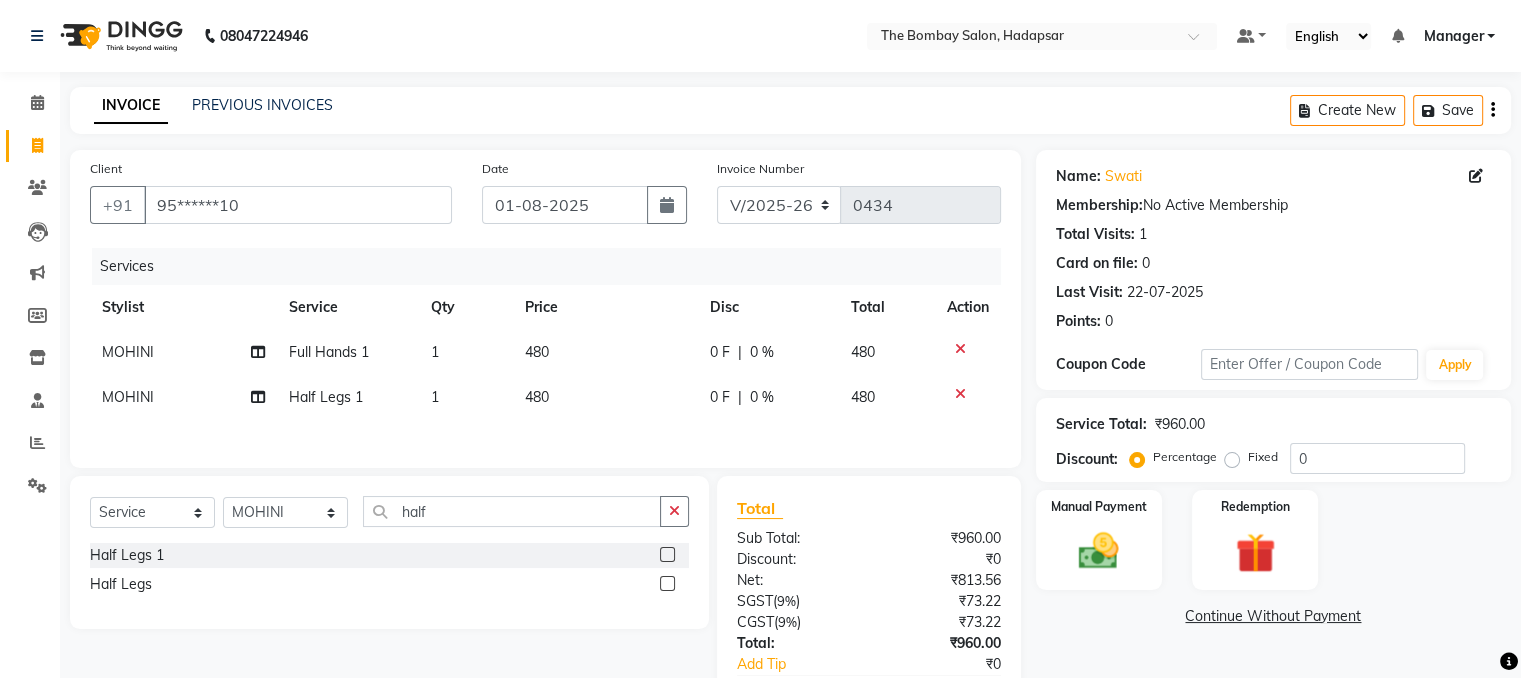 click on "480" 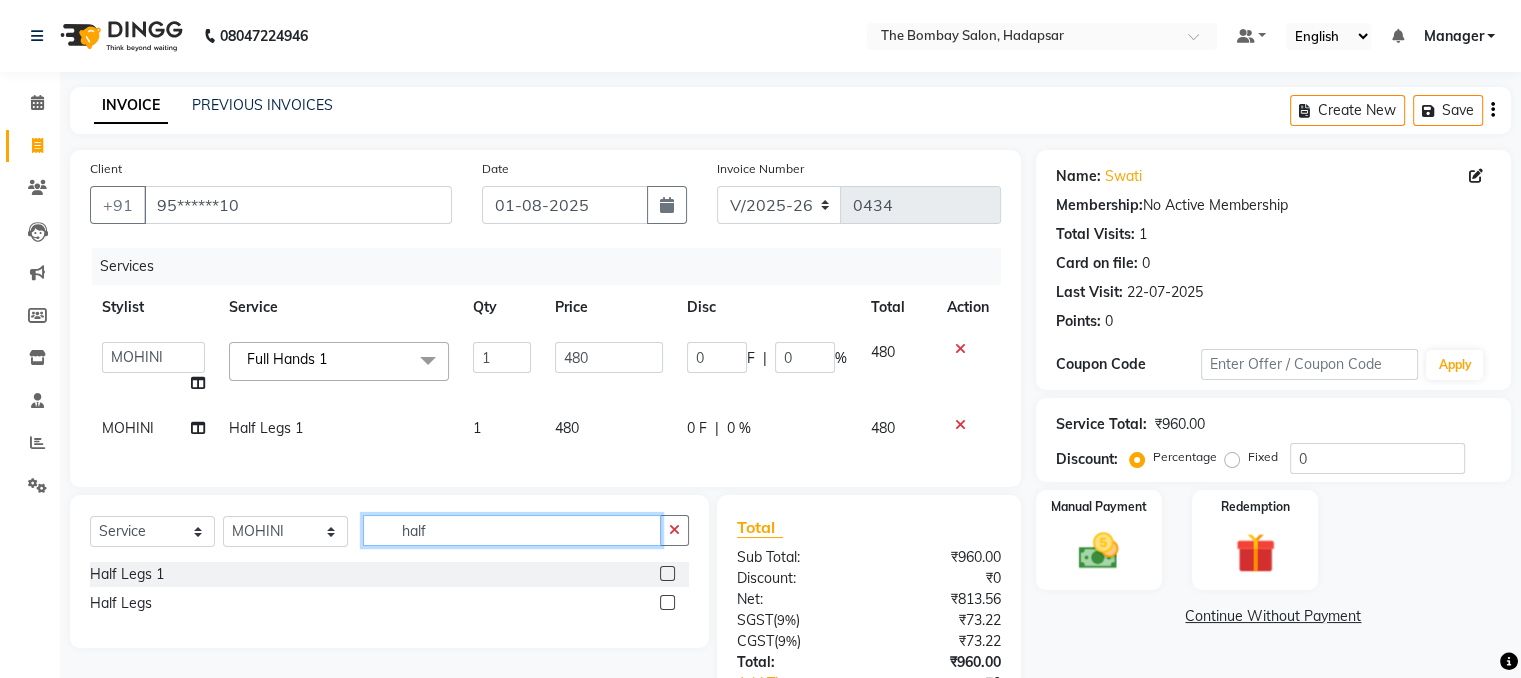 click on "half" 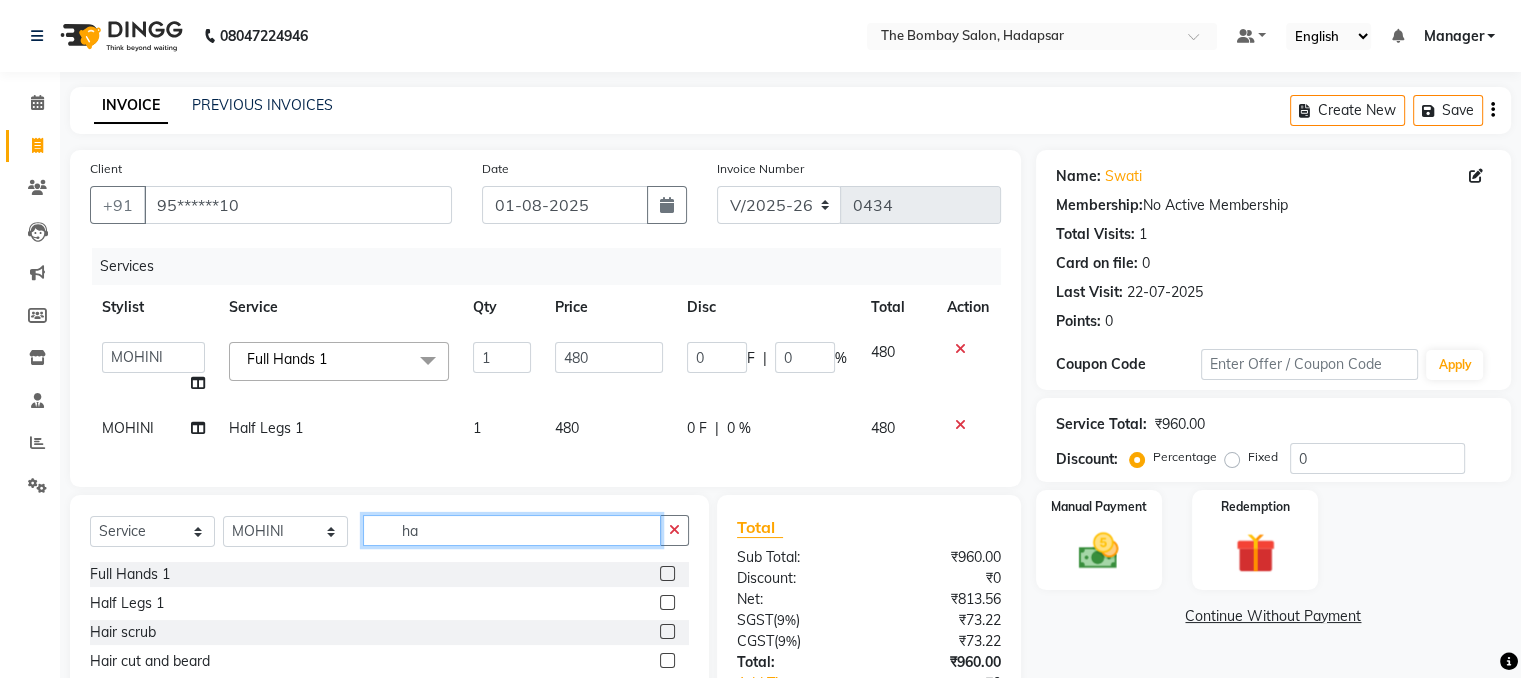 type on "h" 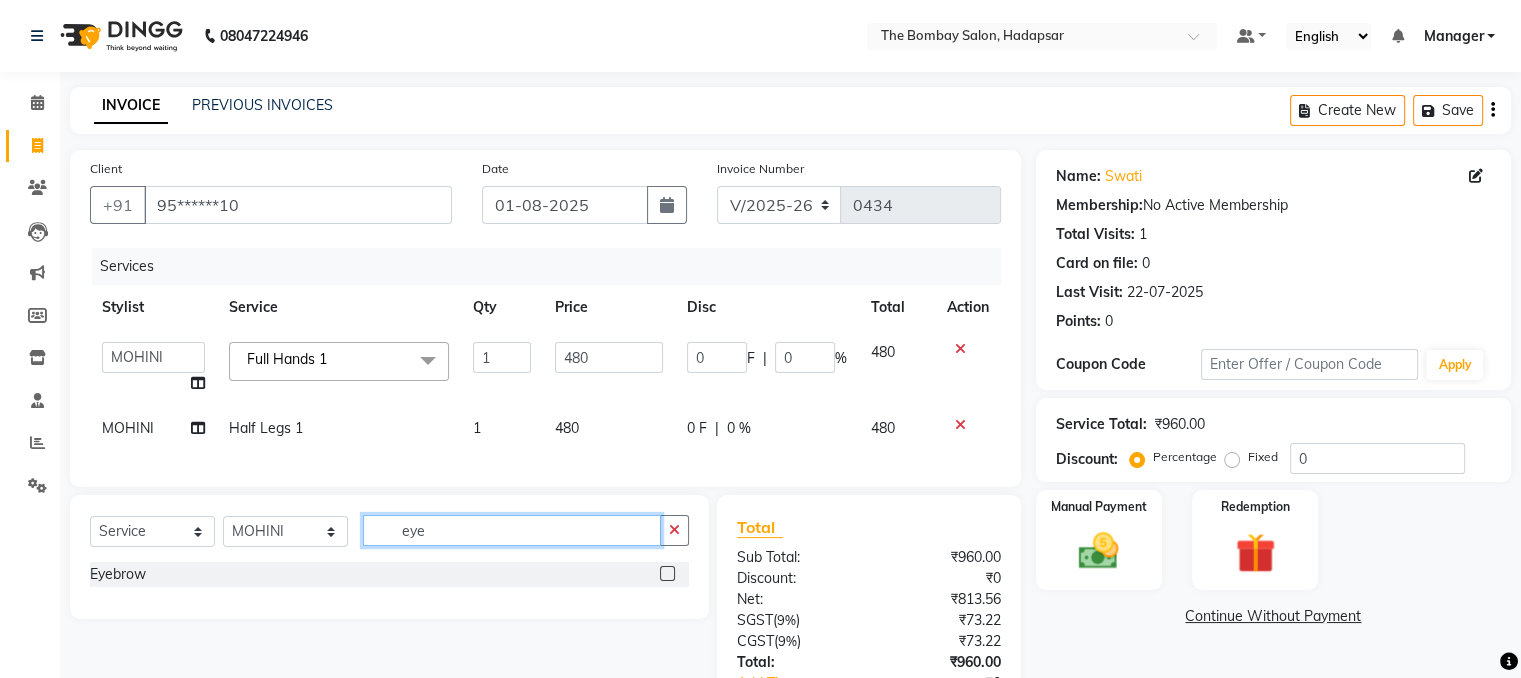 type on "eye" 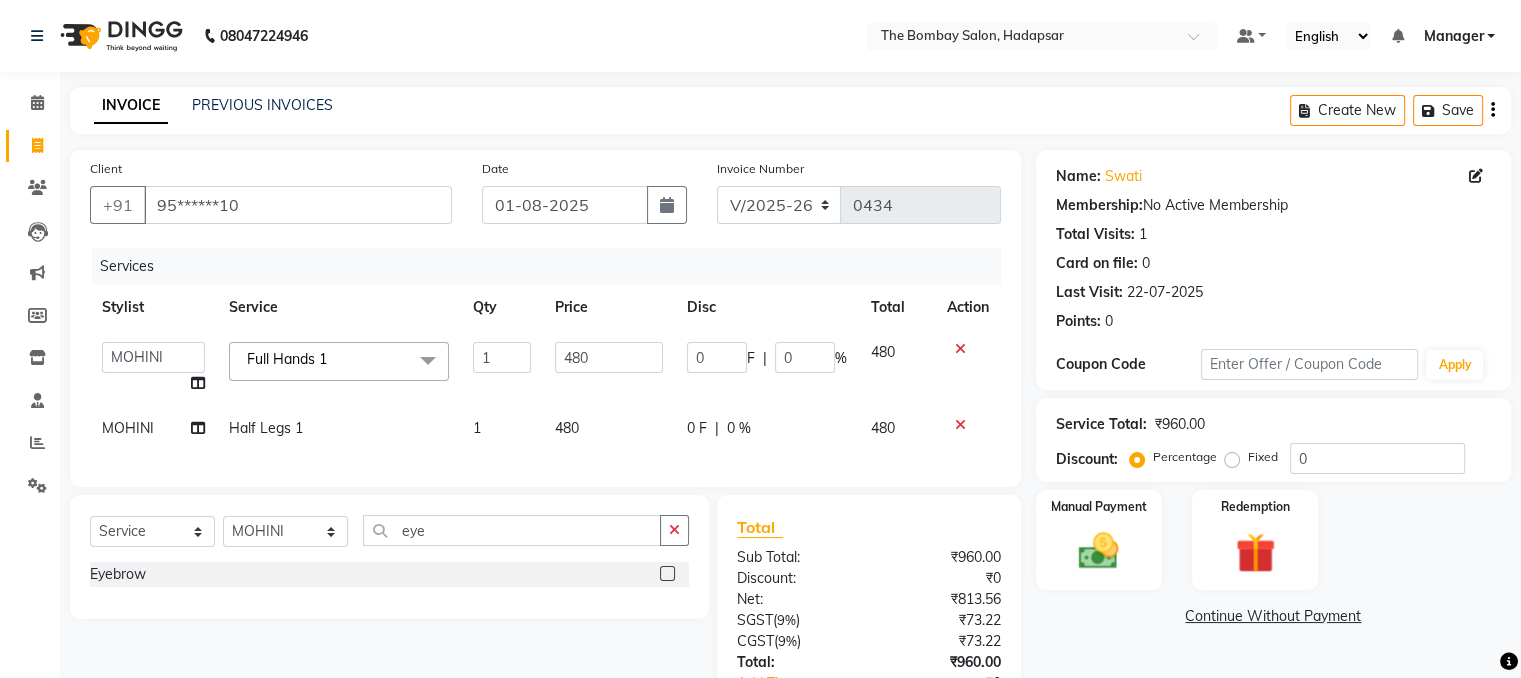 click 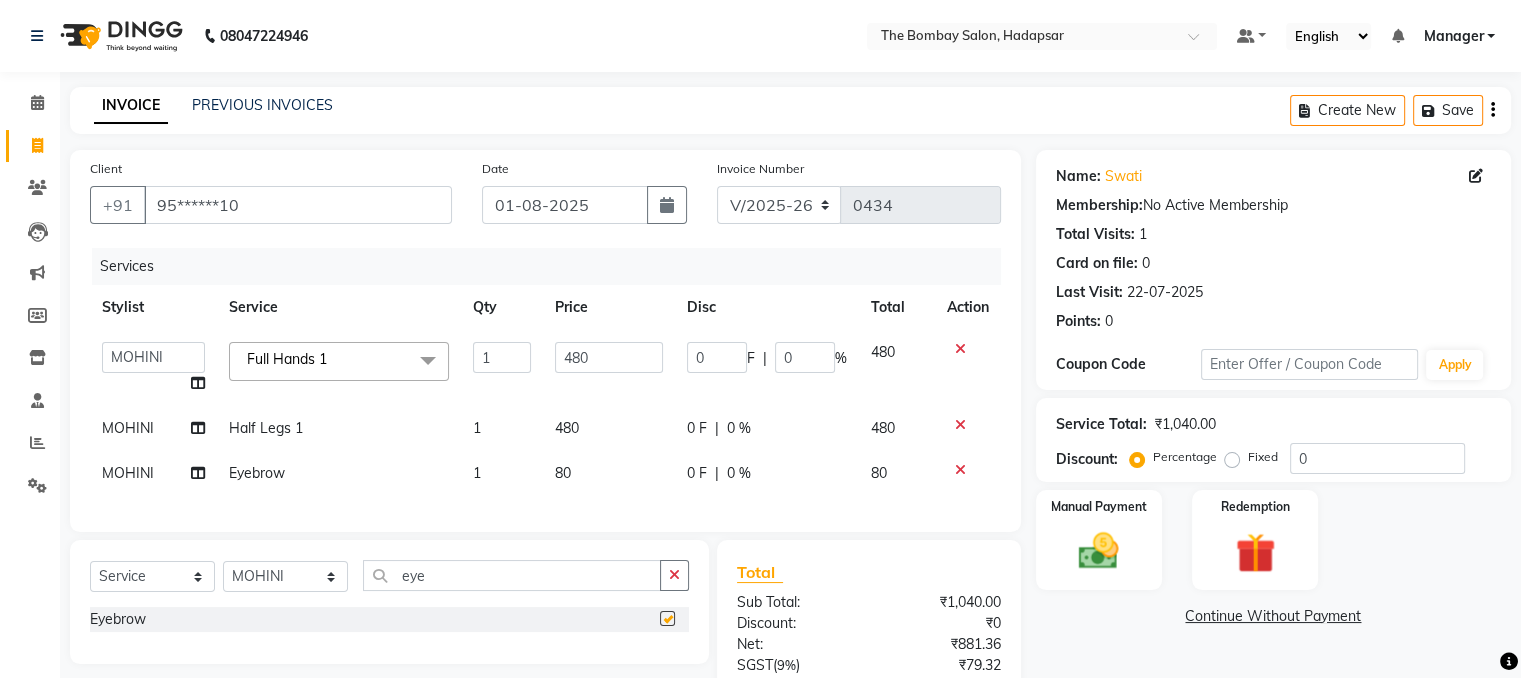 checkbox on "false" 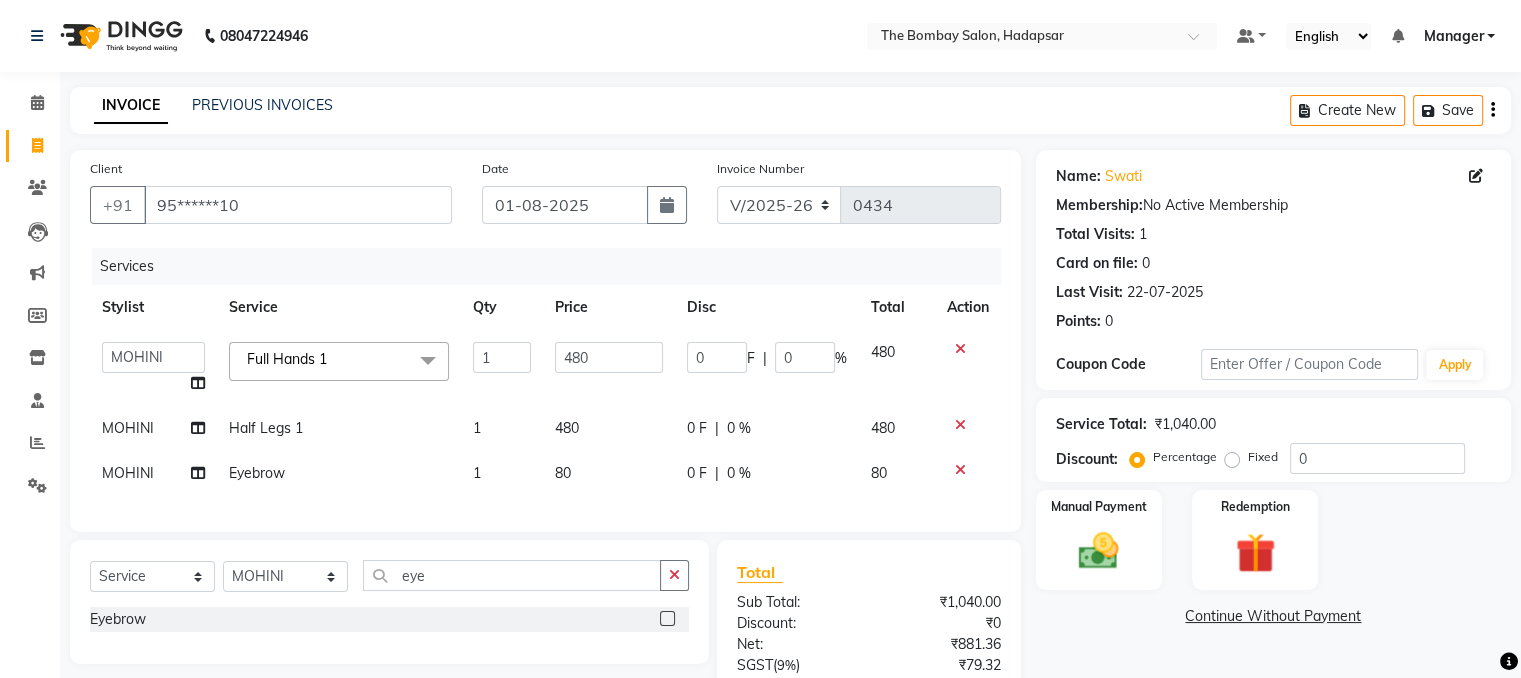 click on "80" 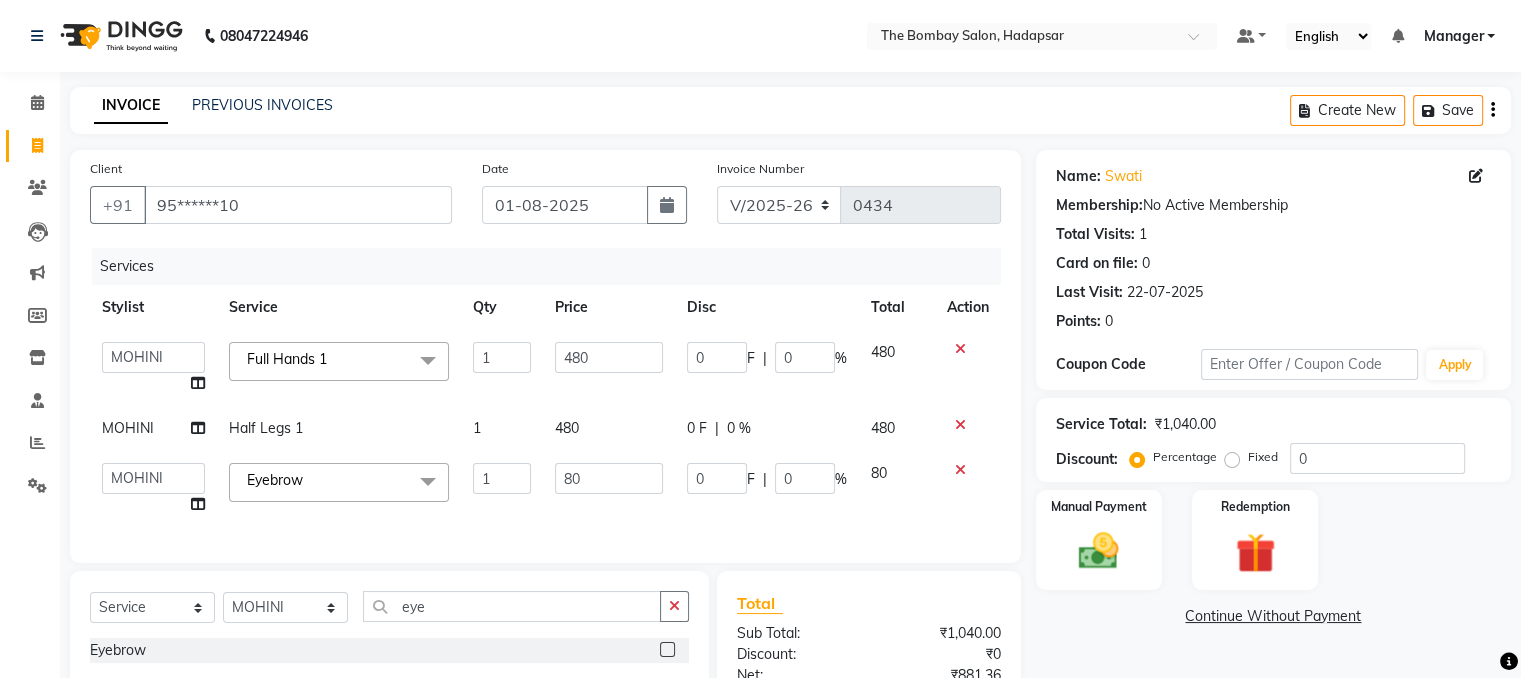 click on "80" 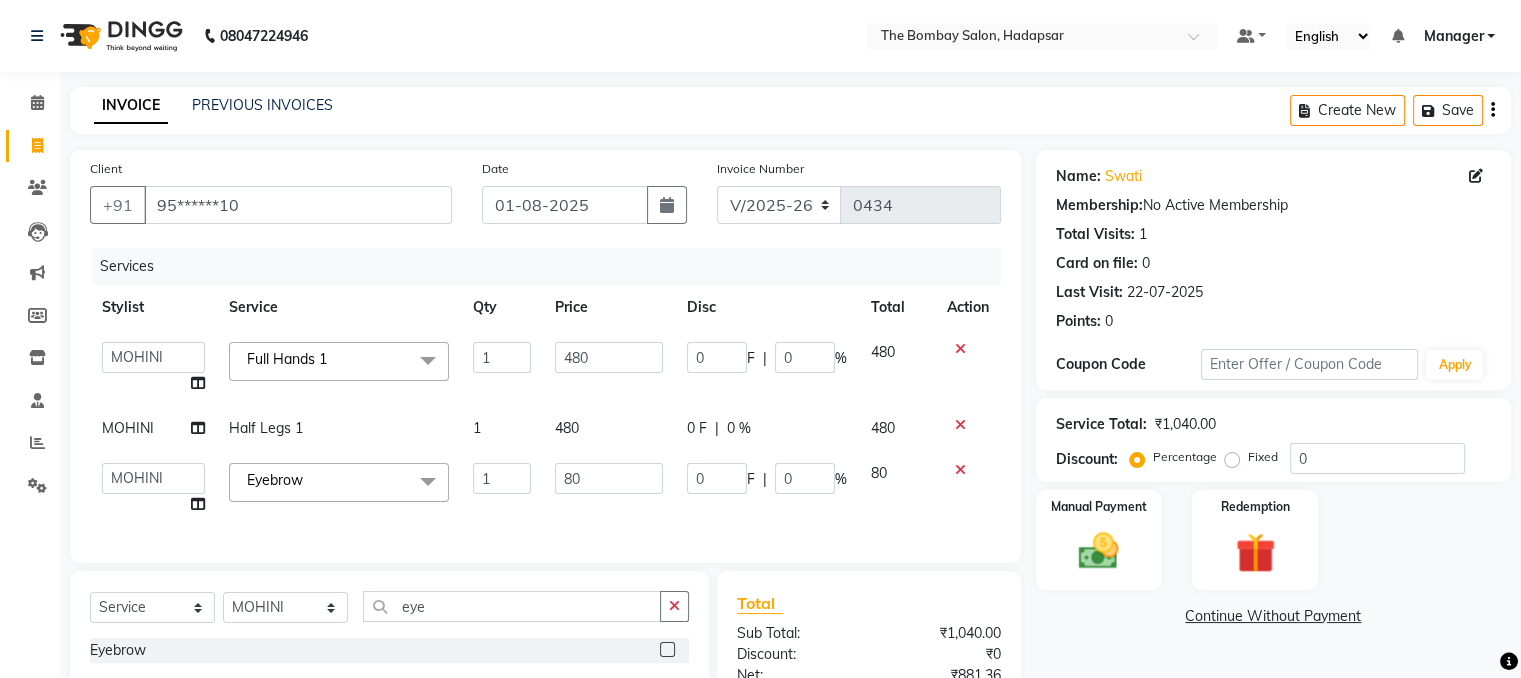 type on "8" 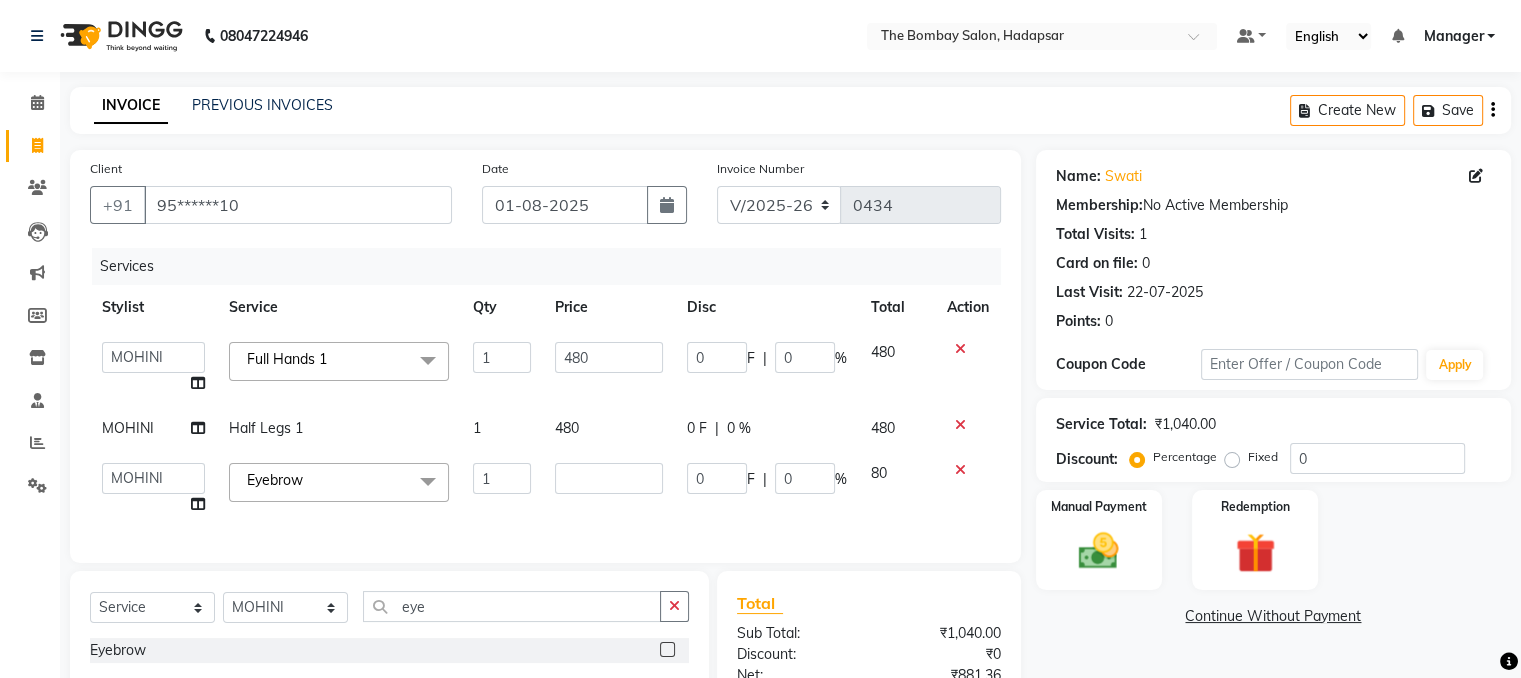 type on "6" 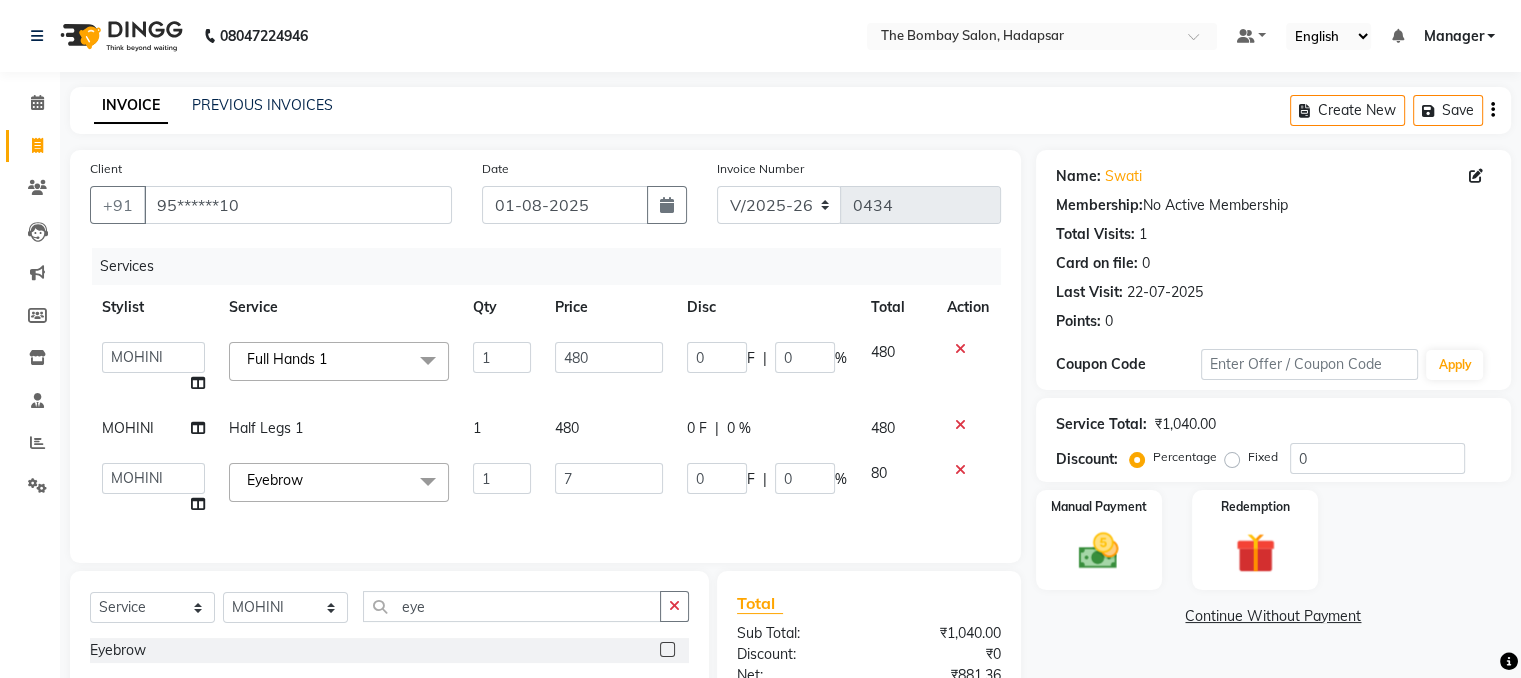 type on "70" 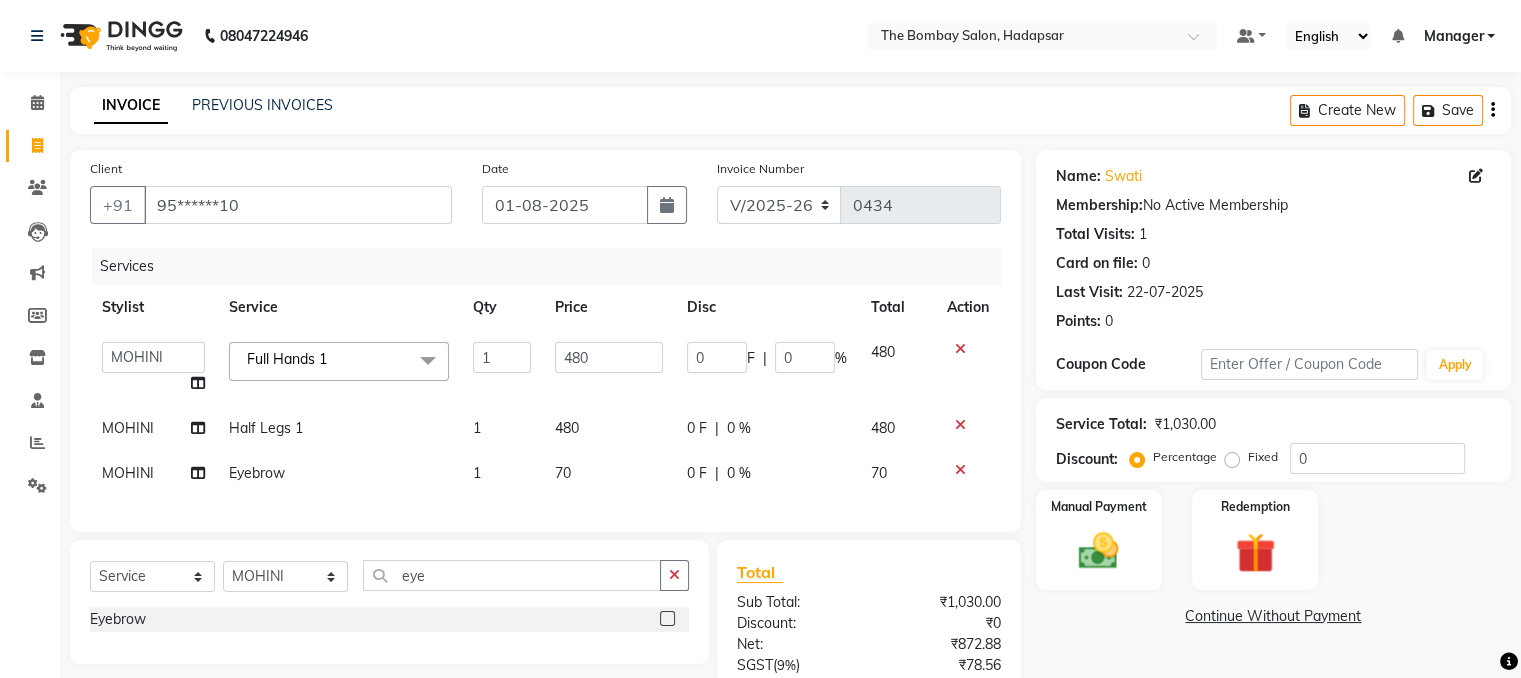 click on "Client +91 [PHONE] Date 01-08-2025 Invoice Number V/2025 V/2025-26 0434 Services Stylist Service Qty Price Disc Total Action  AMRUTA   BHAGWANTU   hasn   Manager   MOHINI   MUKESH   PINKY   RAMESHWAR   sachin   SANTOSH   SHANKAR  Full Hands 1  x Ubderarms Full Hands 1 Half Legs 1 Full Legs Full Body(Without Bikini) Chin Forehead Lowerlips Upperlips 1 Eyebrow Sidelocks Full Face BRILLARE DANDRUFF  SPA billare oil massage Inova root touchup full face wax D tan face and neck Hair scrub Hair cut and beard NAILS GEL GEL OVERLAY + ART FRENCH TIP FEET POLISH + FRENCH TIP NAILS EXTENSTION Body Pollishing Upperlips B Wax Beard Trimming Beard colour Hair Wash Men Hair Wash Female Hair-set Shaving Kids (male / female ) Dry Haircut Male Wash Haircut Male Dry Haircut Female Female Hair Cut & BD Wash Haircut Female Male Hair Cut Ubderarms 1 Full Hands Half Legs Full Legs 1 Bwax Full Body(Without Bikini) 2 Underarms Face & Neck Full Arms Full Back Bleach Full Body Blow Dry Full Face 1 Head Massage Female O3 Mask Ironing" 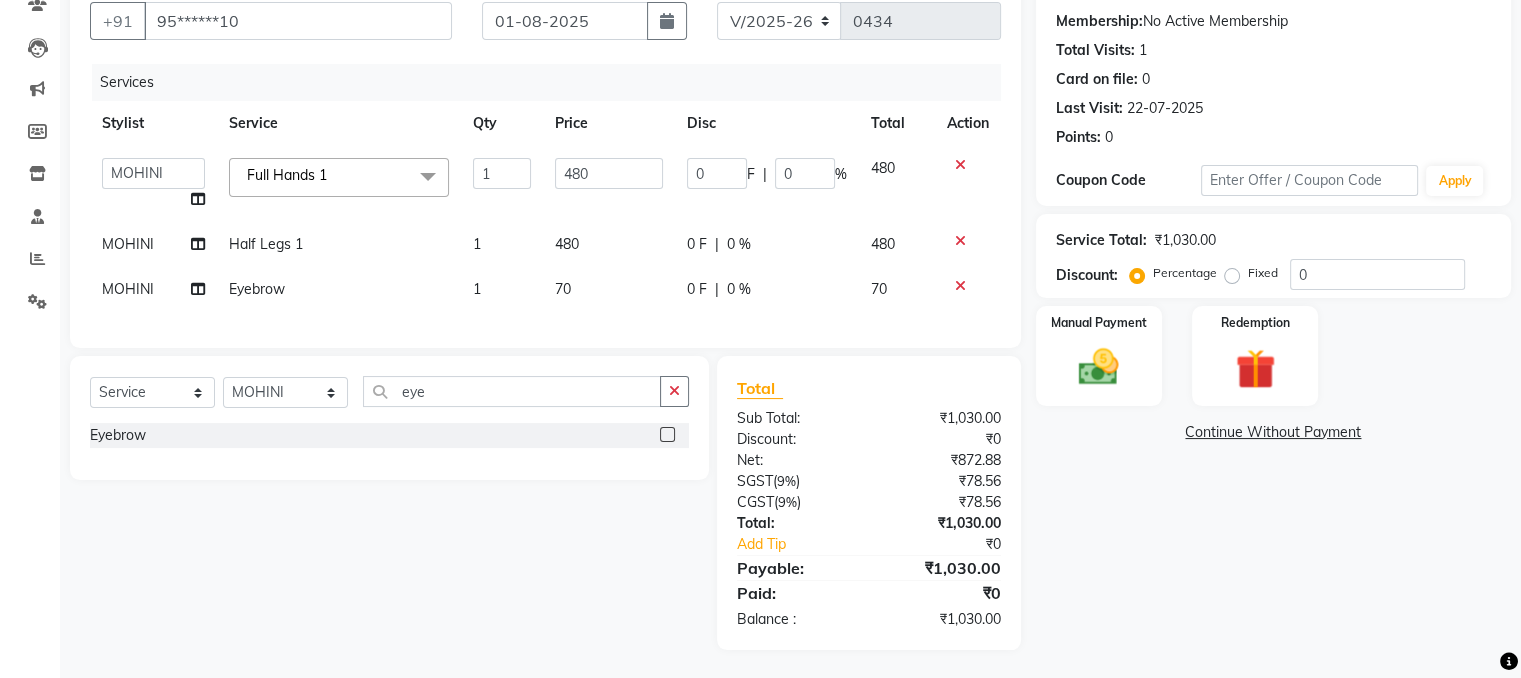 scroll, scrollTop: 184, scrollLeft: 0, axis: vertical 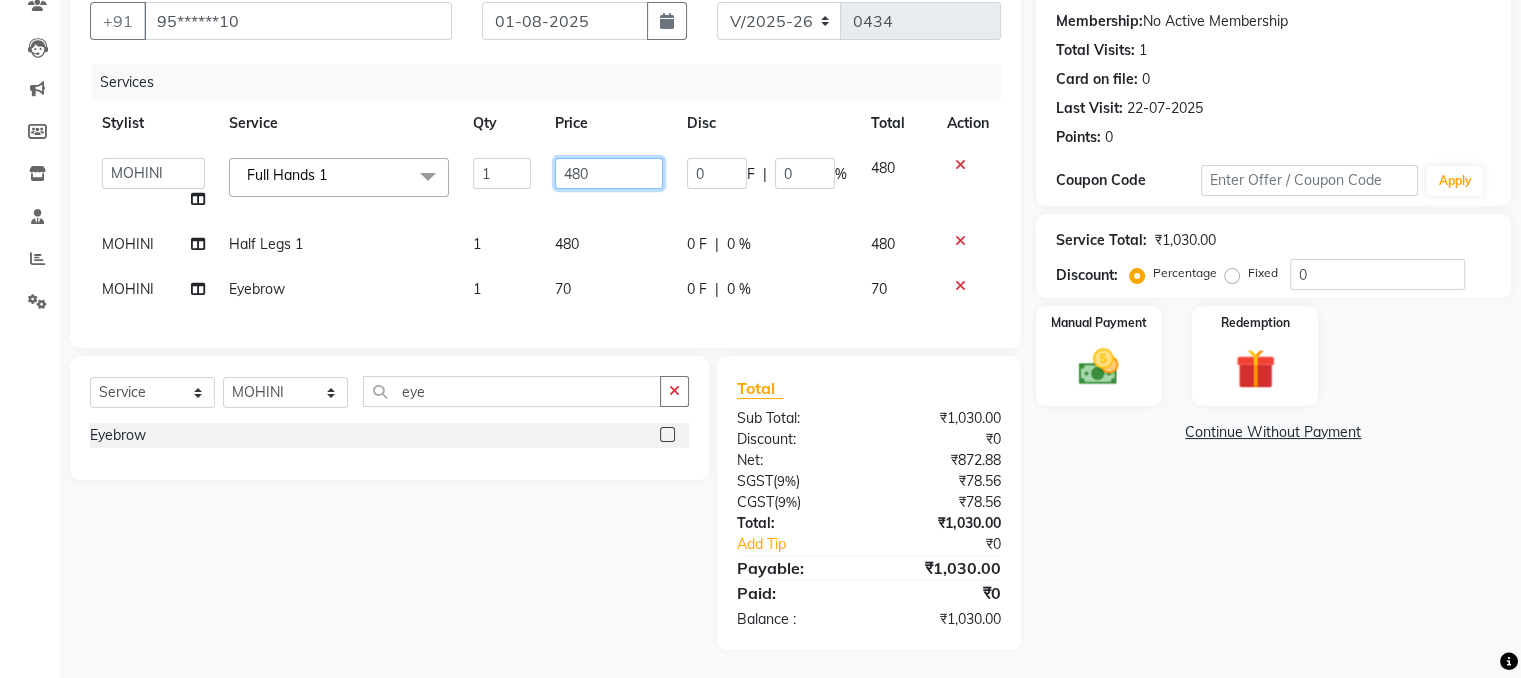 click on "480" 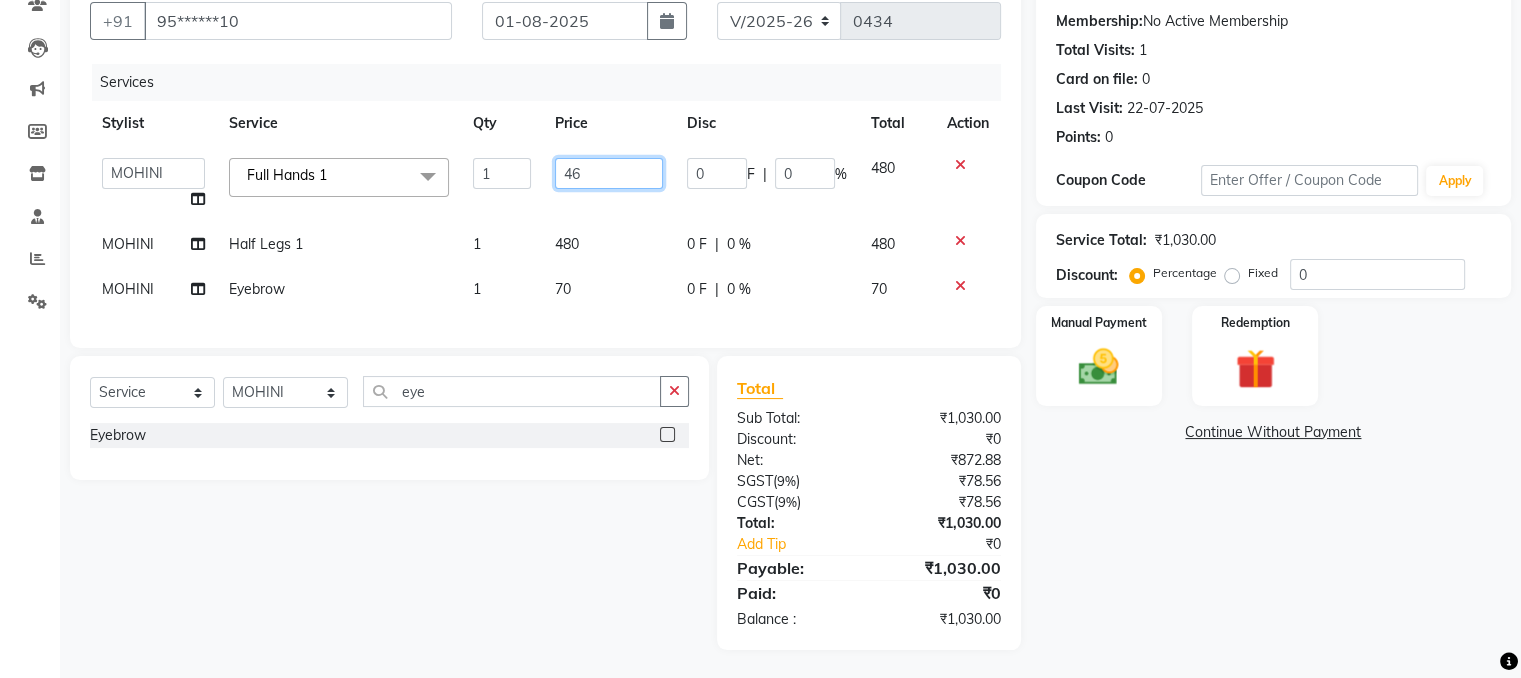 type on "466" 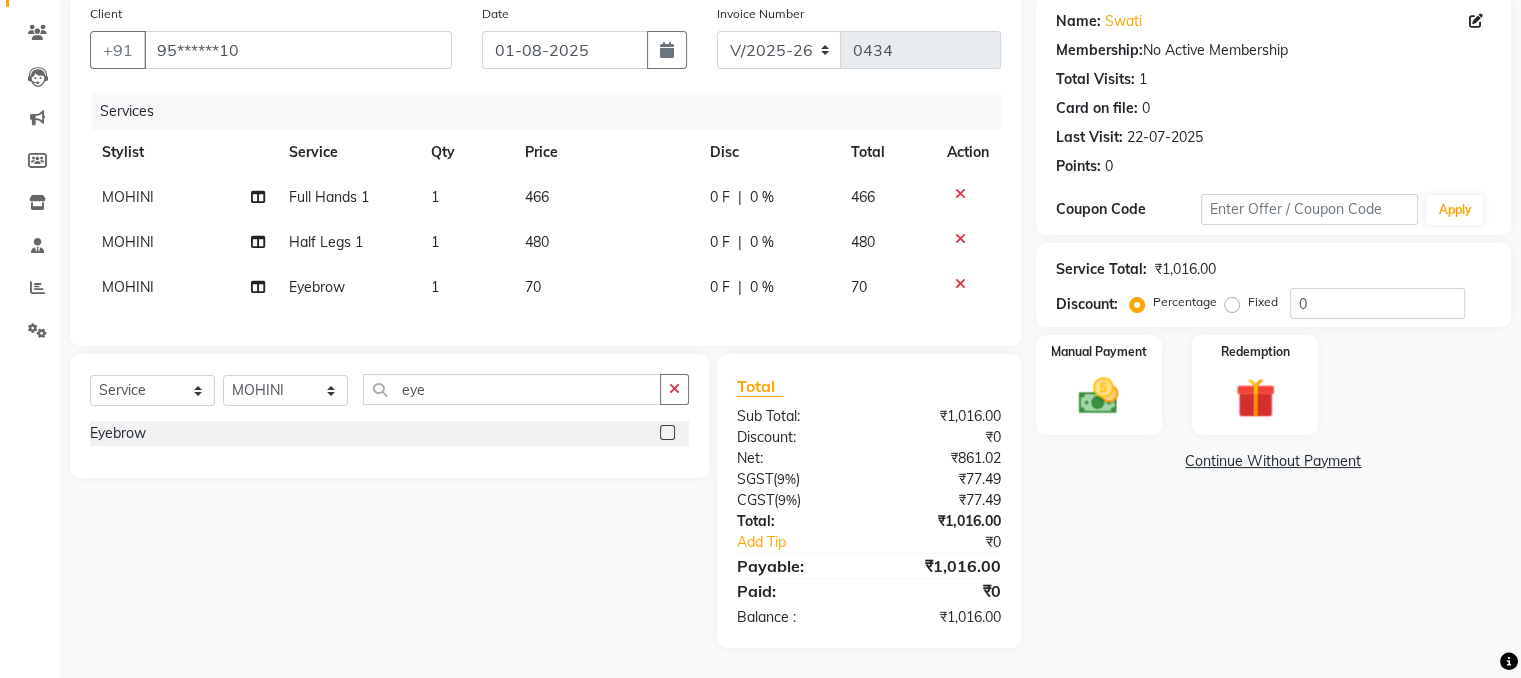 click on "MOHINI Full Hands 1 1 466 0 F | 0 % 466 MOHINI Half Legs 1 1 480 0 F | 0 % 480 MOHINI Eyebrow 1 70 0 F | 0 % 70" 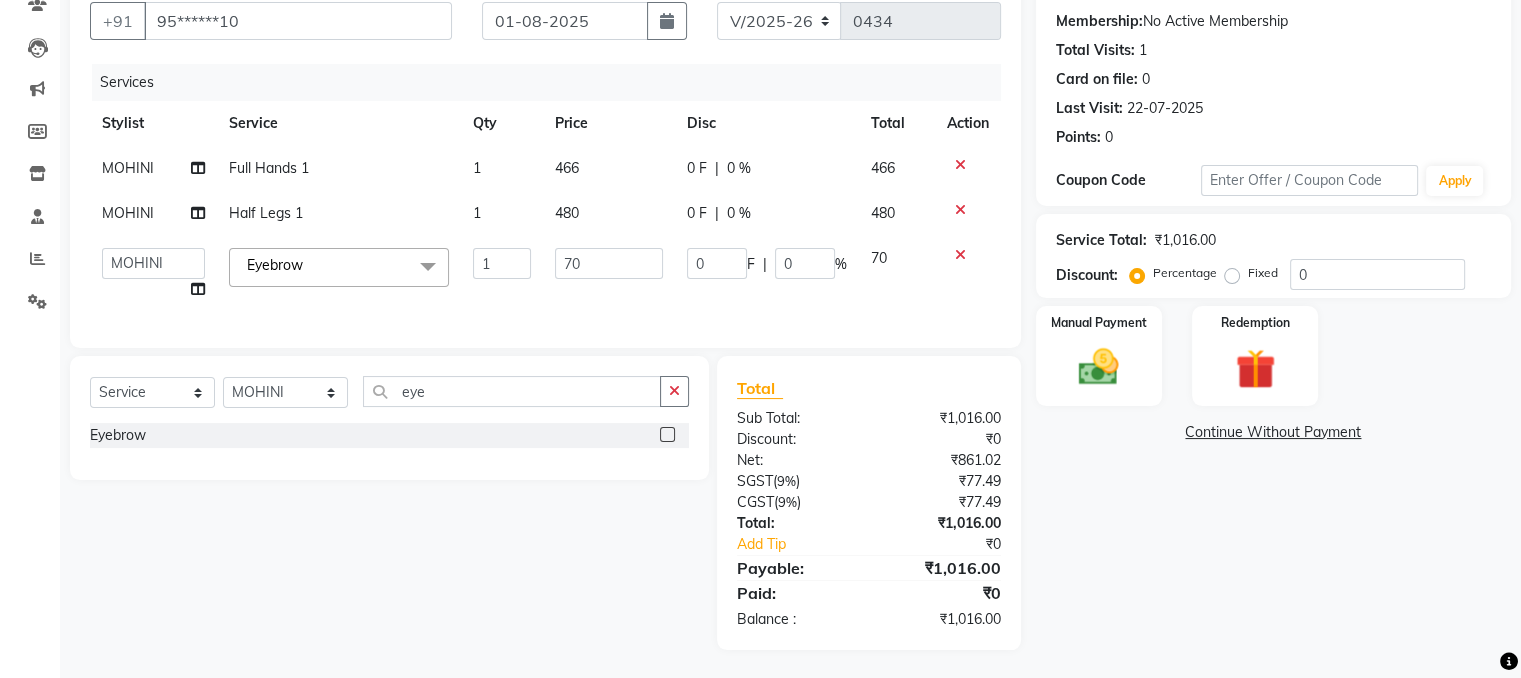 click on "466" 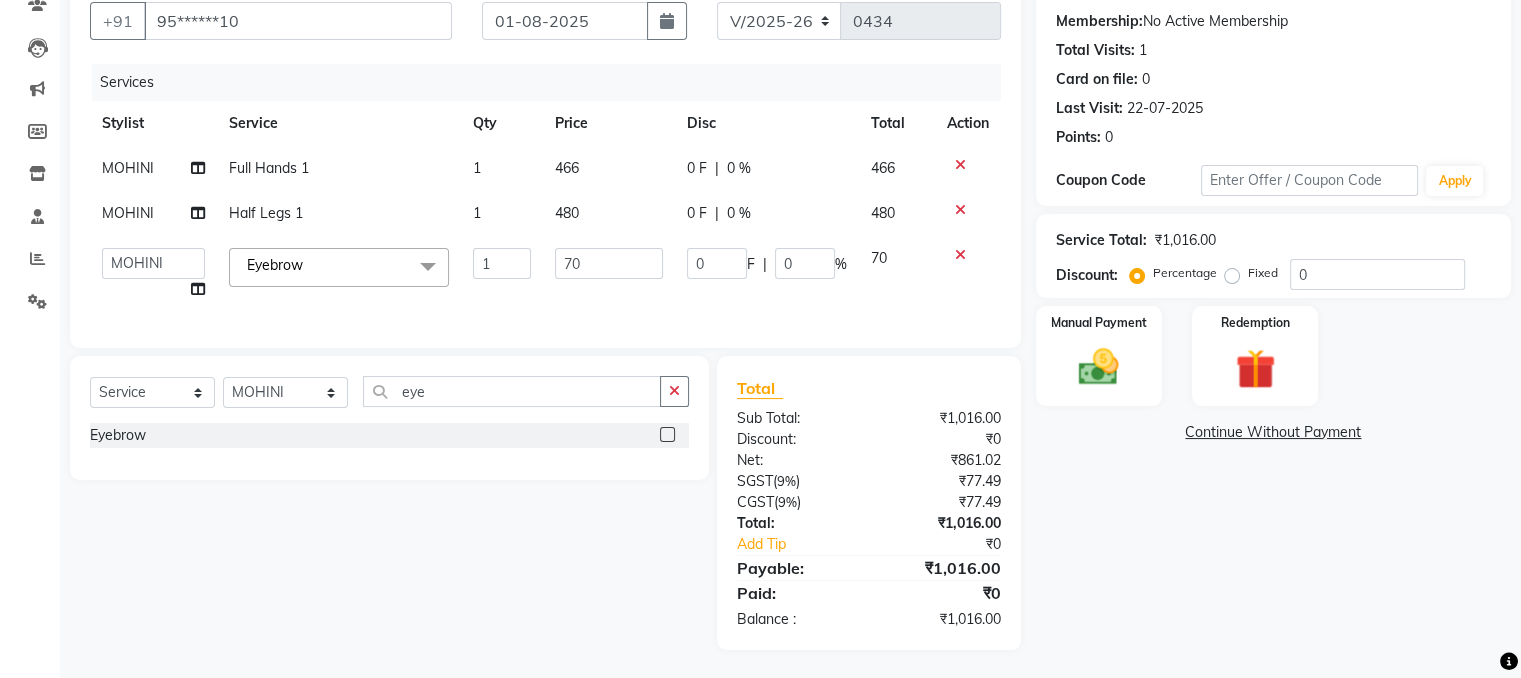 select on "84385" 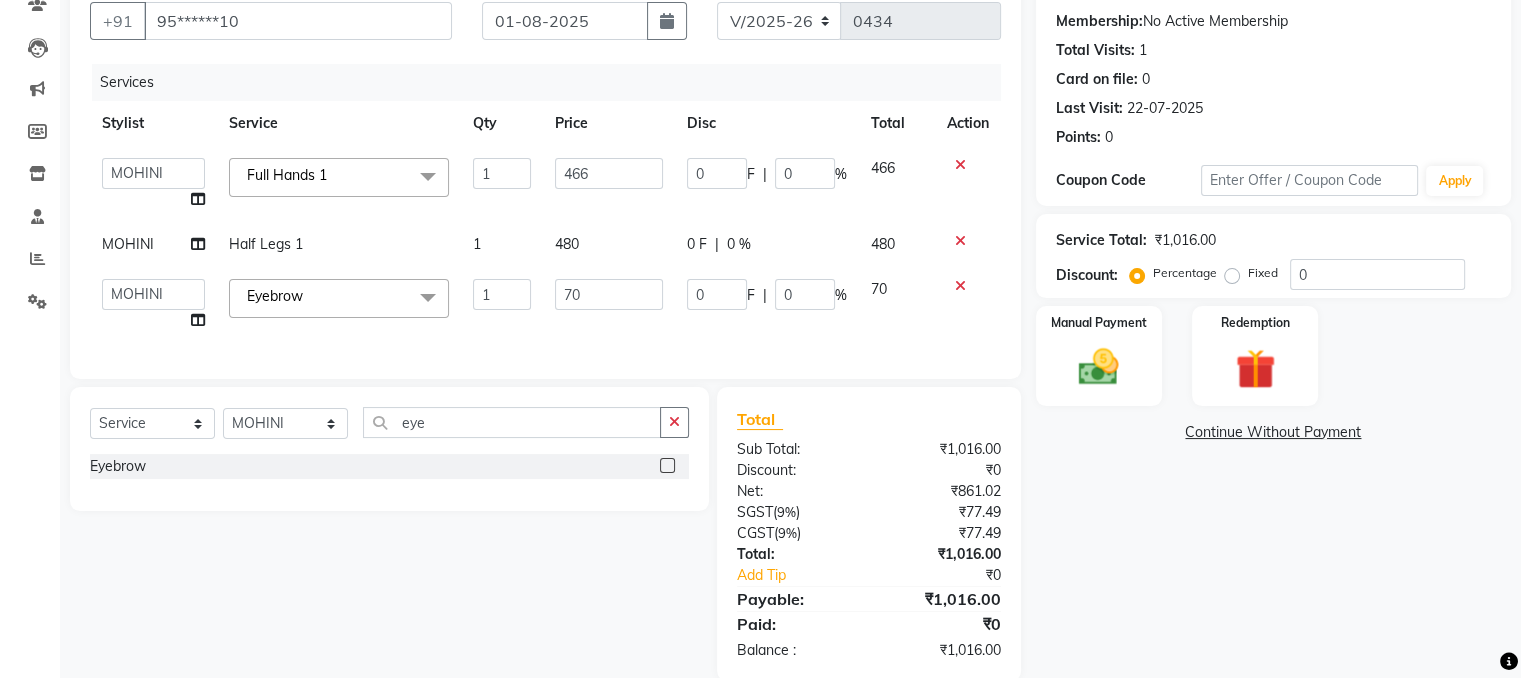 click on "466" 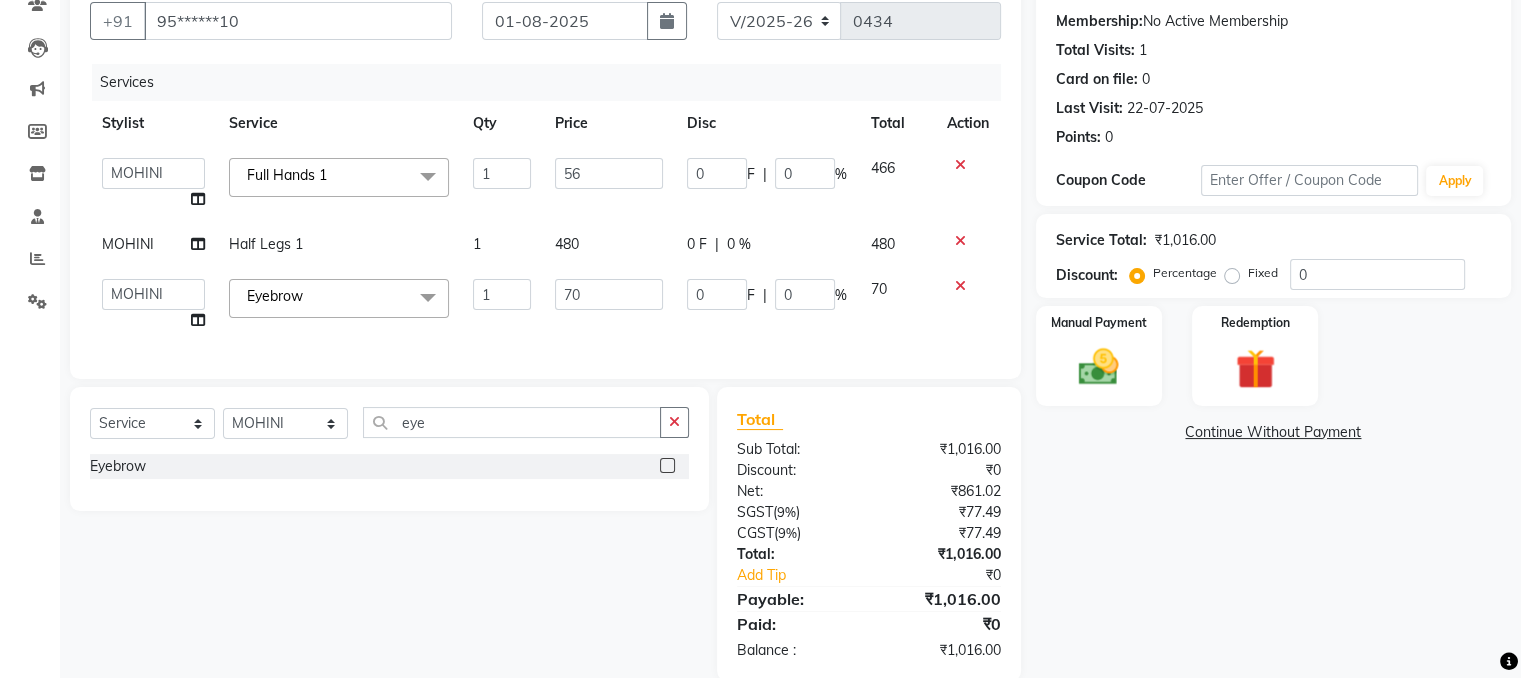 type on "566" 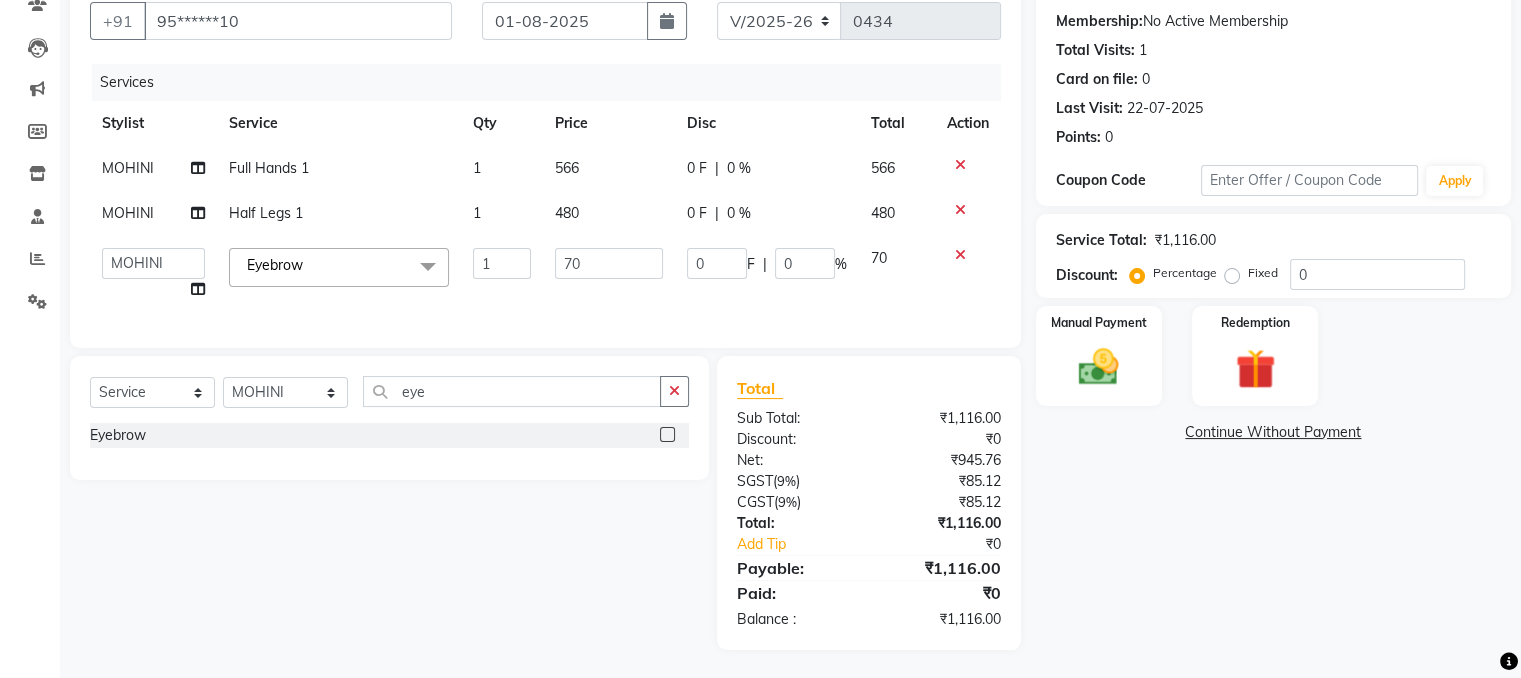 click on "480" 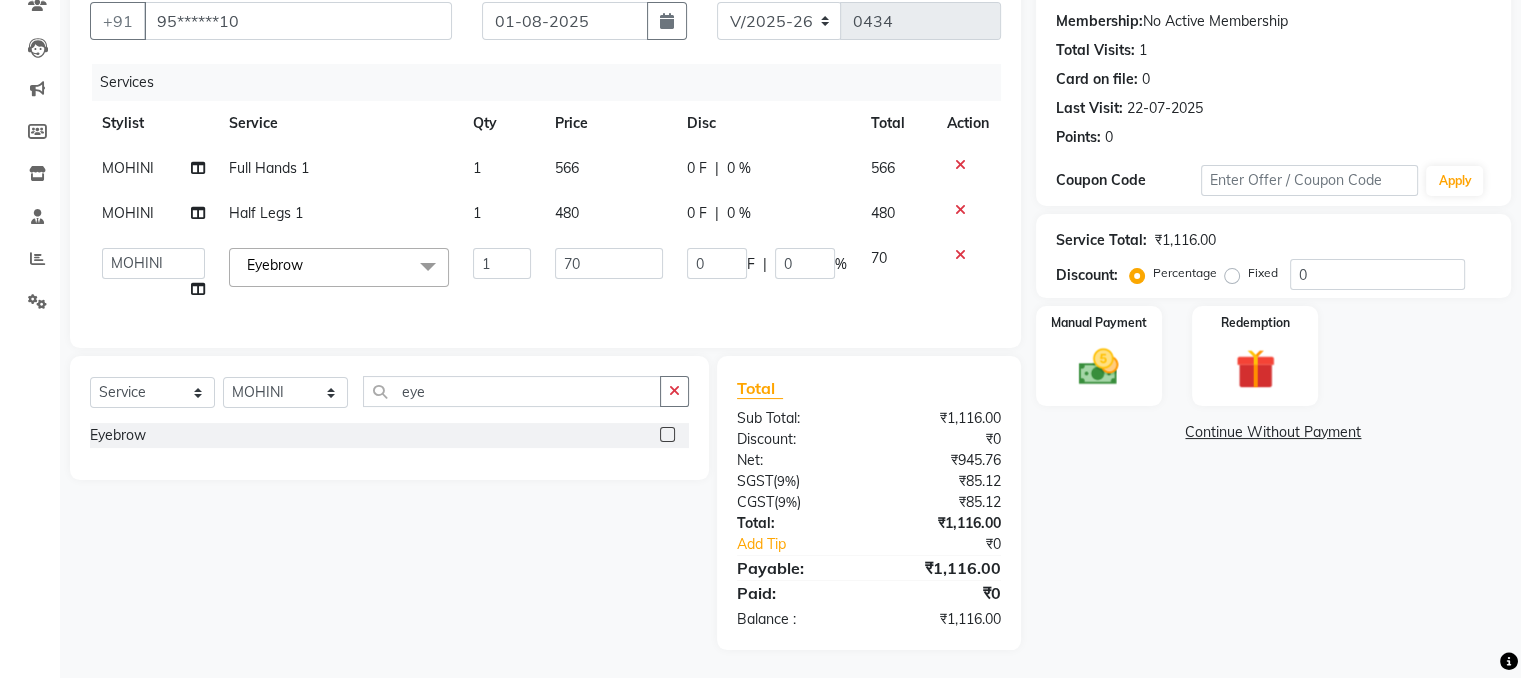 select on "84385" 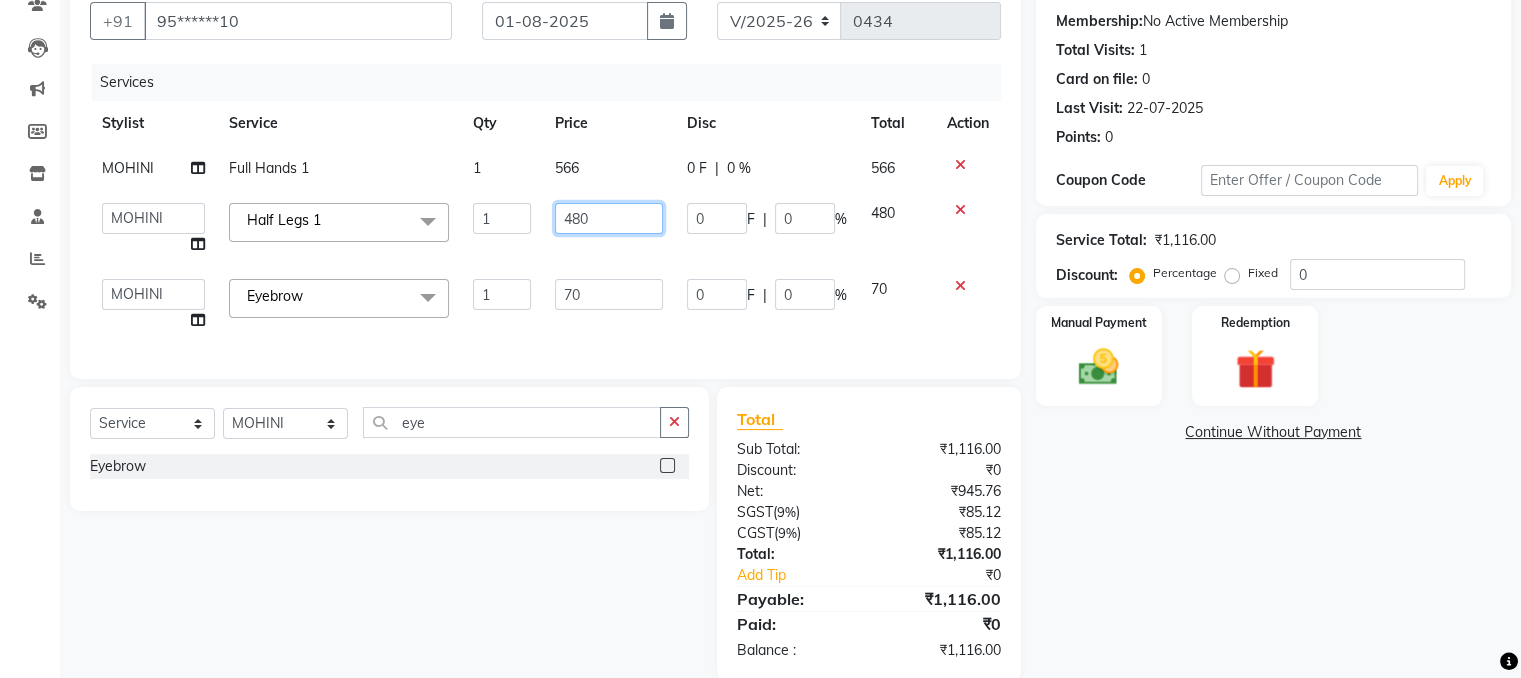 click on "480" 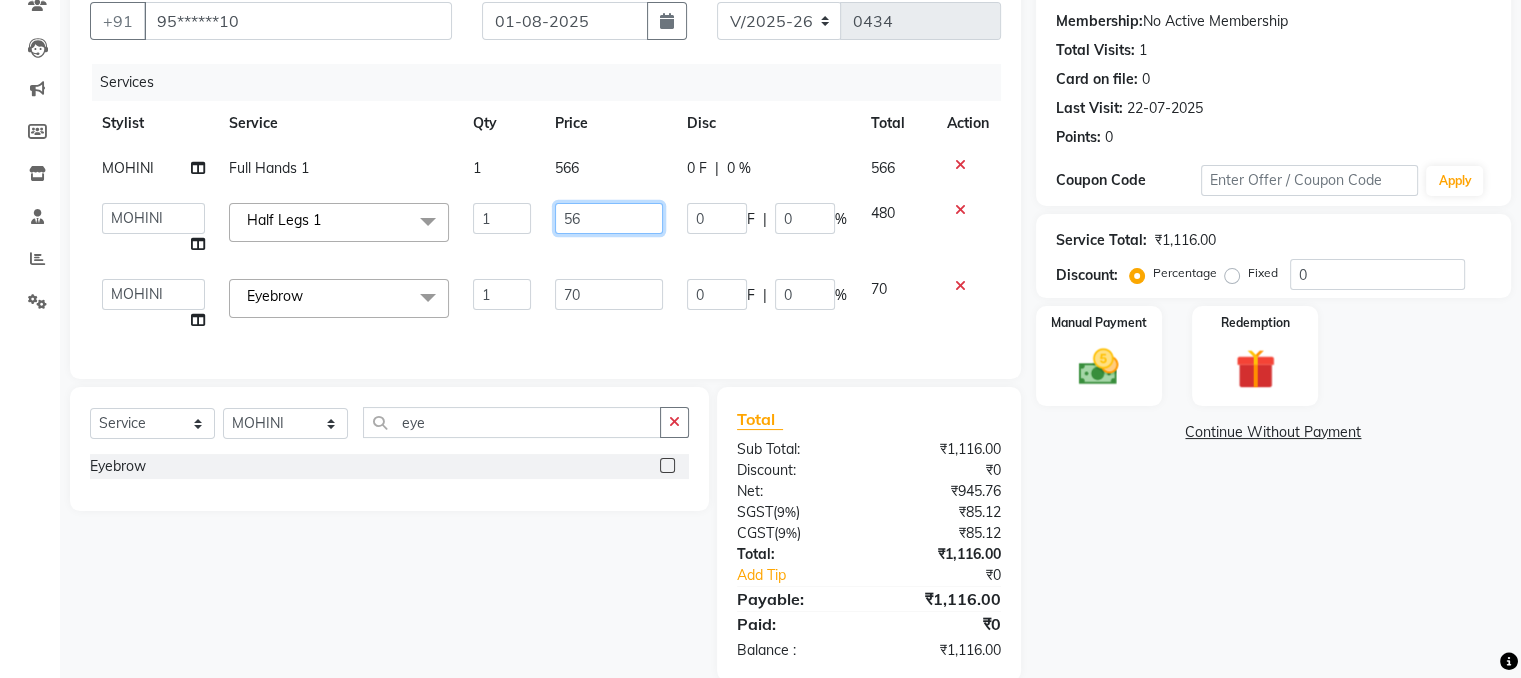 type on "566" 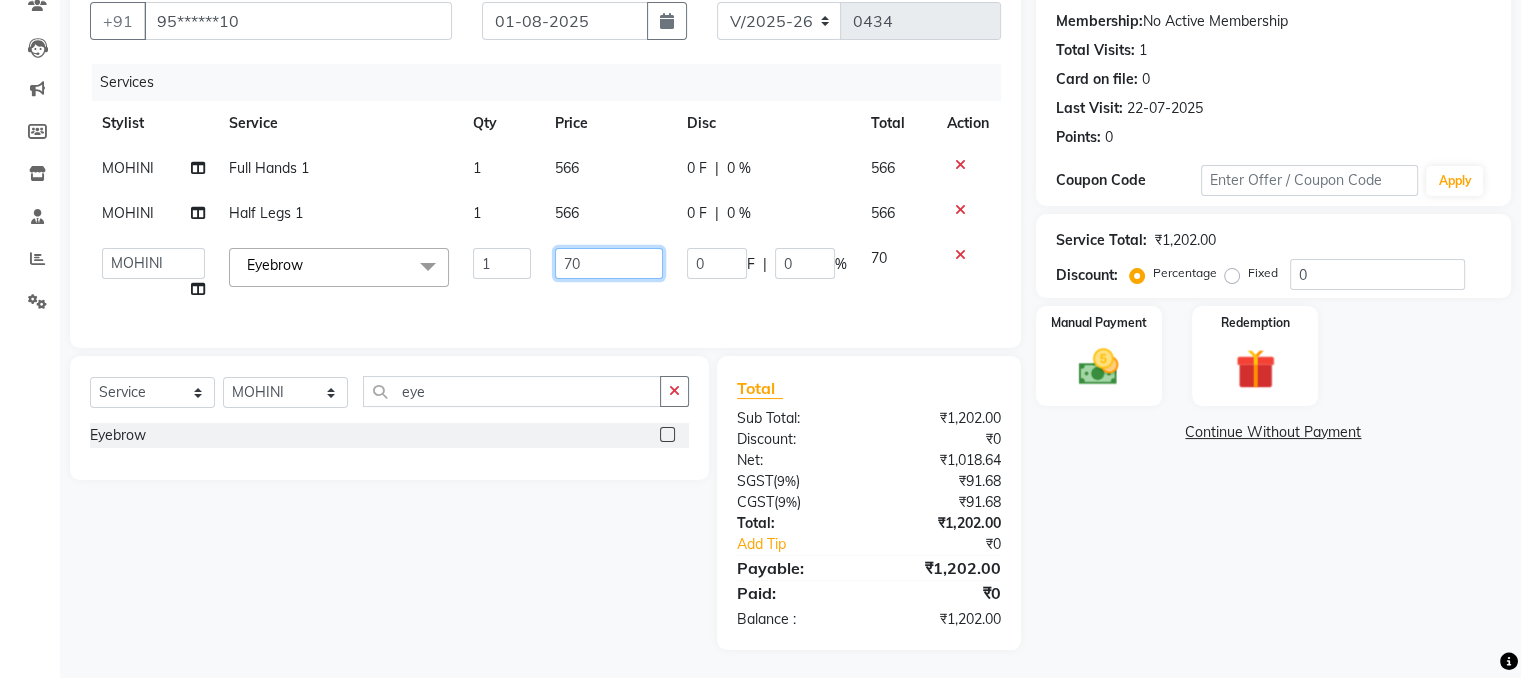 click on "70" 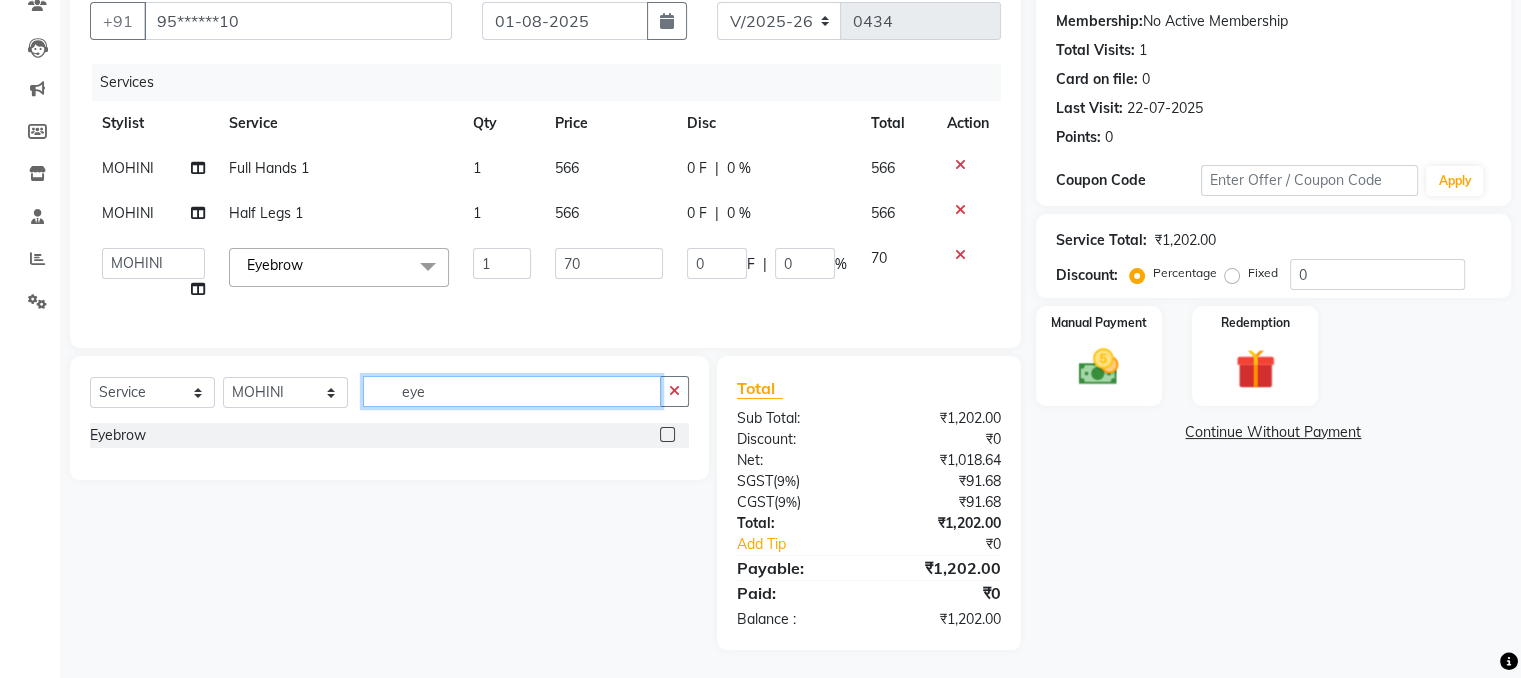 scroll, scrollTop: 171, scrollLeft: 0, axis: vertical 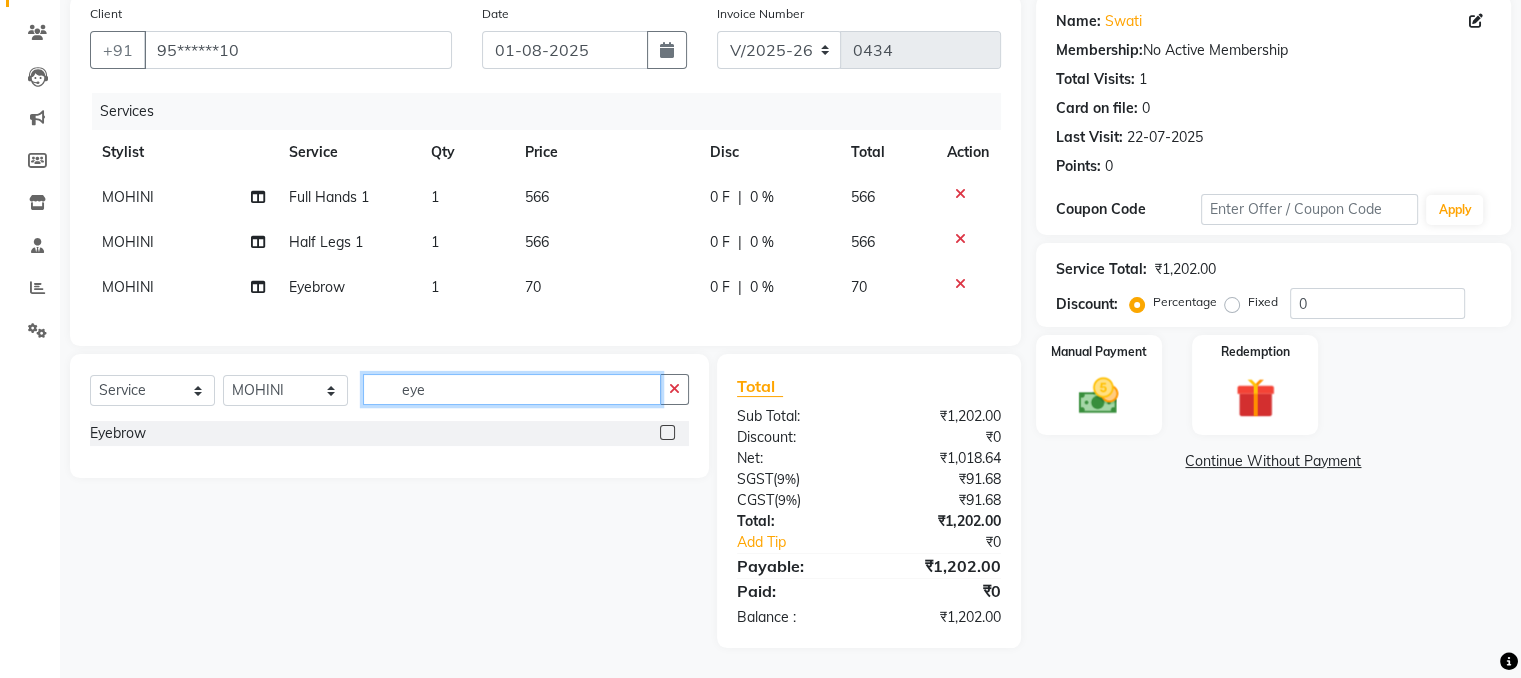 click on "Select  Service  Product  Membership  Package Voucher Prepaid Gift Card  Select Stylist AMRUTA BHAGWANTU hasn Manager MOHINI MUKESH PINKY RAMESHWAR sachin SANTOSH SHANKAR eye" 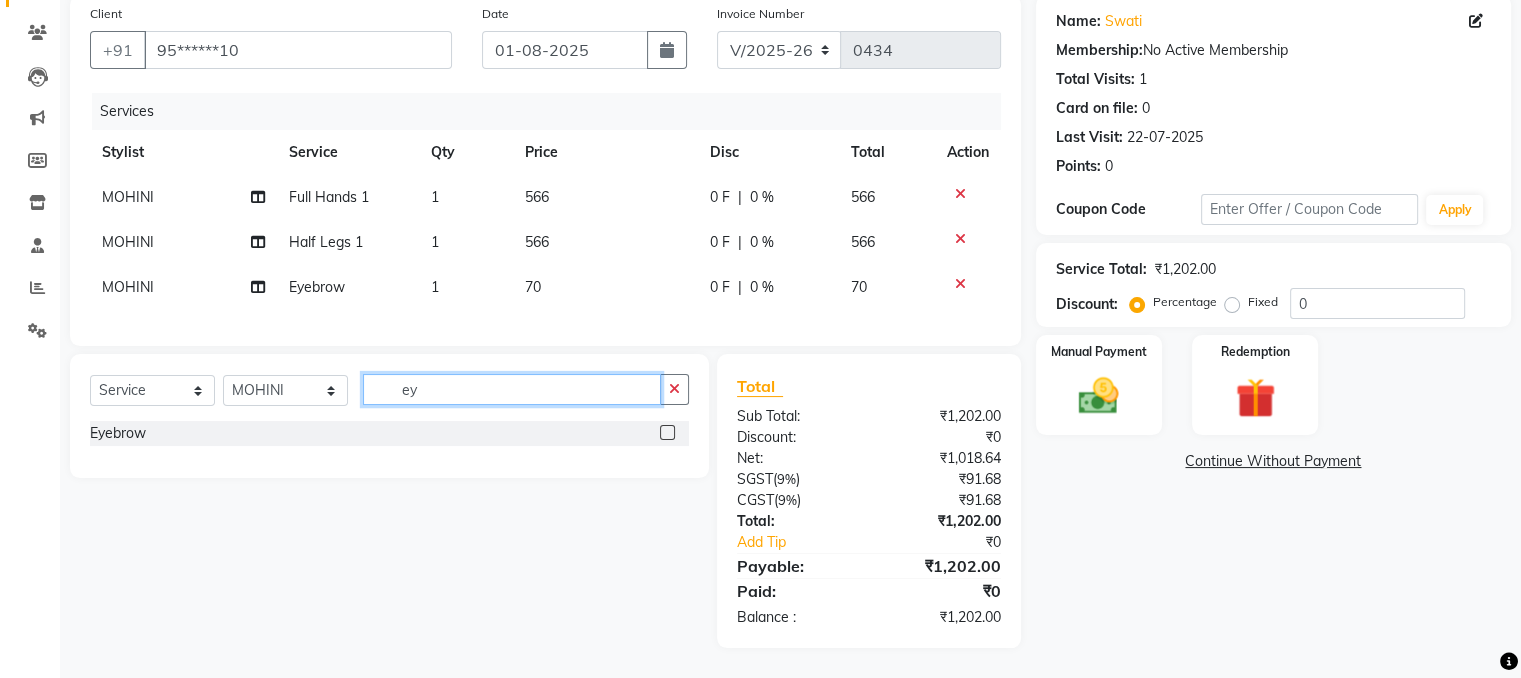 type on "e" 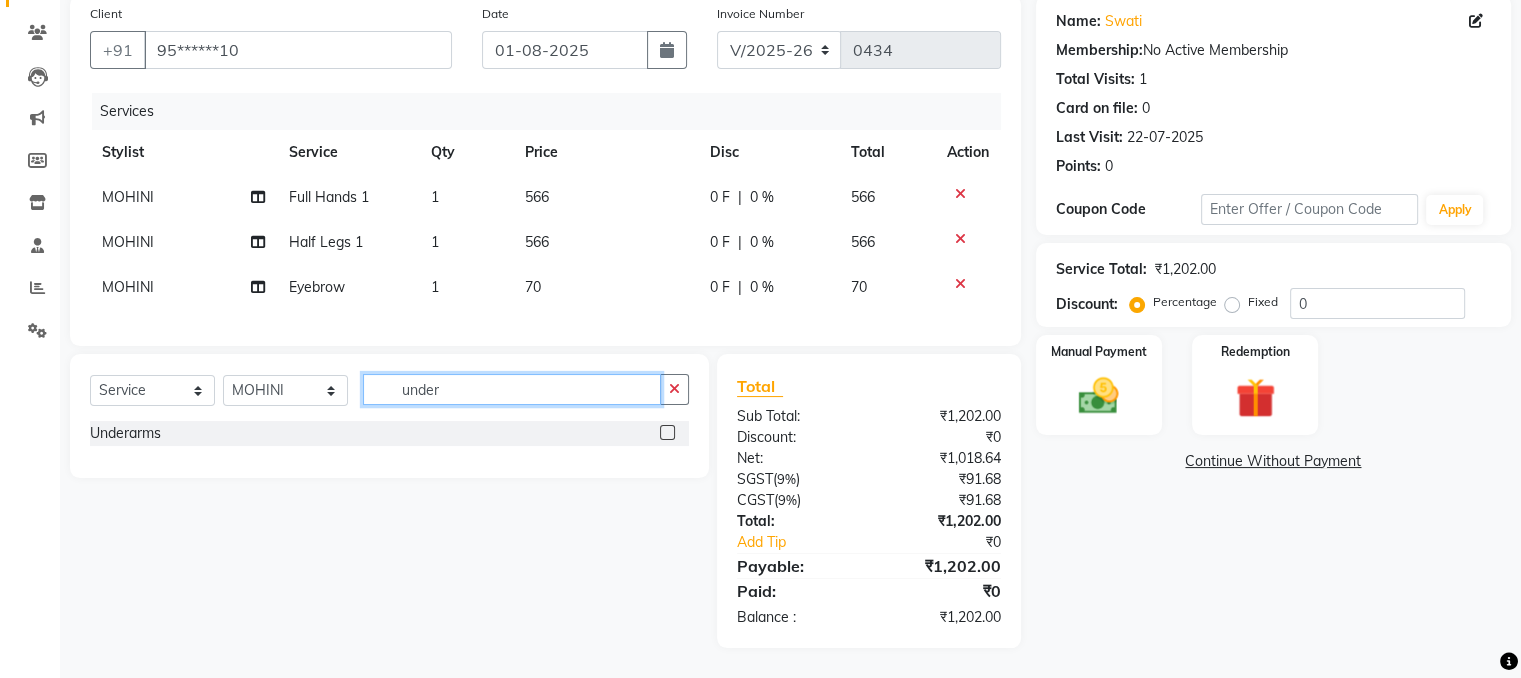 type on "under" 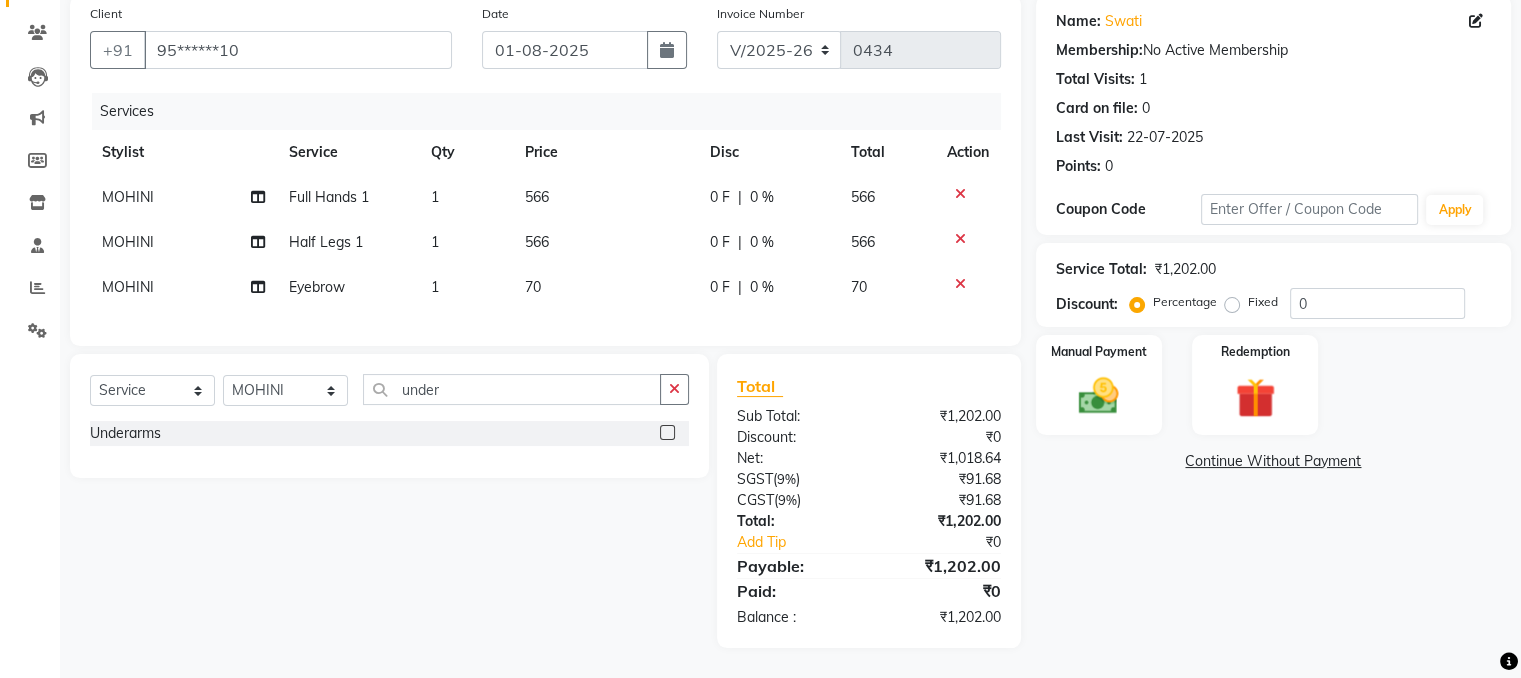 click 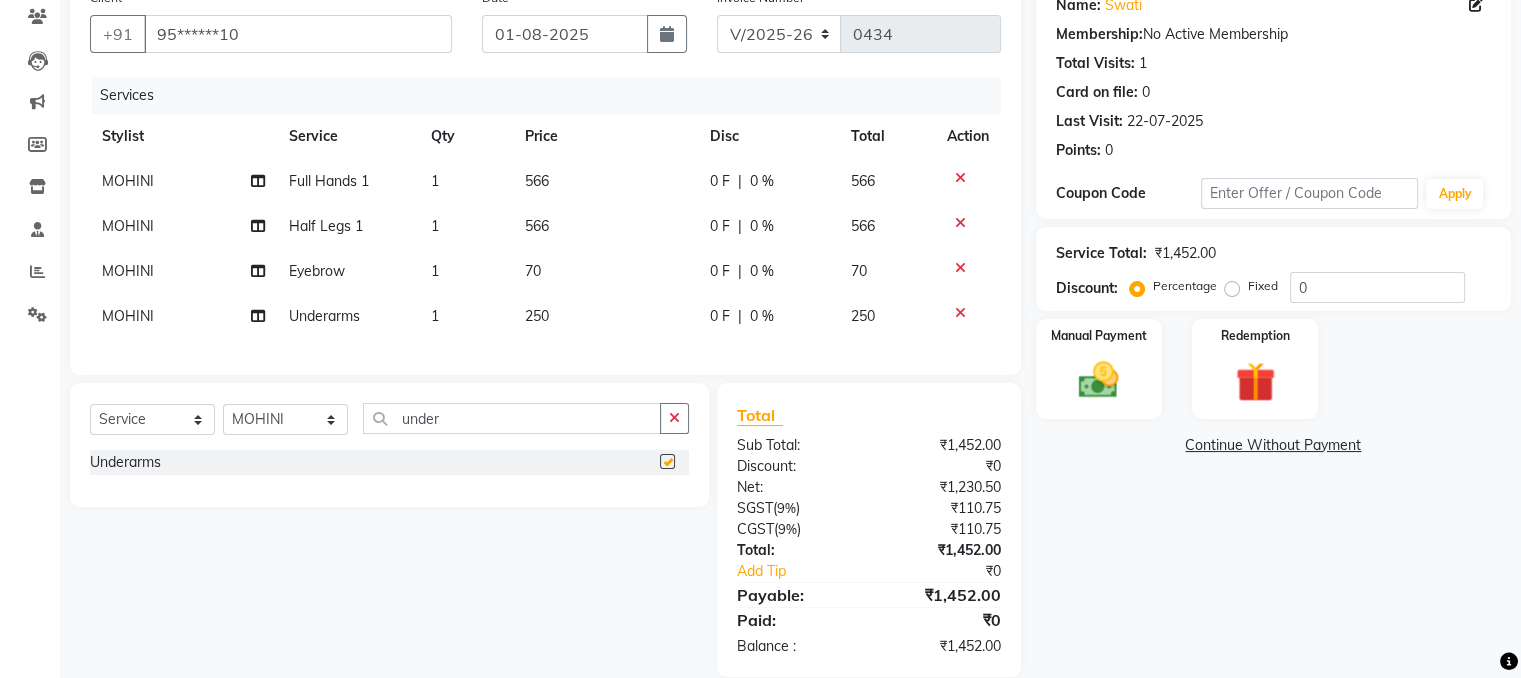 checkbox on "false" 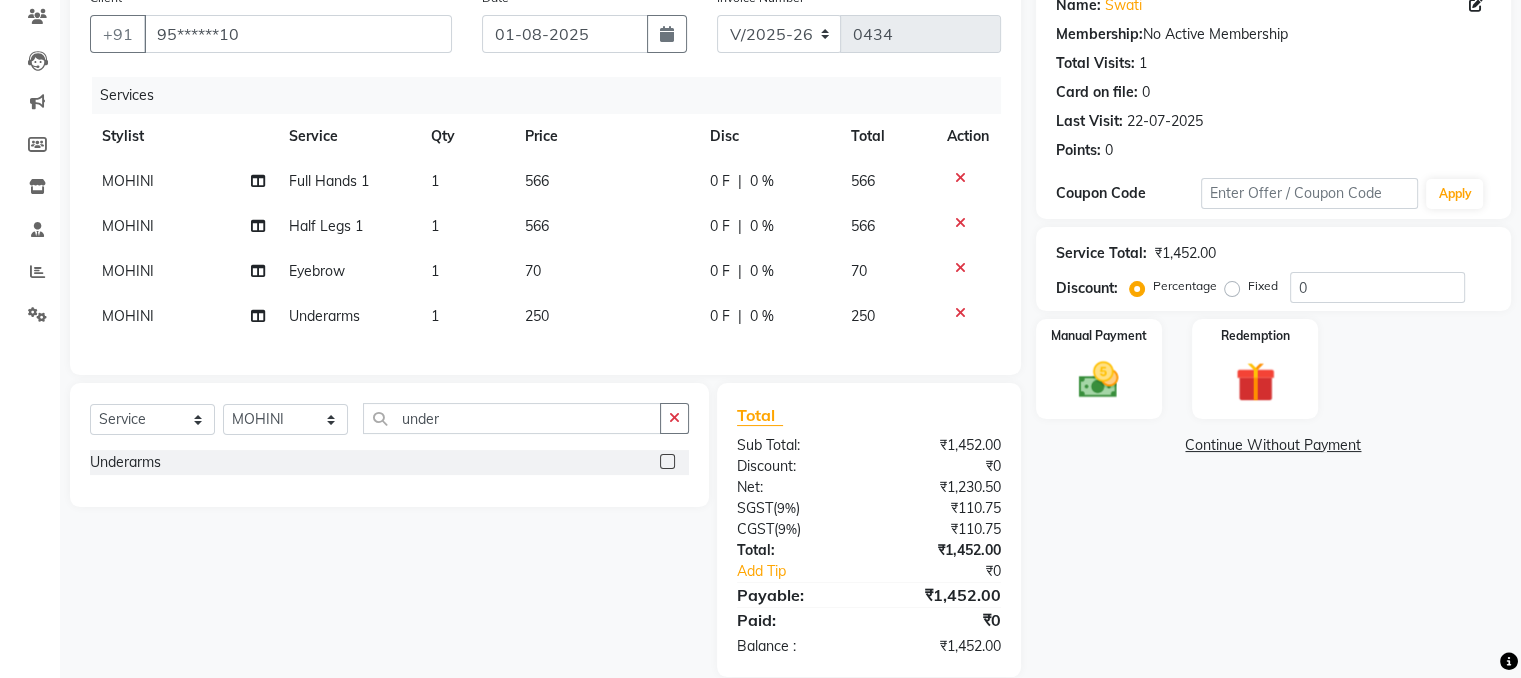 click on "250" 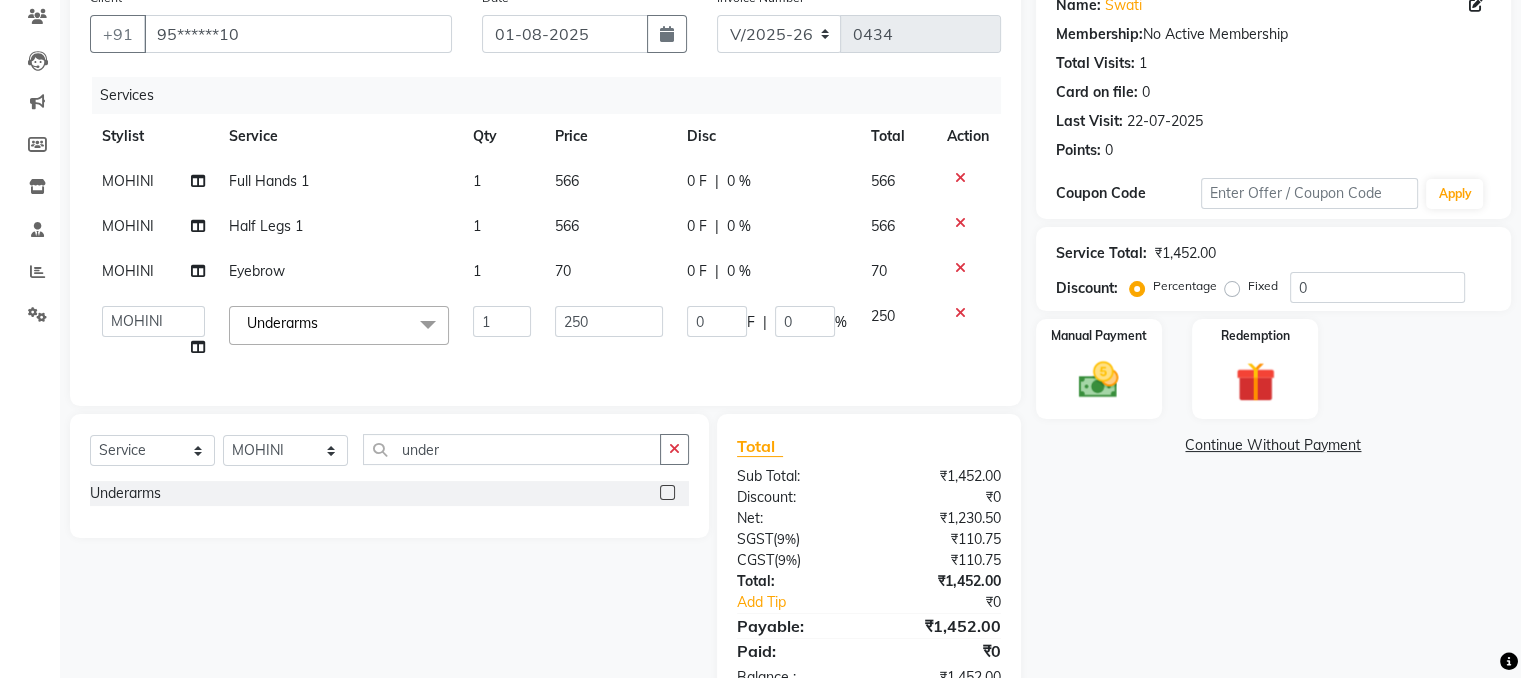 click on "250" 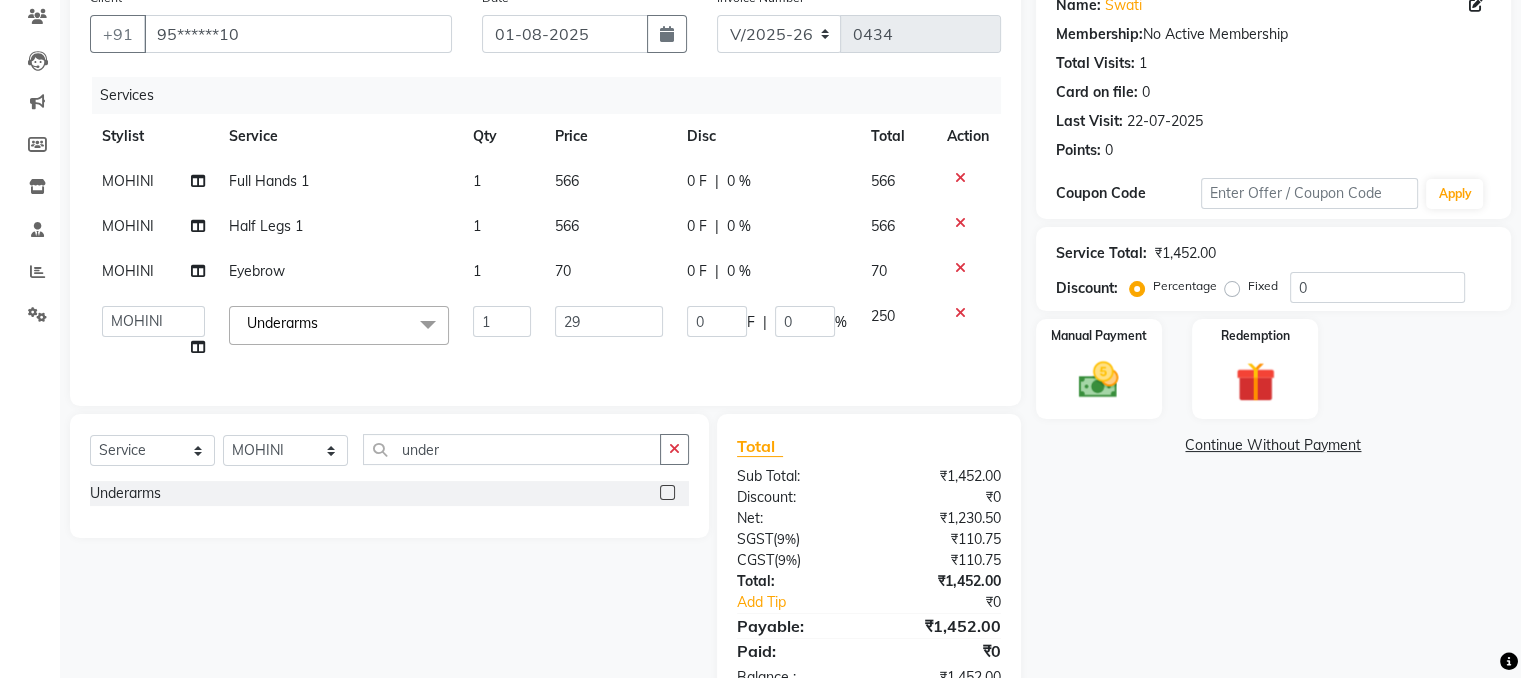 type on "295" 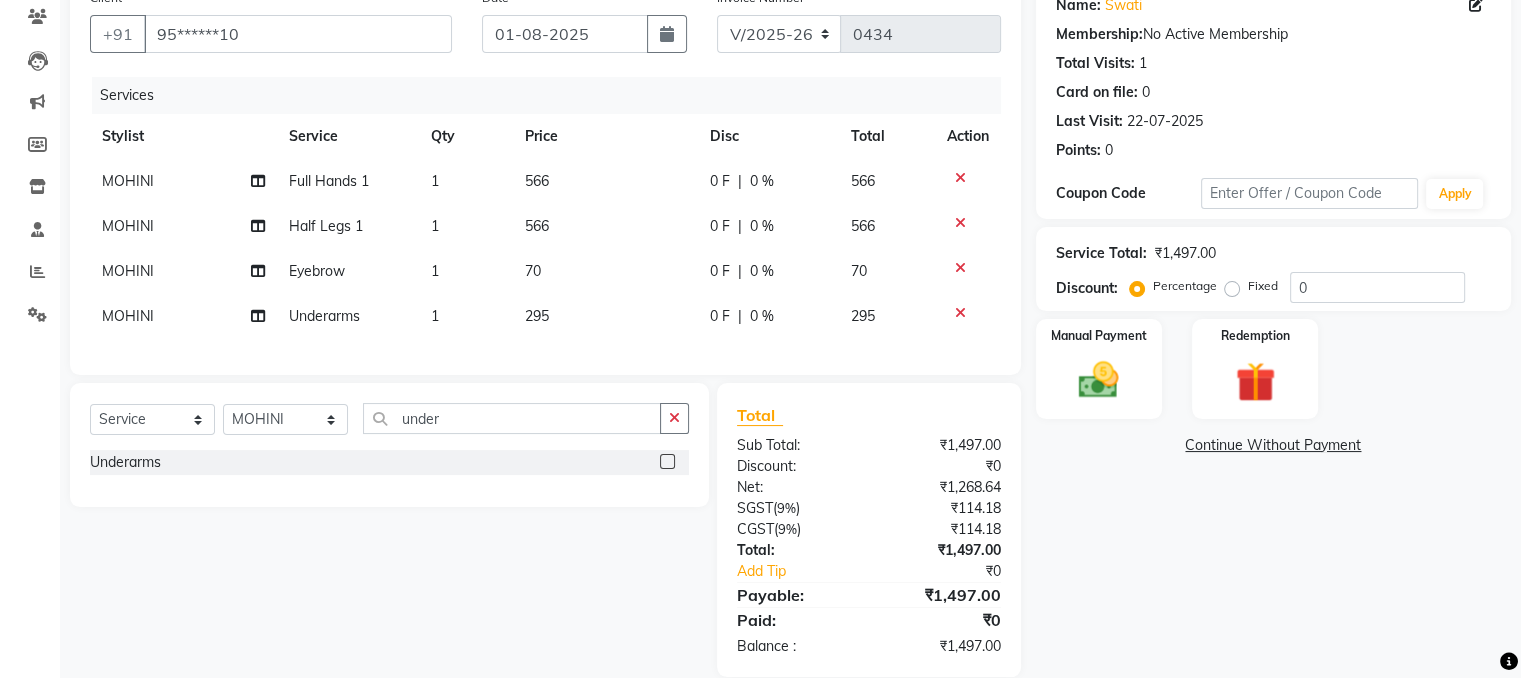 click on "Services Stylist Service Qty Price Disc Total Action MOHINI Full Hands 1 1 566 0 F | 0 % 566 MOHINI Half Legs 1 1 566 0 F | 0 % 566 MOHINI Eyebrow 1 70 0 F | 0 % 70 MOHINI Underarms 1 295 0 F | 0 % 295" 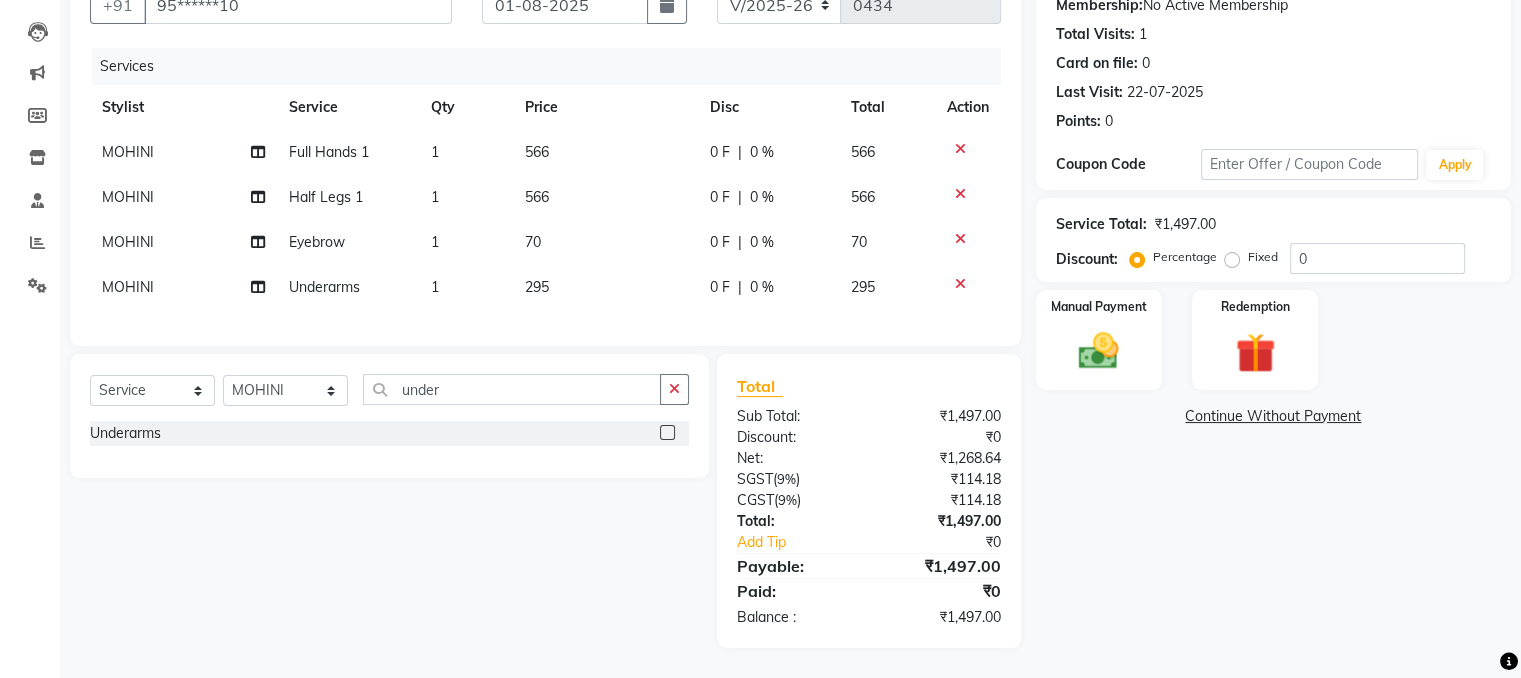 click on "70" 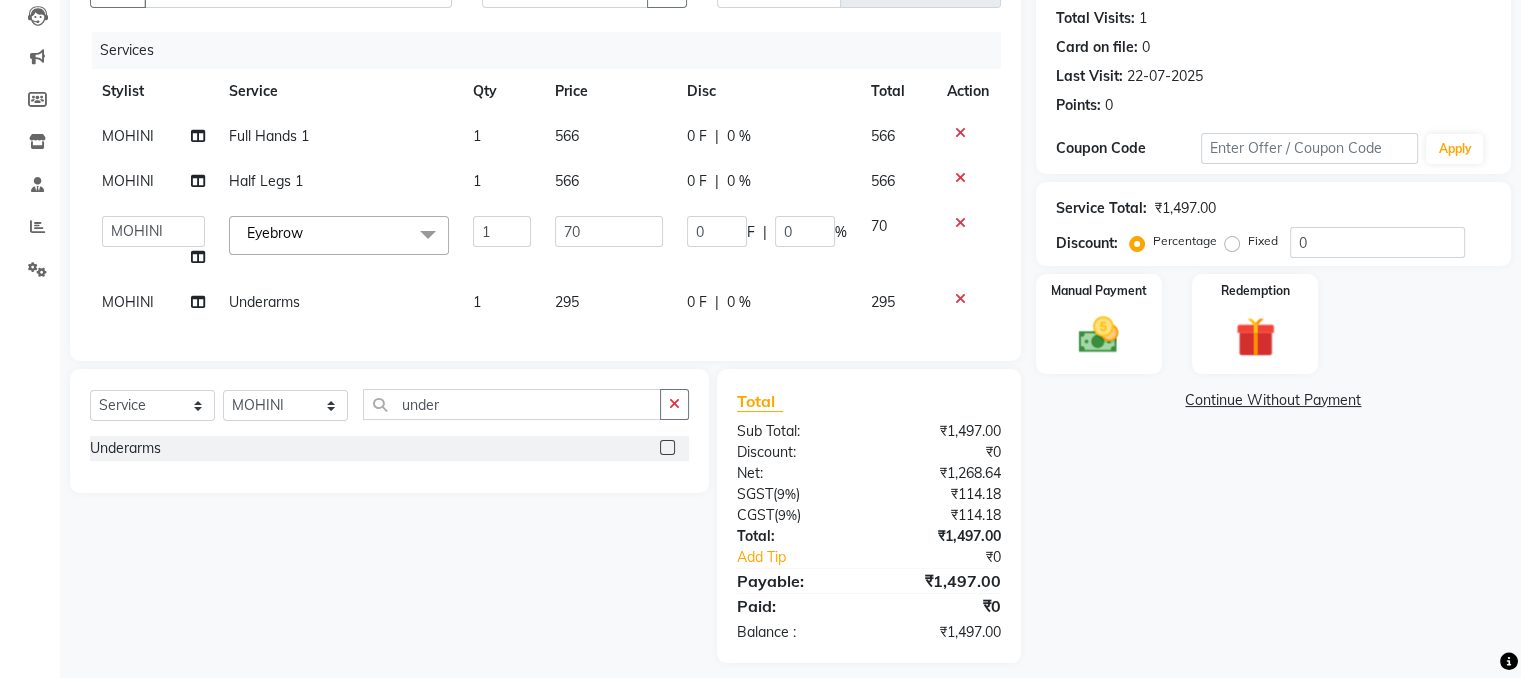 click on "70" 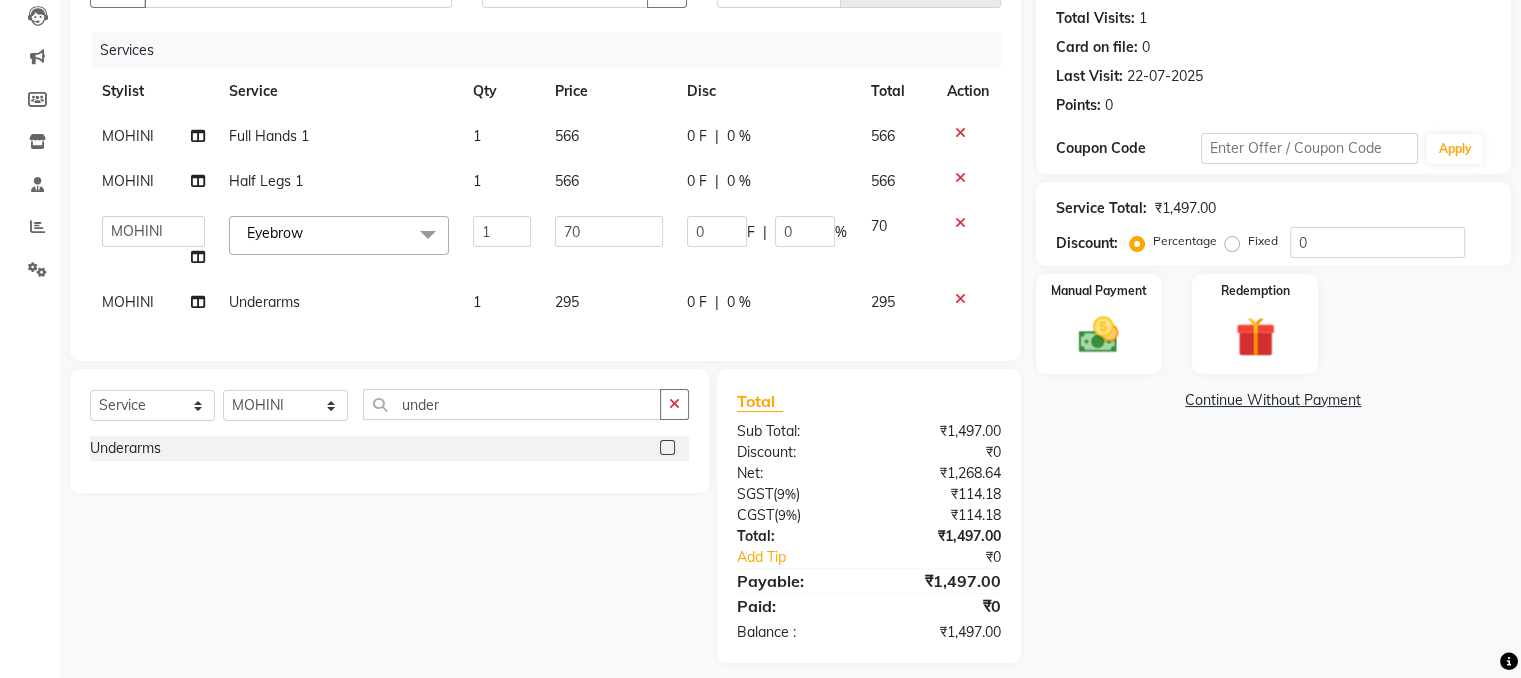type on "7" 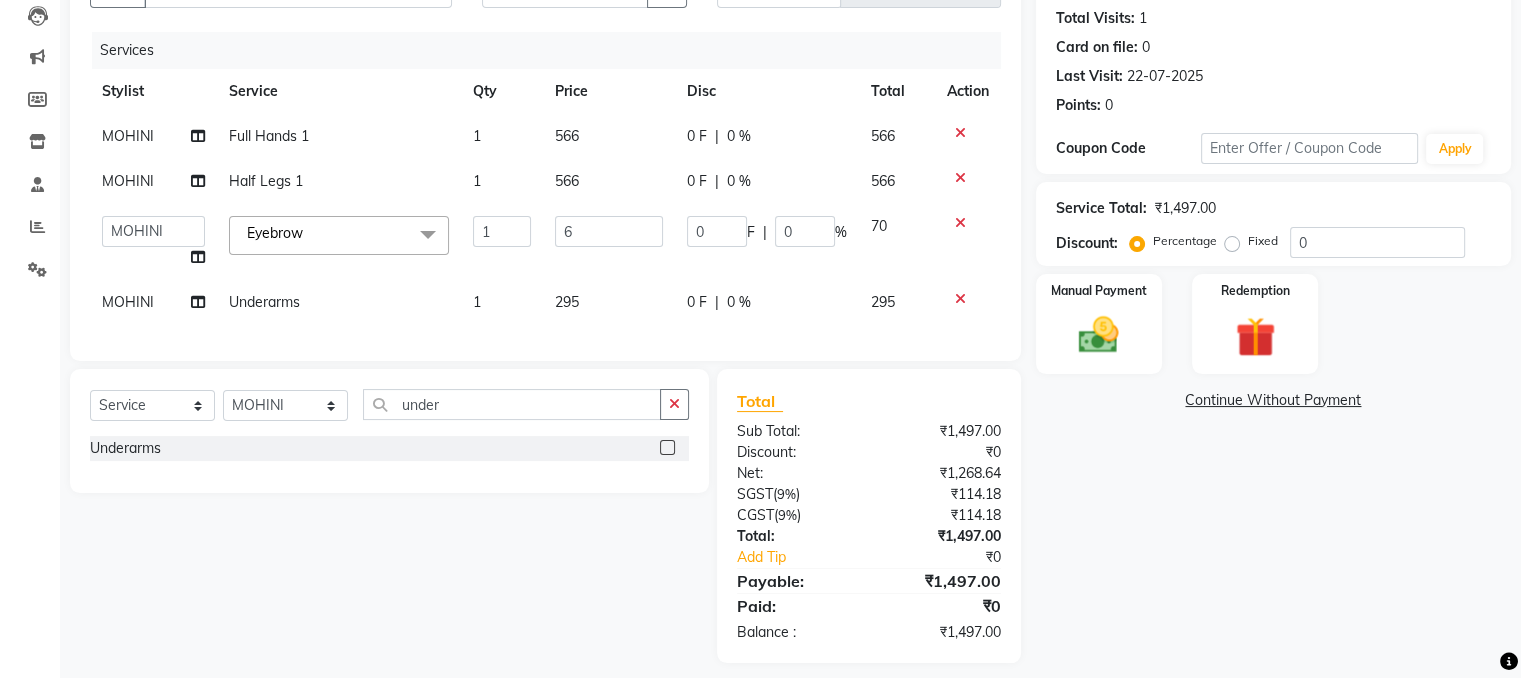 type on "60" 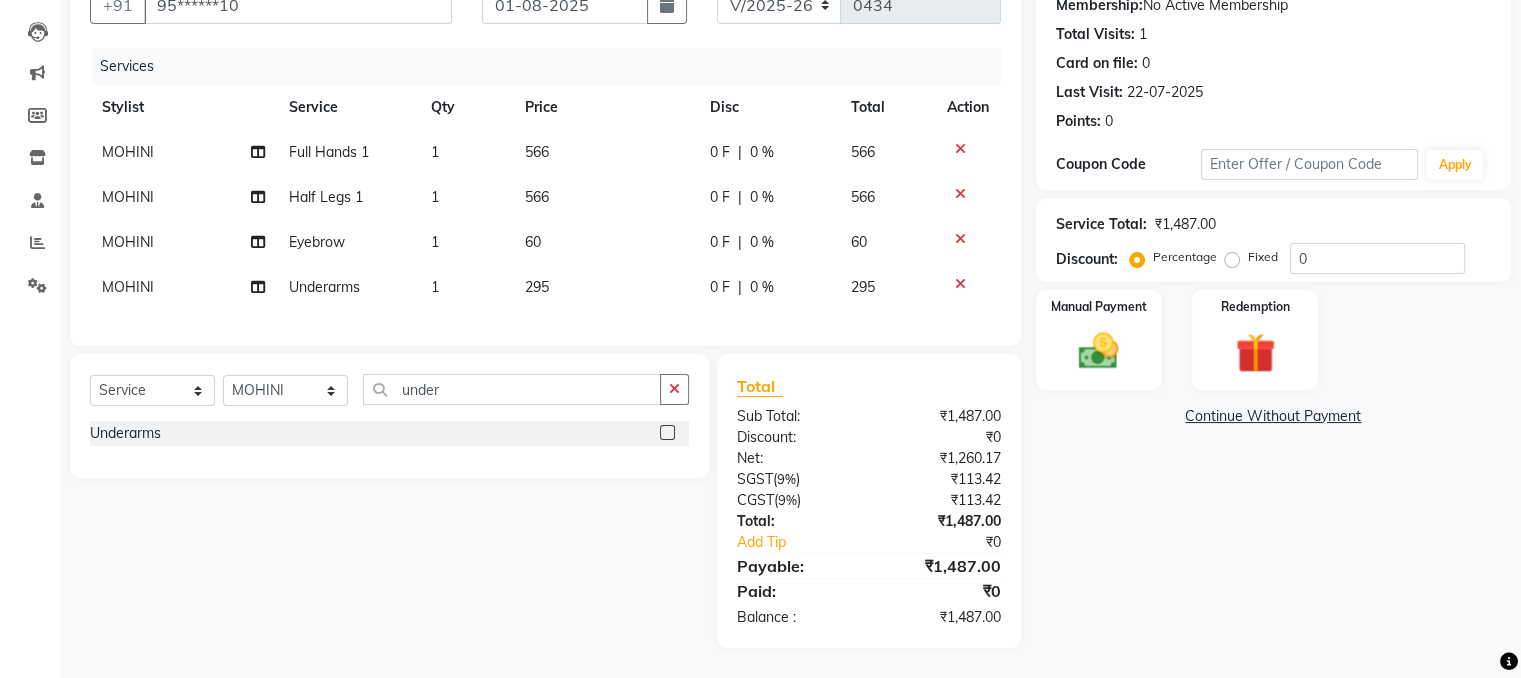 click on "MOHINI Full Hands 1 1 566 0 F | 0 % 566 MOHINI Half Legs 1 1 566 0 F | 0 % 566 MOHINI Eyebrow 1 60 0 F | 0 % 60 MOHINI Underarms 1 295 0 F | 0 % 295" 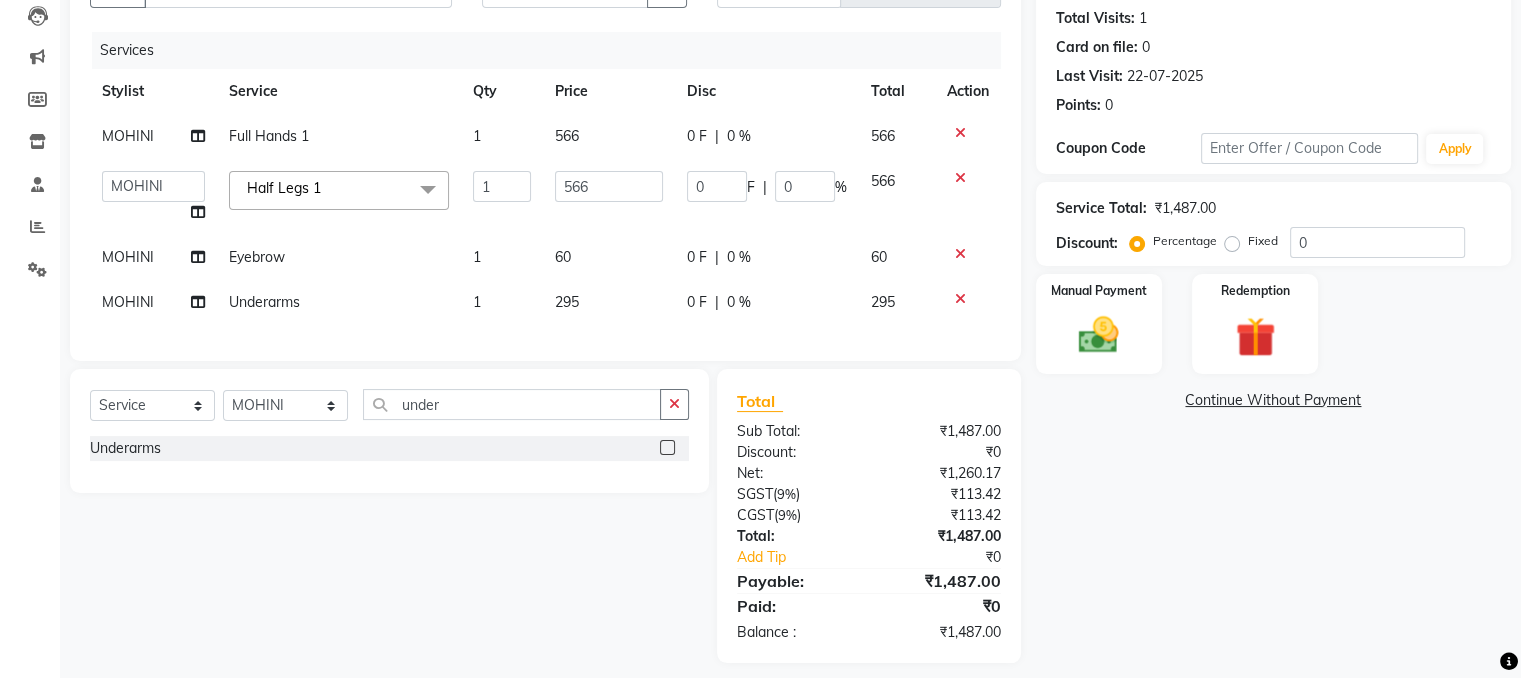 click on "566" 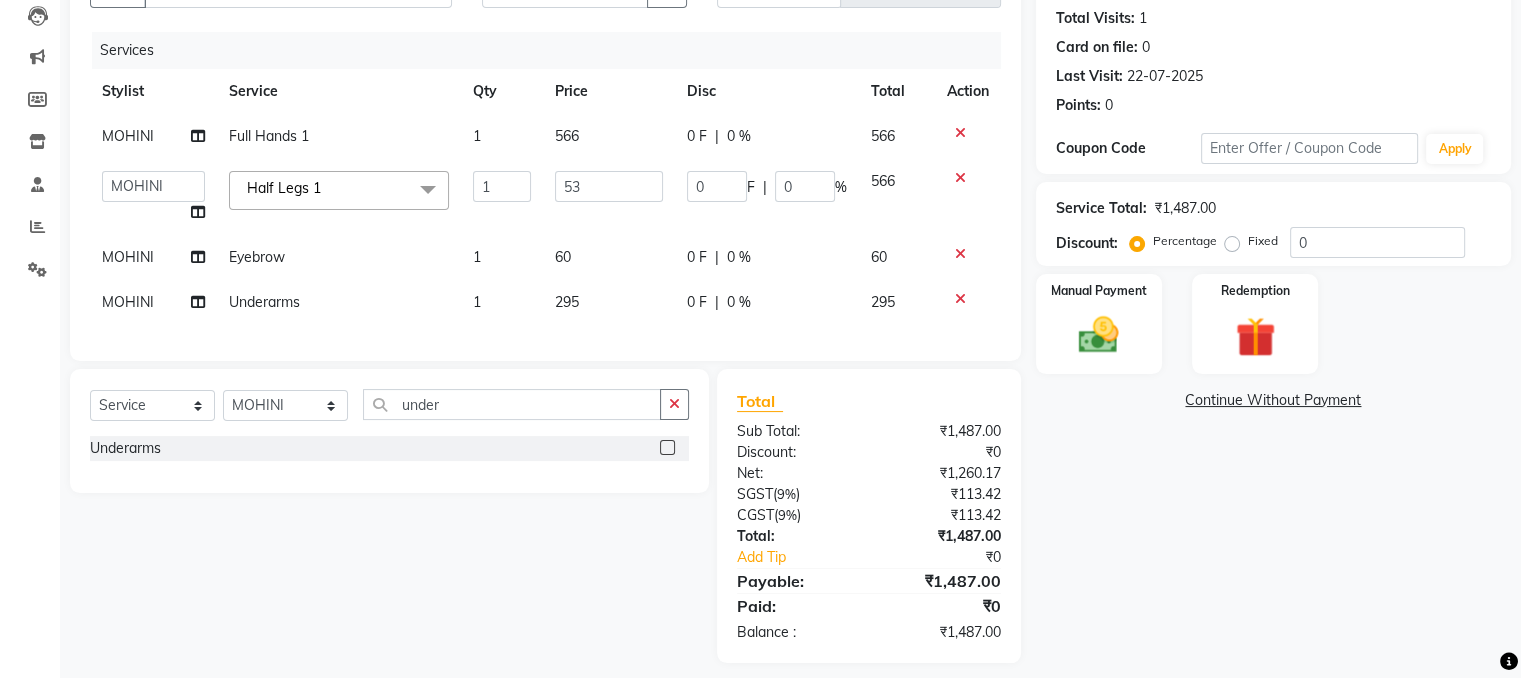 type on "531" 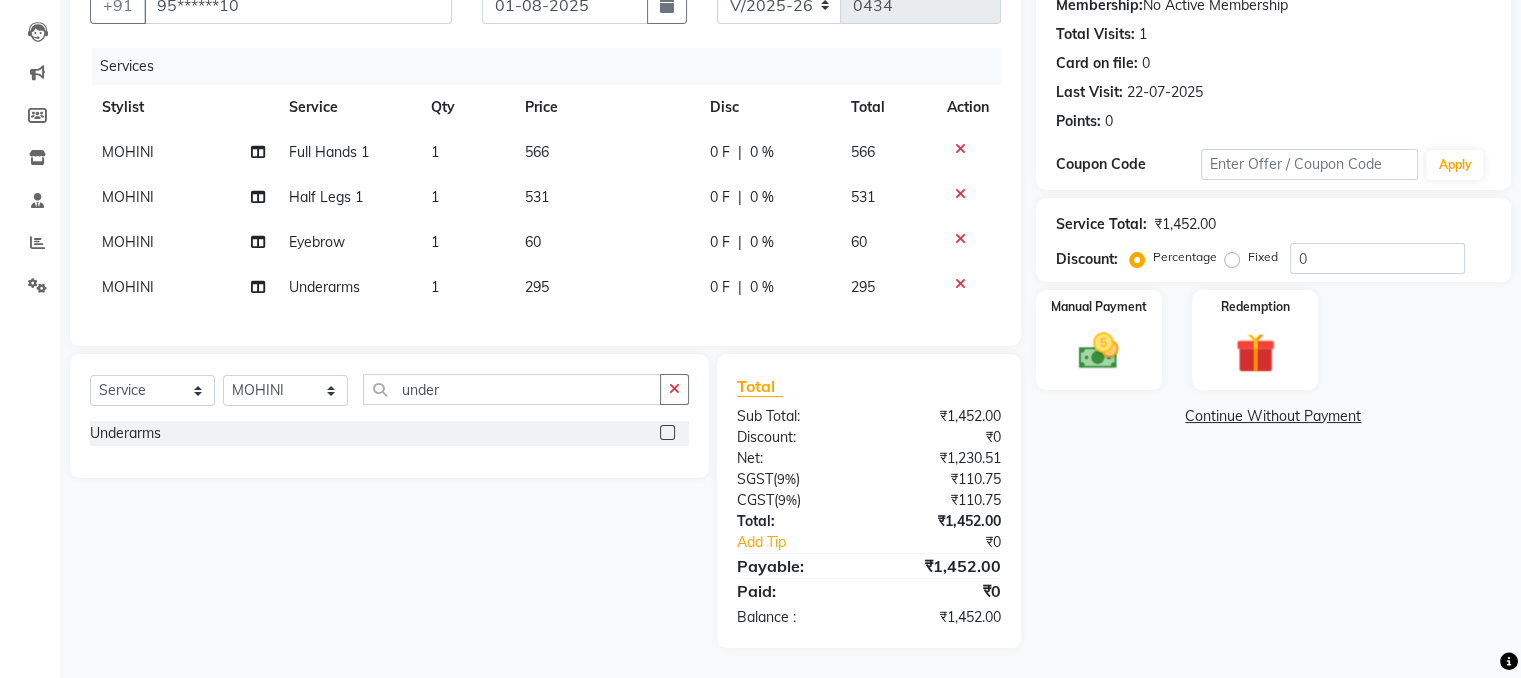 click on "MOHINI Full Hands 1 1 566 0 F | 0 % 566 MOHINI Half Legs 1 1 531 0 F | 0 % 531 MOHINI Eyebrow 1 60 0 F | 0 % 60 MOHINI Underarms 1 295 0 F | 0 % 295" 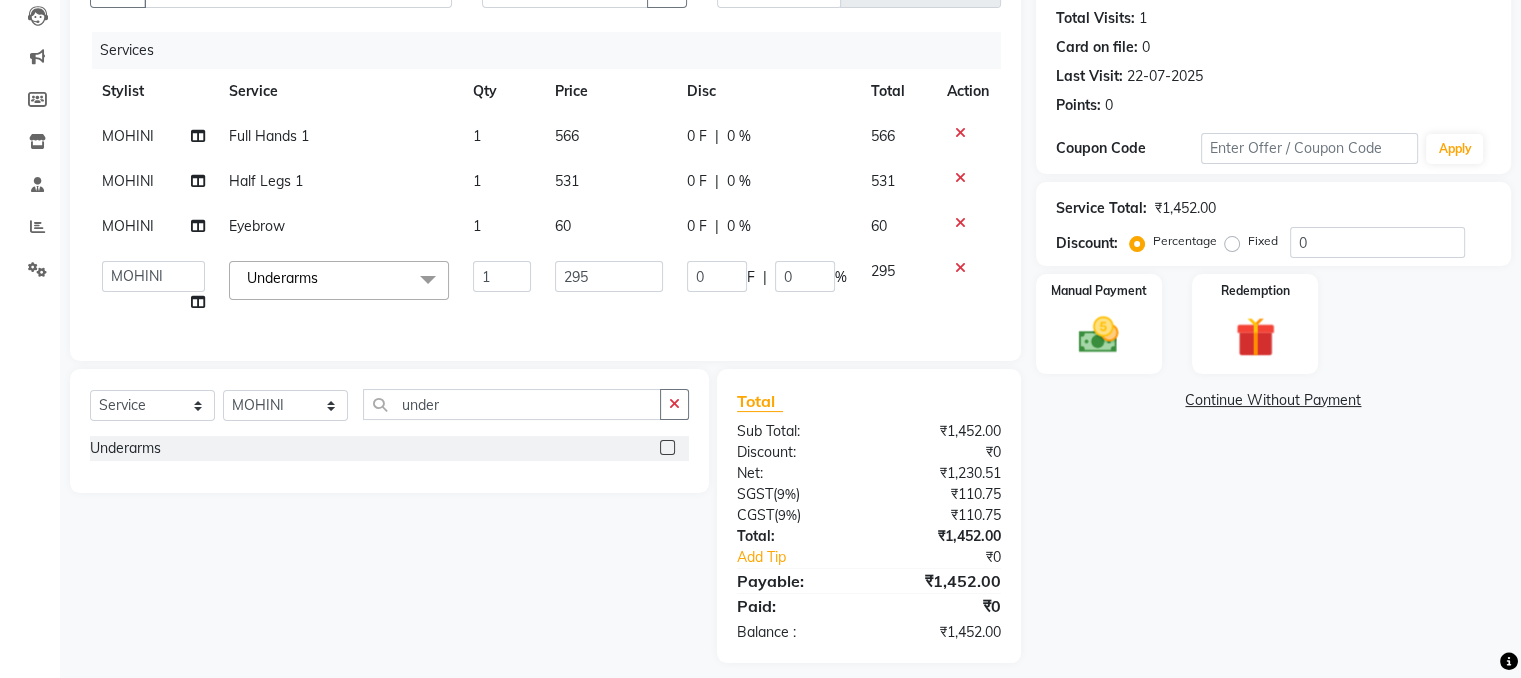 drag, startPoint x: 593, startPoint y: 255, endPoint x: 596, endPoint y: 232, distance: 23.194826 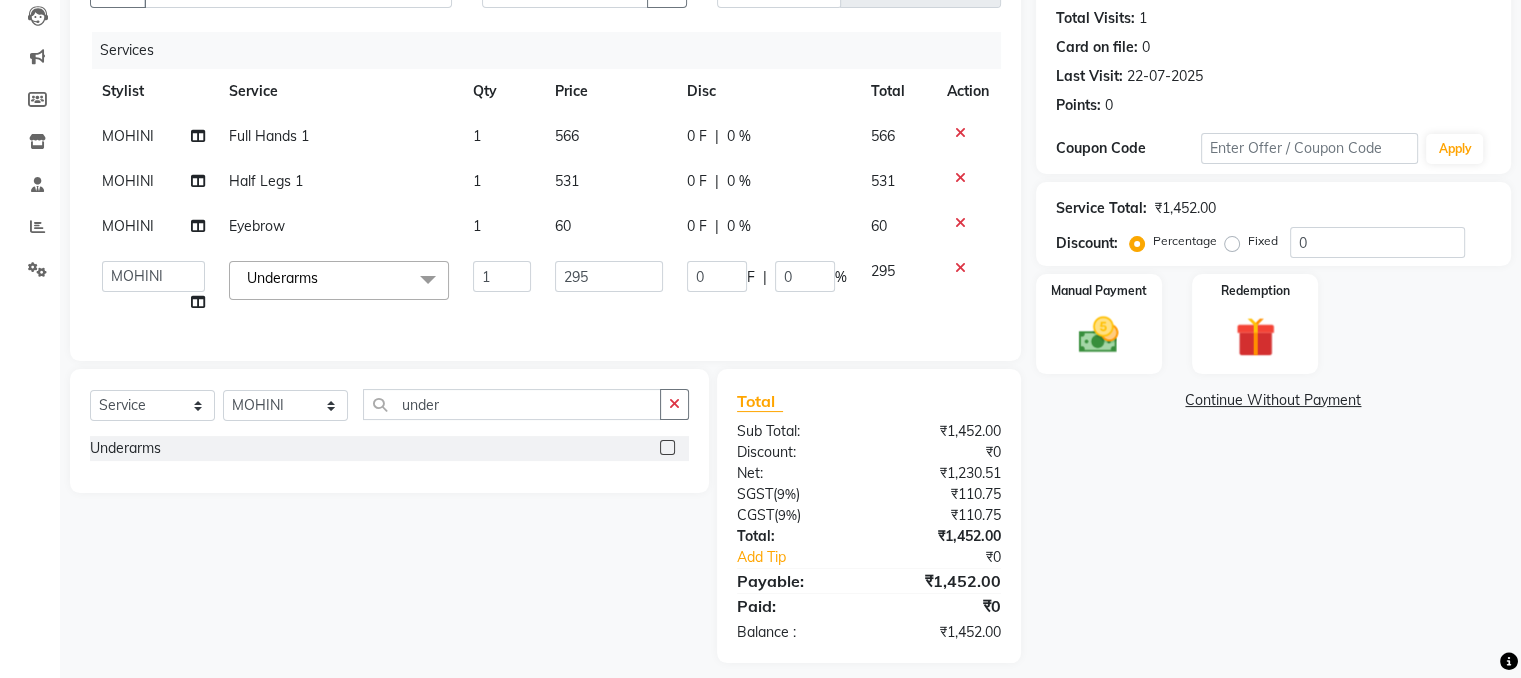click on "MOHINI Full Hands 1 1 566 0 F | 0 % 566 MOHINI Half Legs 1 1 531 0 F | 0 % 531 MOHINI Eyebrow 1 60 0 F | 0 % 60  AMRUTA   BHAGWANTU   hasn   Manager   MOHINI   MUKESH   PINKY   RAMESHWAR   sachin   SANTOSH   SHANKAR  Underarms  x Ubderarms Full Hands 1 Half Legs 1 Full Legs Full Body(Without Bikini) Chin Forehead Lowerlips Upperlips 1 Eyebrow Sidelocks Full Face BRILLARE DANDRUFF  SPA billare oil massage Inova root touchup full face wax D tan face and neck Hair scrub Hair cut and beard NAILS GEL GEL OVERLAY + ART FRENCH TIP FEET POLISH + FRENCH TIP NAILS EXTENSTION Body Pollishing Upperlips B Wax Beard Trimming Beard colour Hair Wash Men Hair Wash Female Hair-set Shaving Kids (male / female ) Dry Haircut Male Wash Haircut Male Dry Haircut Female Female Hair Cut & BD Wash Haircut Female Male Hair Cut Ubderarms 1 Full Hands Half Legs Full Legs 1 Bwax Full Body(Without Bikini) 2 Underarms Face & Neck Full Arms Full Back Bleach Full Body Blow Dry Full Face 1 Head Massage Female Head Massage Male O3 Mask Ironing" 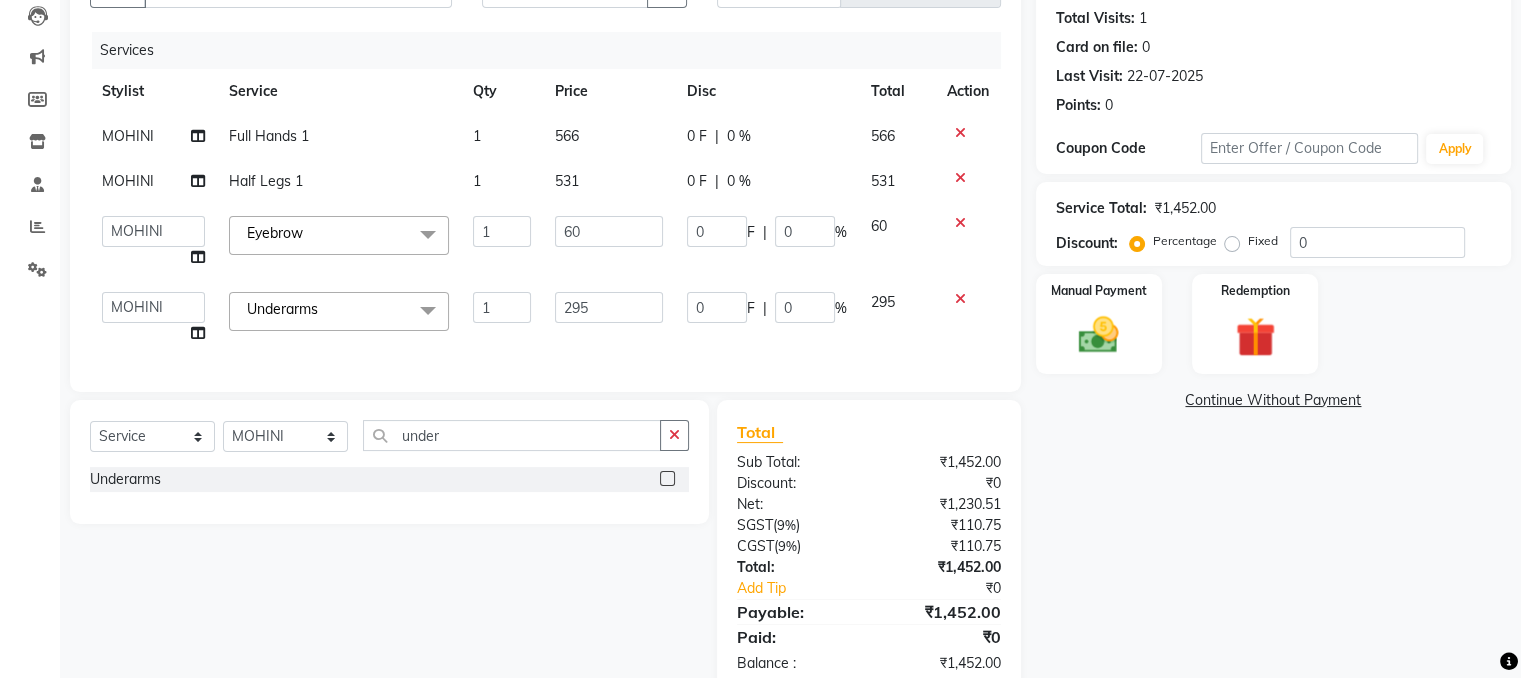 click on "60" 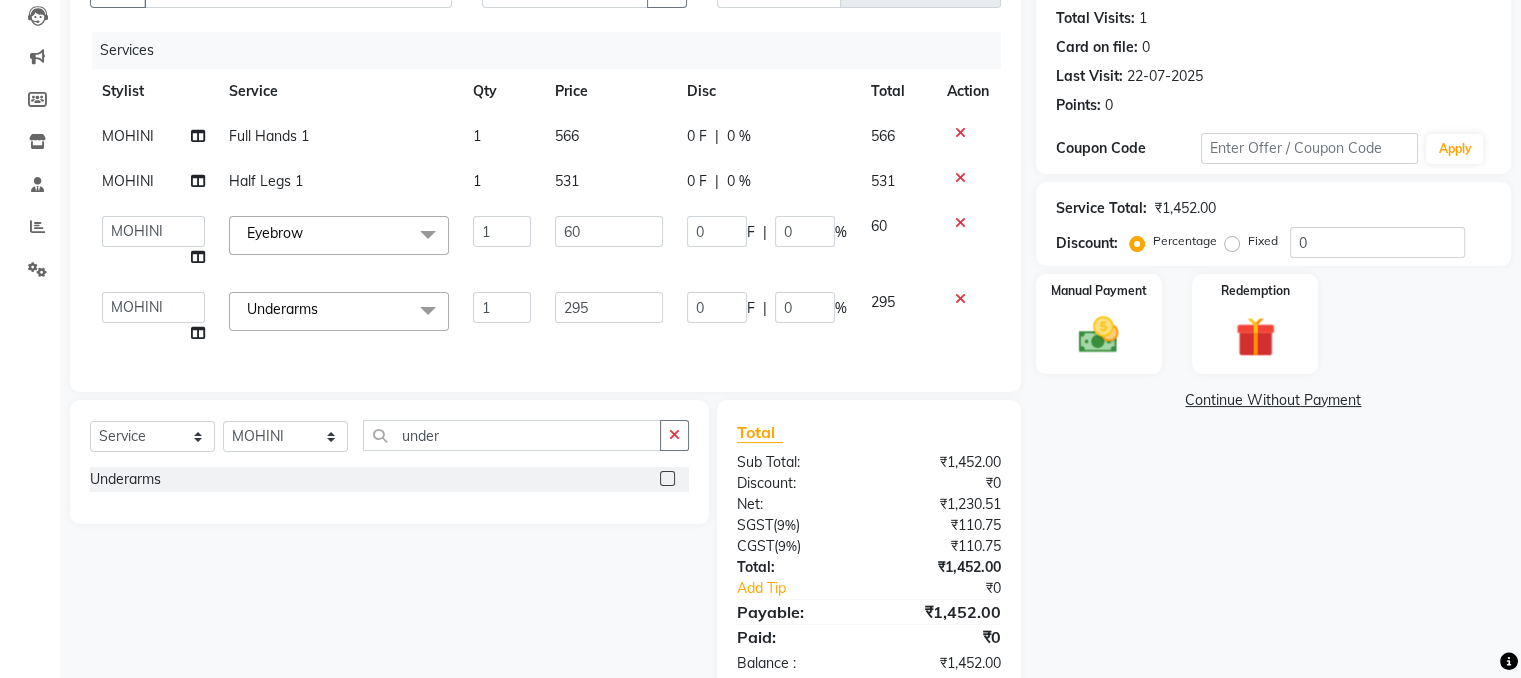 click on "60" 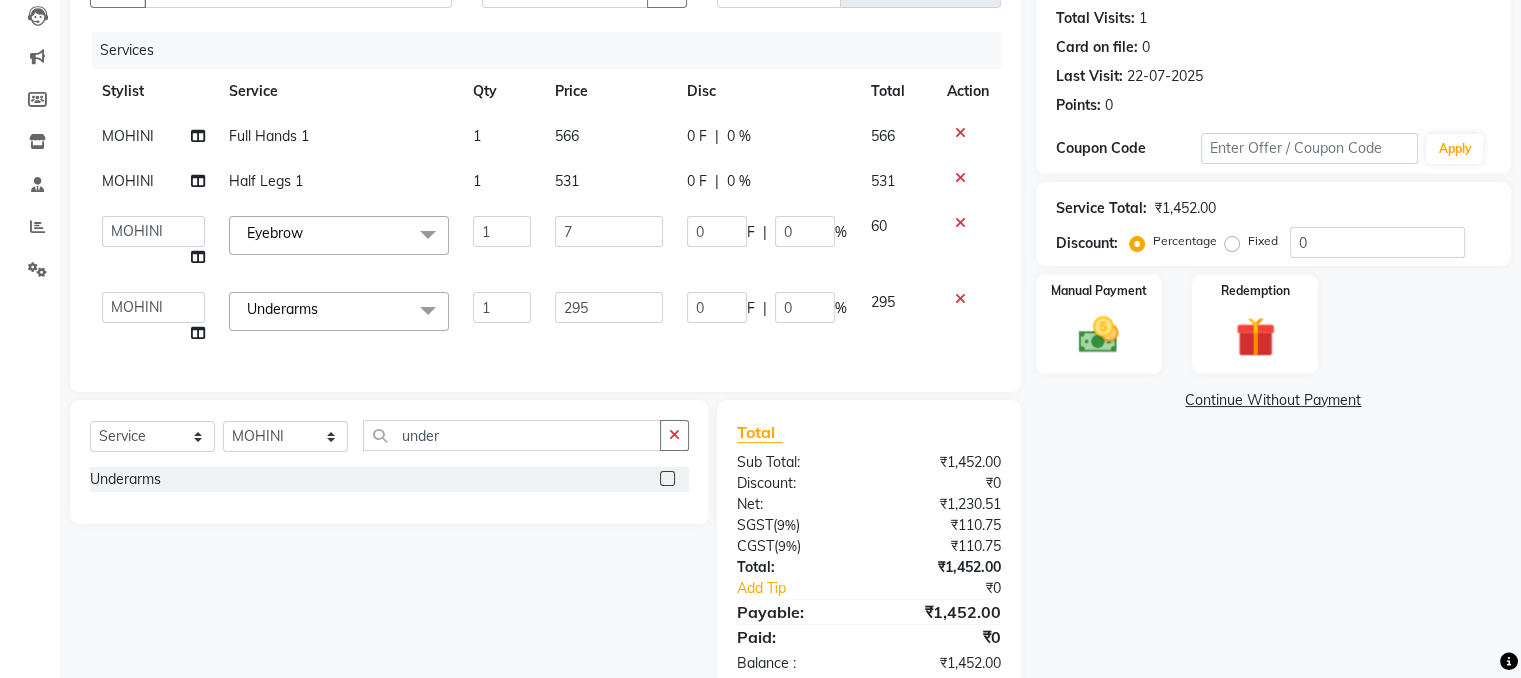 type on "70" 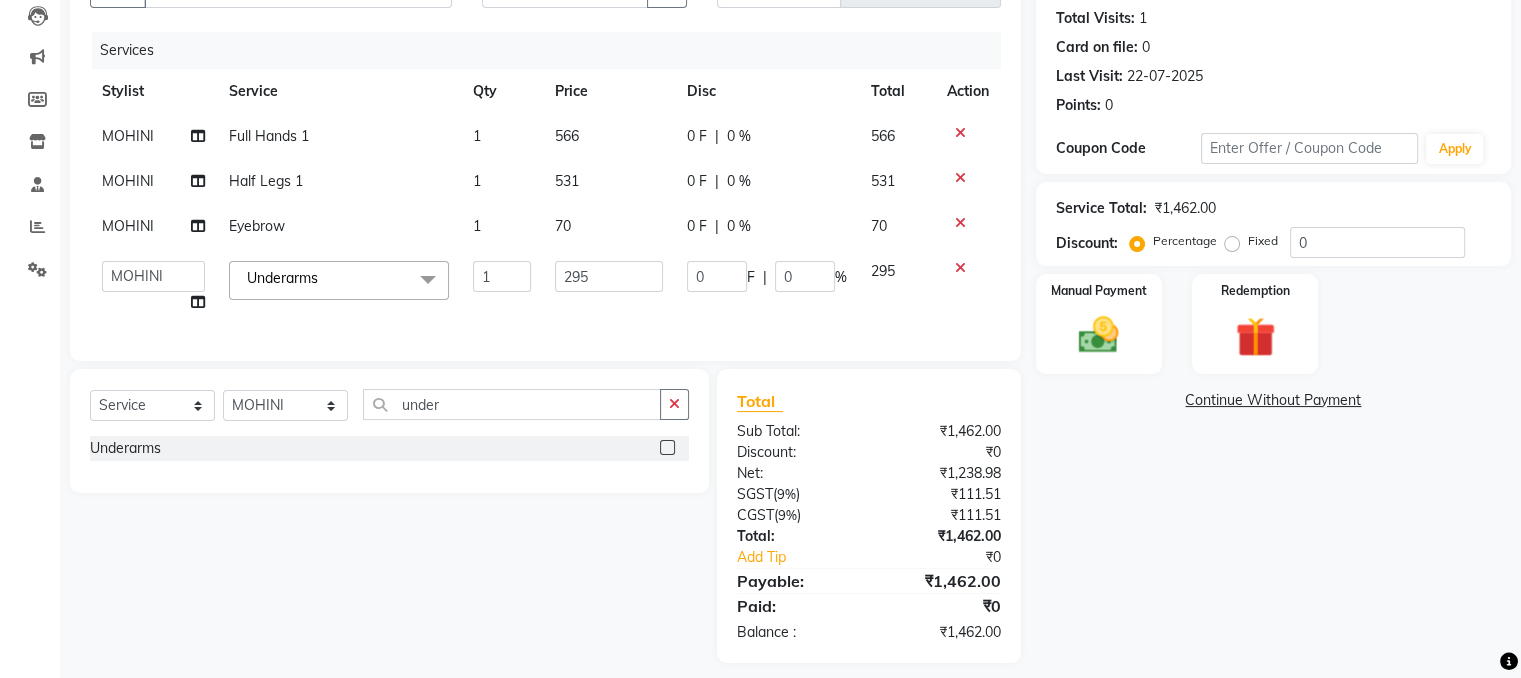click on "MOHINI Full Hands 1 1 566 0 F | 0 % 566 MOHINI Half Legs 1 1 531 0 F | 0 % 531 MOHINI Eyebrow 1 60 0 F | 0 % 60  AMRUTA   BHAGWANTU   hasn   Manager   MOHINI   MUKESH   PINKY   RAMESHWAR   sachin   SANTOSH   SHANKAR  Underarms  x Ubderarms Full Hands 1 Half Legs 1 Full Legs Full Body(Without Bikini) Chin Forehead Lowerlips Upperlips 1 Eyebrow Sidelocks Full Face BRILLARE DANDRUFF  SPA billare oil massage Inova root touchup full face wax D tan face and neck Hair scrub Hair cut and beard NAILS GEL GEL OVERLAY + ART FRENCH TIP FEET POLISH + FRENCH TIP NAILS EXTENSTION Body Pollishing Upperlips B Wax Beard Trimming Beard colour Hair Wash Men Hair Wash Female Hair-set Shaving Kids (male / female ) Dry Haircut Male Wash Haircut Male Dry Haircut Female Female Hair Cut & BD Wash Haircut Female Male Hair Cut Ubderarms 1 Full Hands Half Legs Full Legs 1 Bwax Full Body(Without Bikini) 2 Underarms Face & Neck Full Arms Full Back Bleach Full Body Blow Dry Full Face 1 Head Massage Female Head Massage Male O3 Mask Ironing" 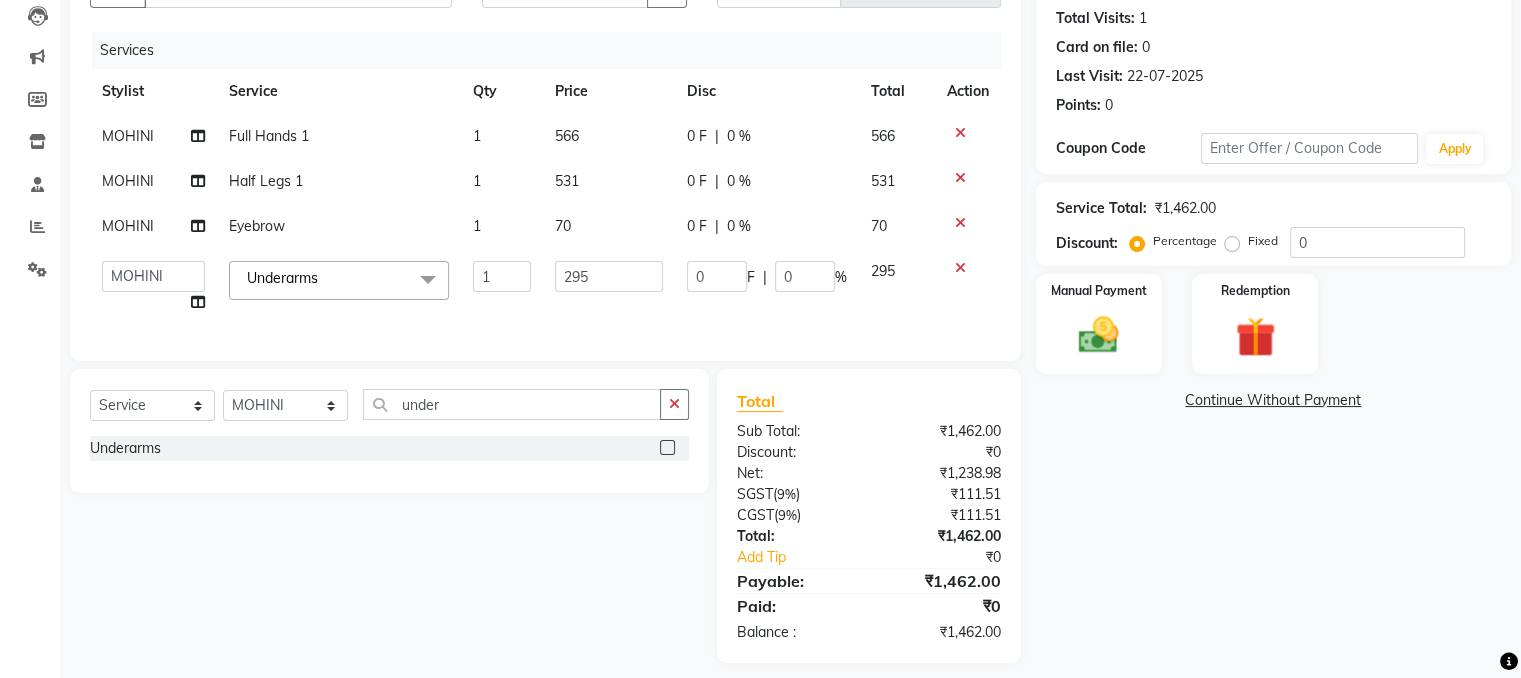 scroll, scrollTop: 247, scrollLeft: 0, axis: vertical 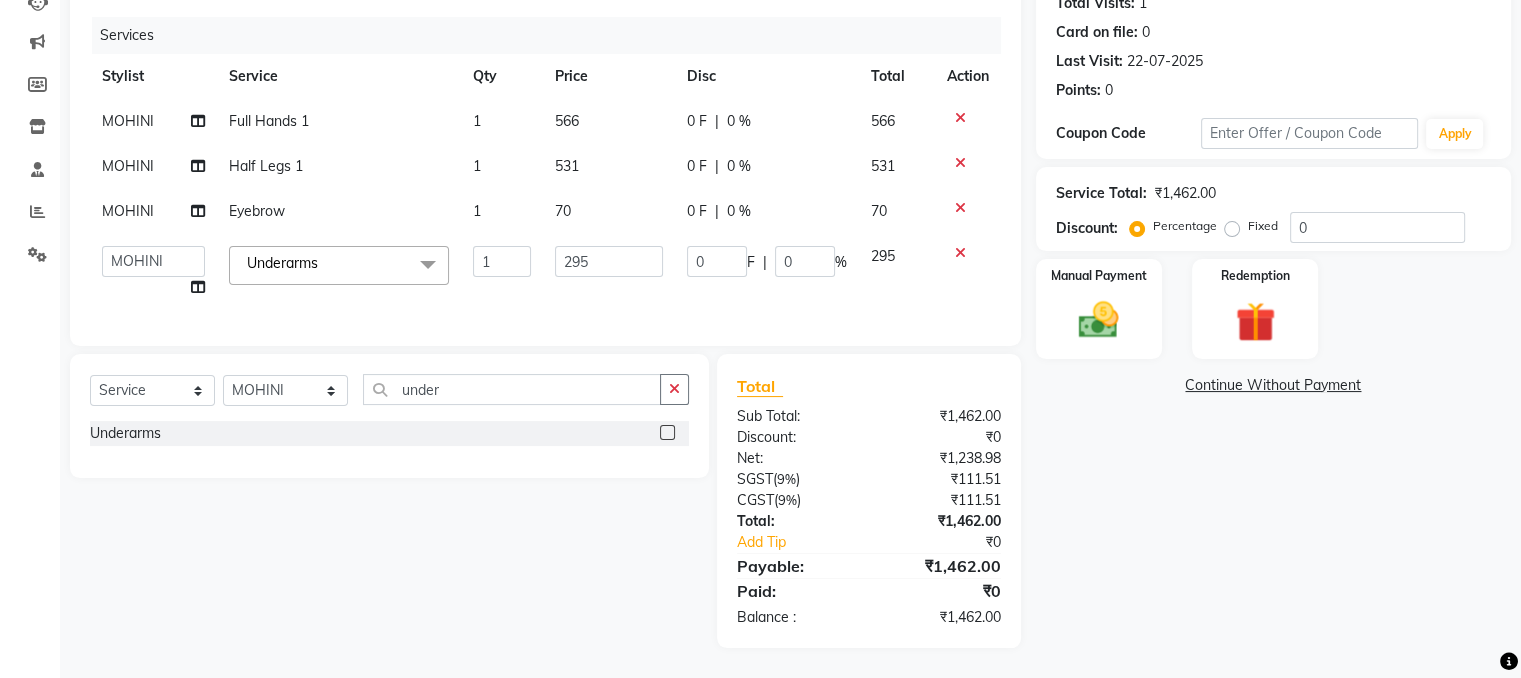 click on "Manual Payment Redemption" 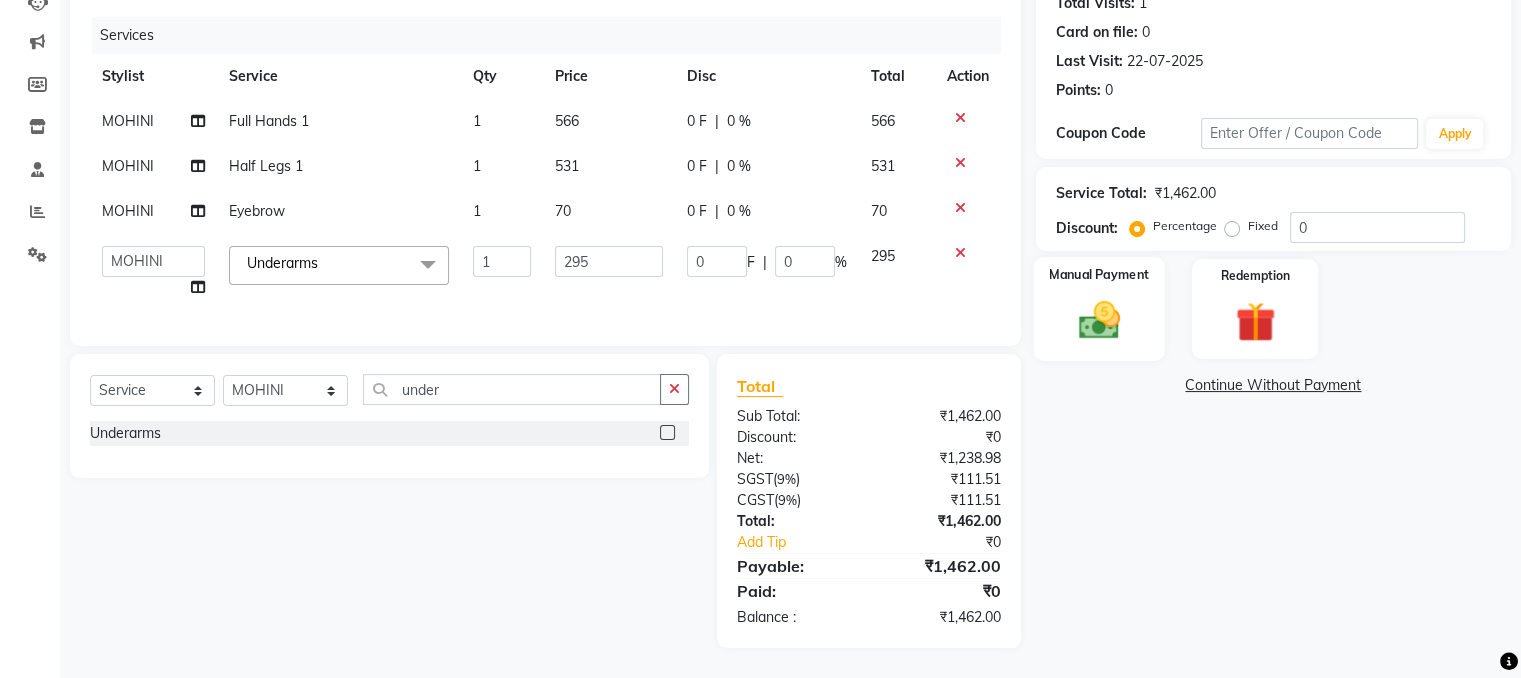 click 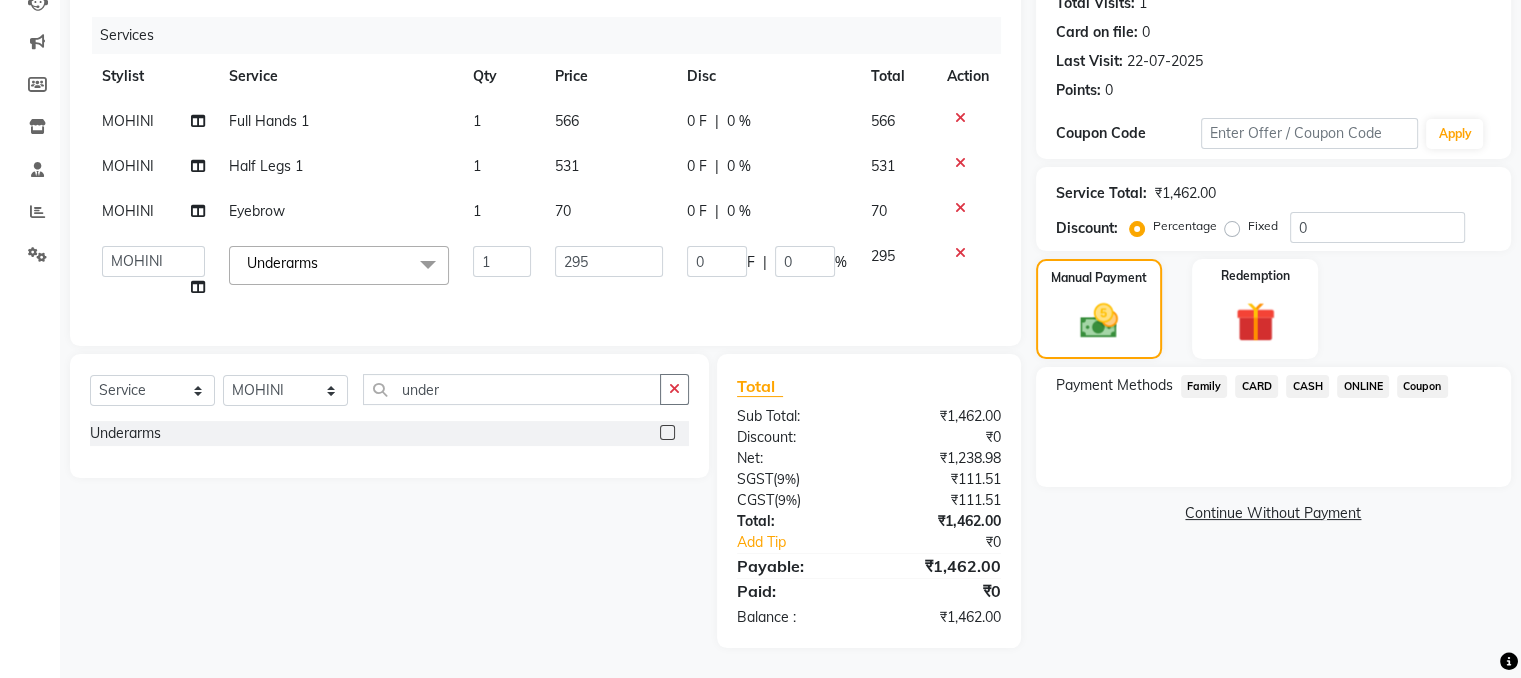 click on "ONLINE" 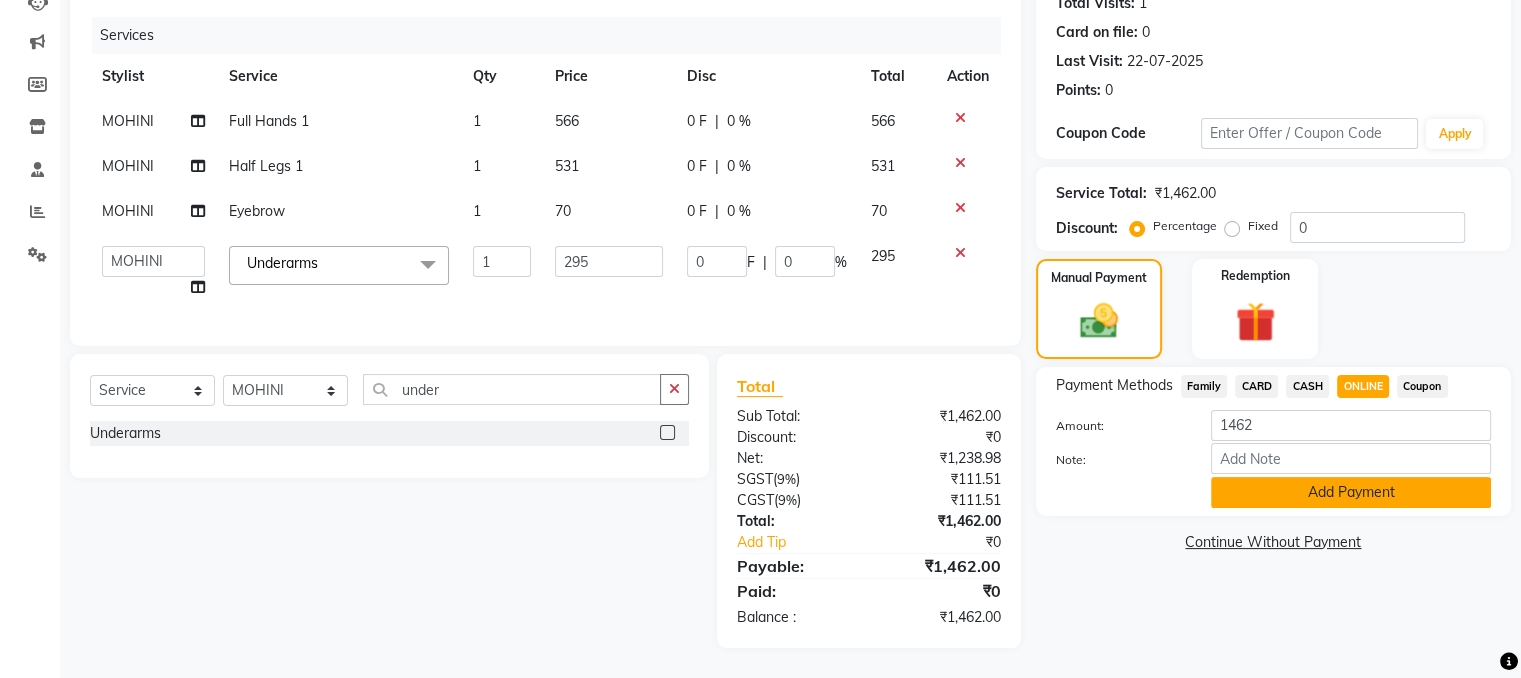 click on "Add Payment" 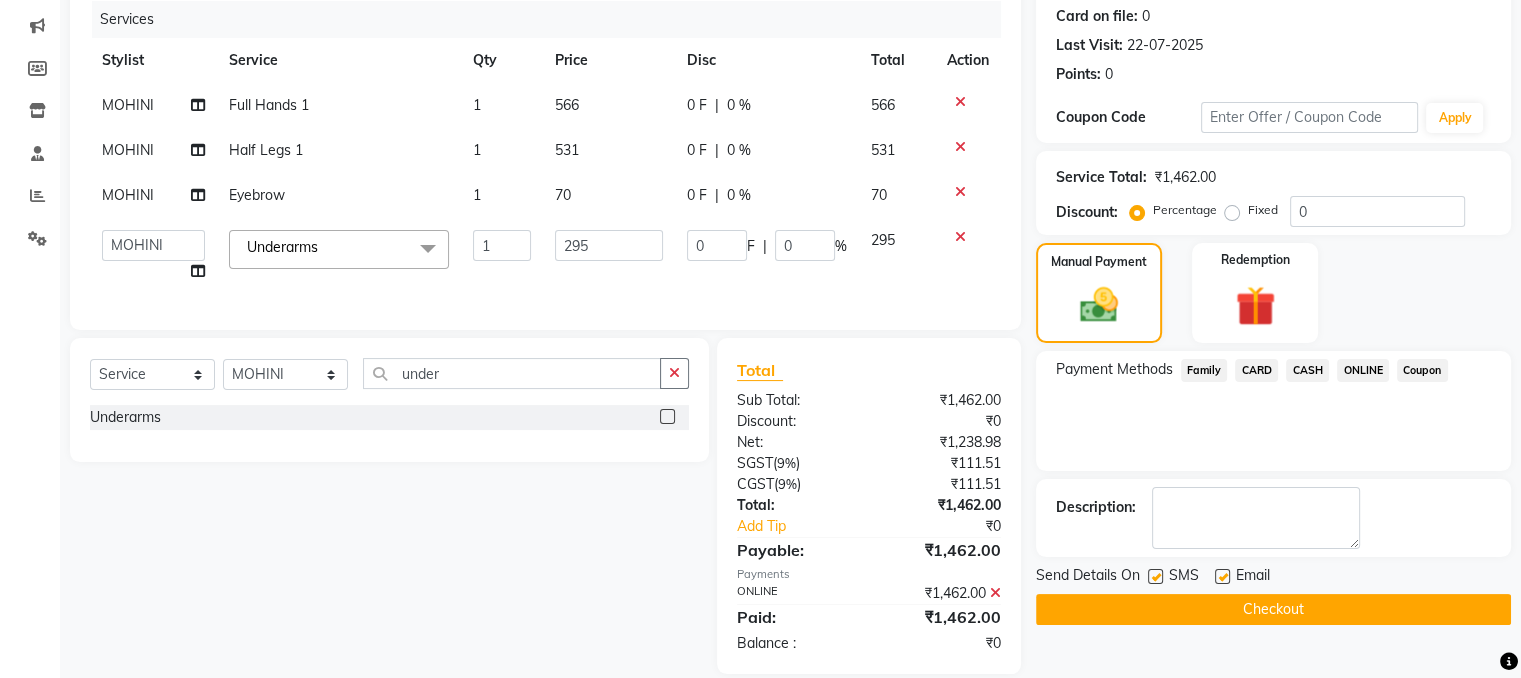 scroll, scrollTop: 288, scrollLeft: 0, axis: vertical 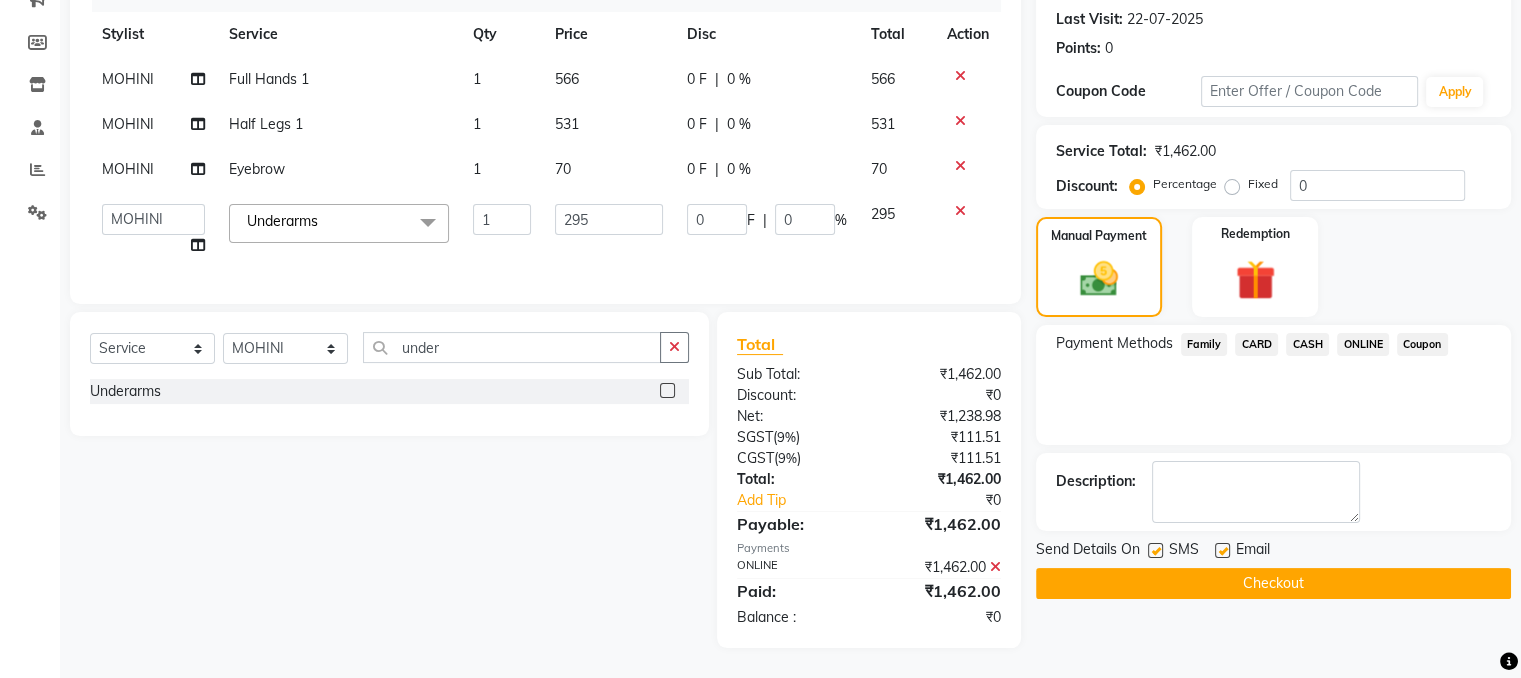 click on "Checkout" 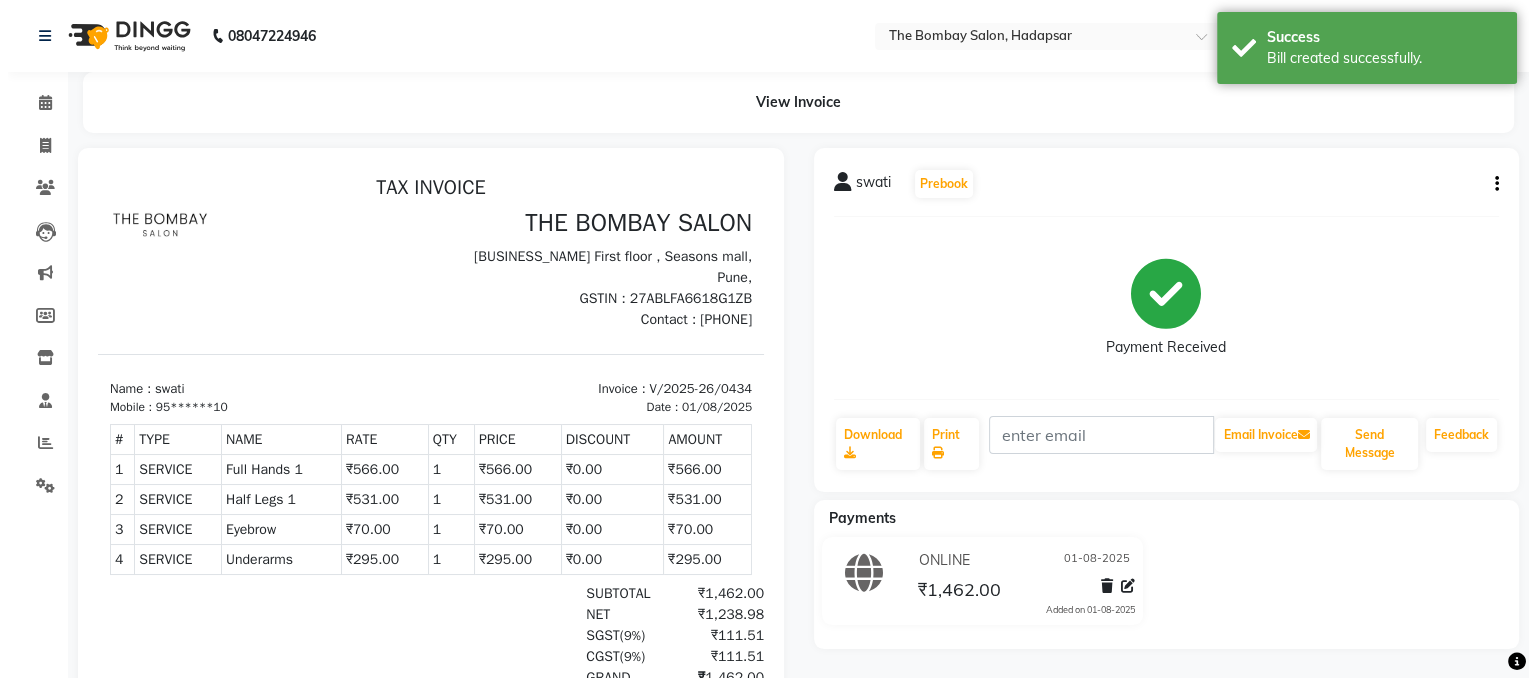 scroll, scrollTop: 0, scrollLeft: 0, axis: both 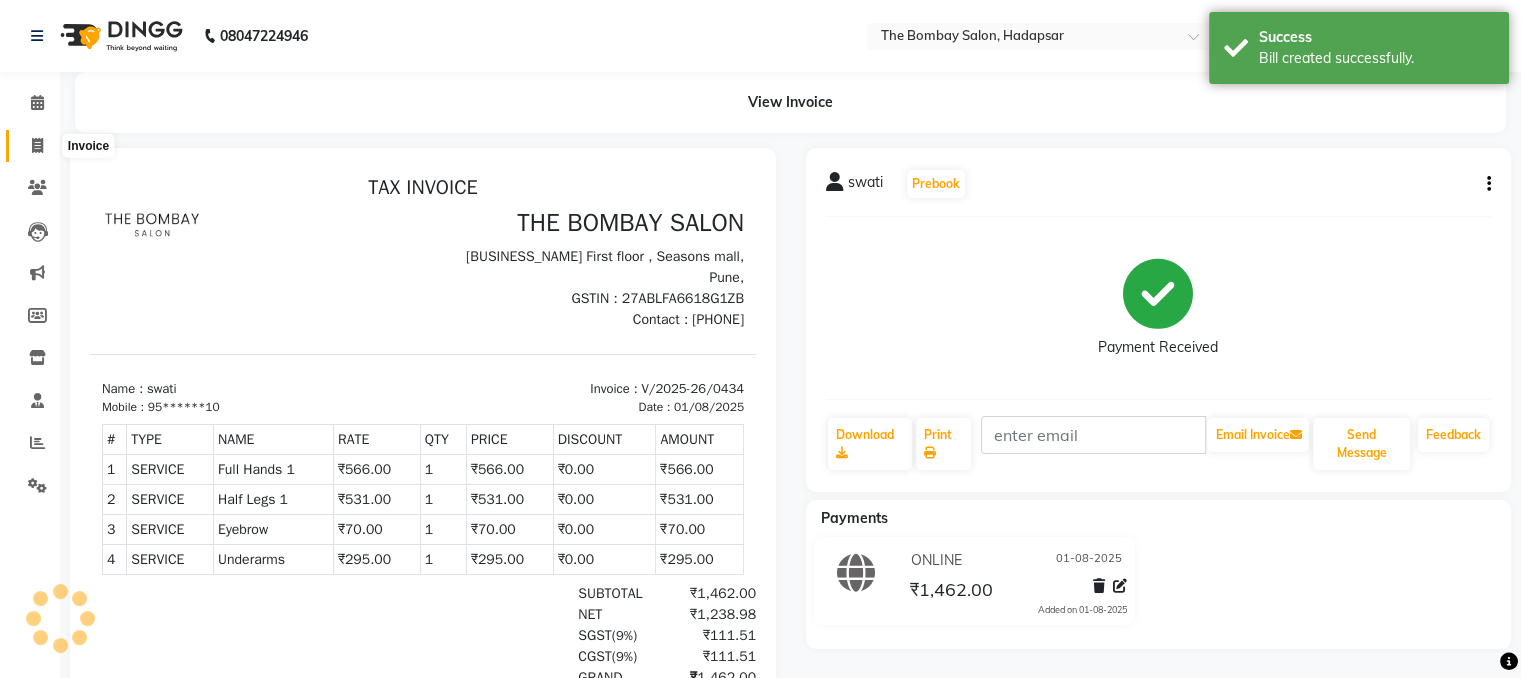 click 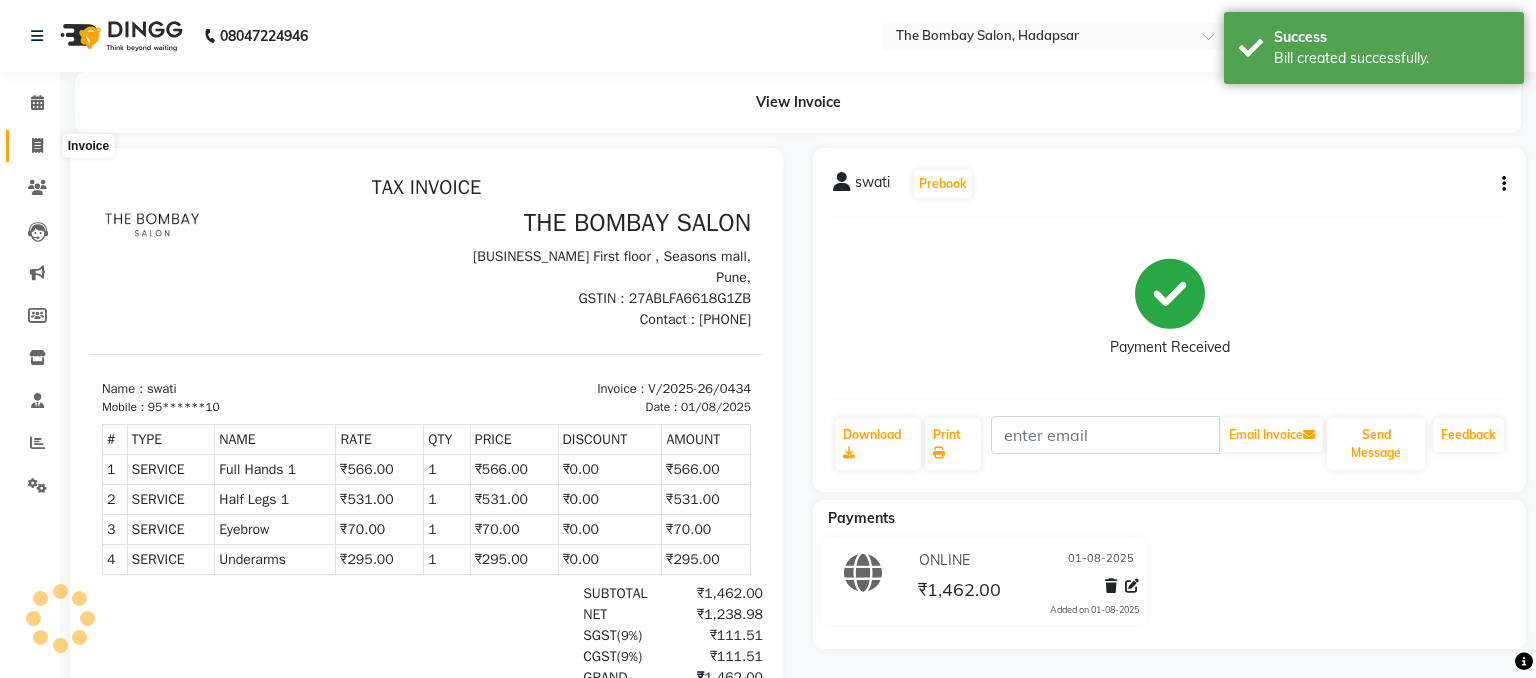 select on "8374" 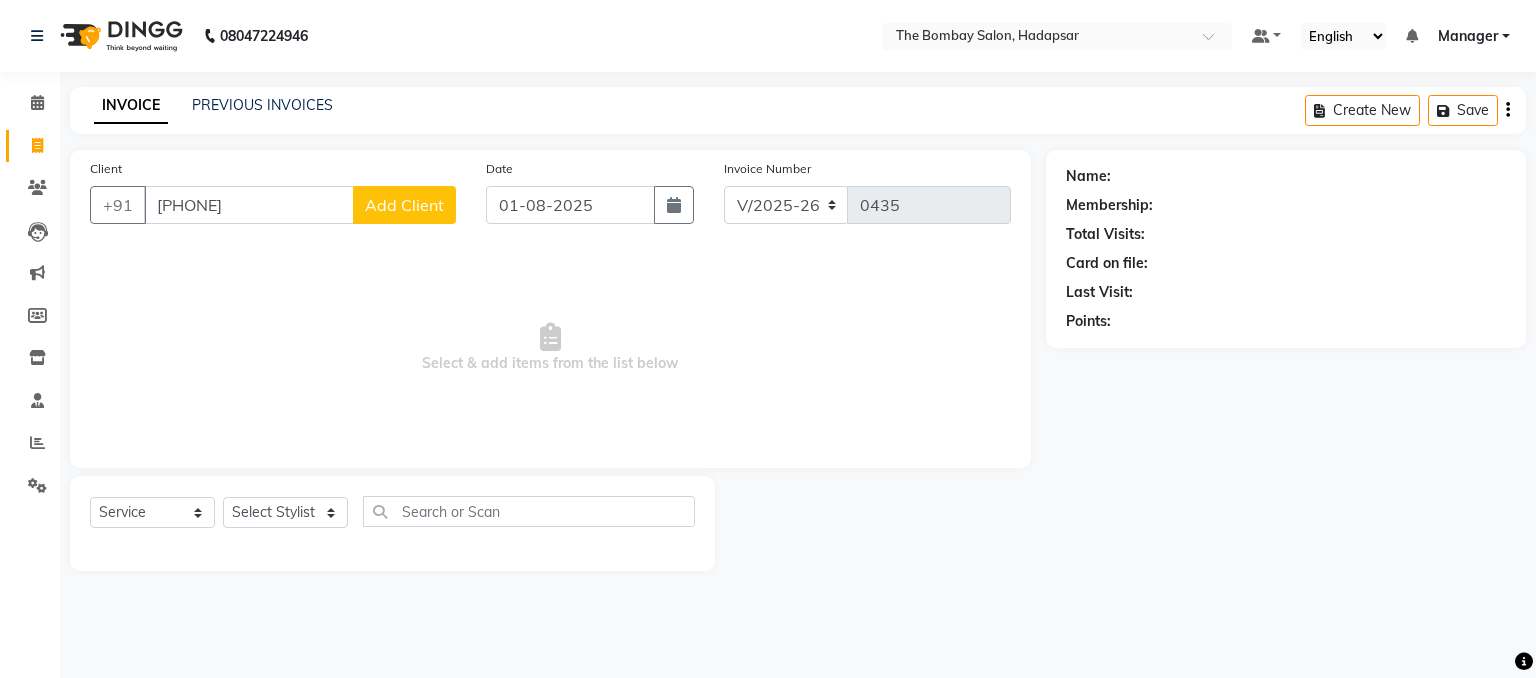 type on "[PHONE]" 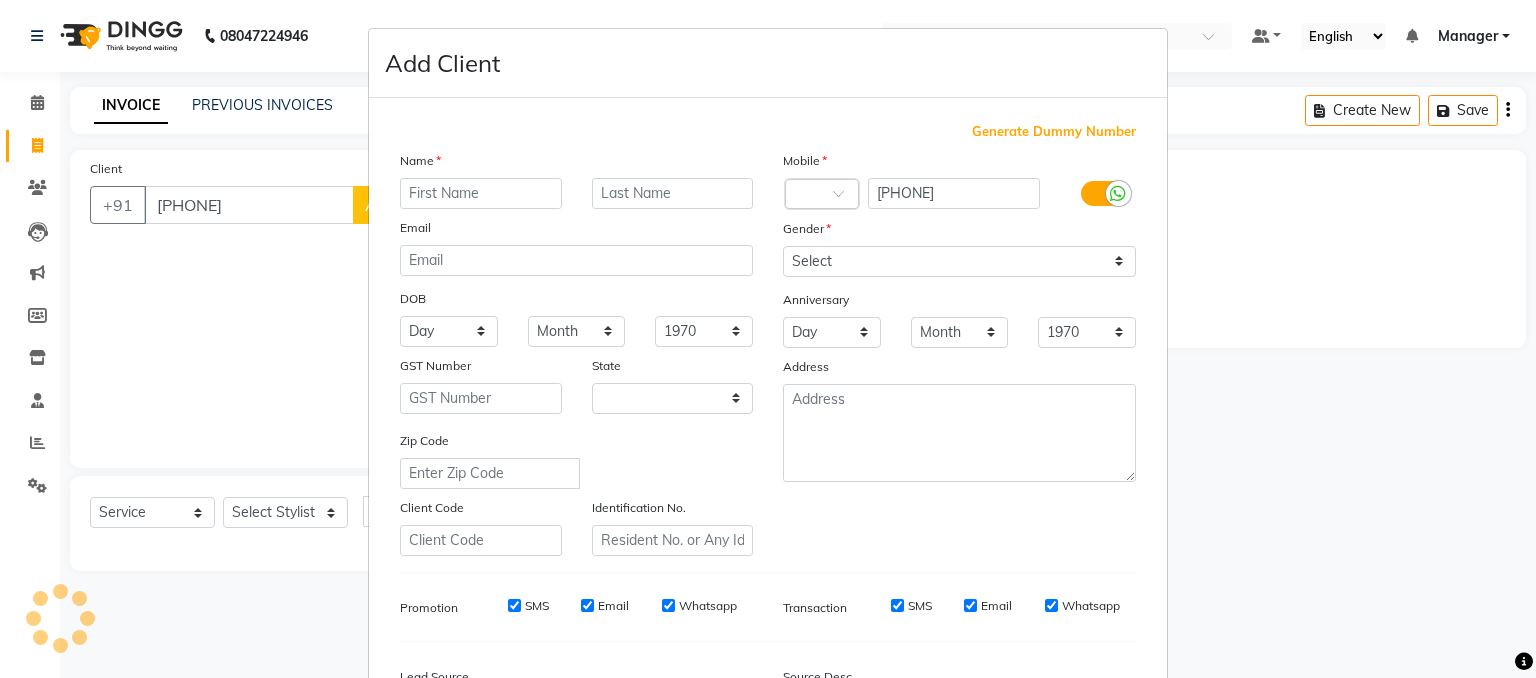 select on "22" 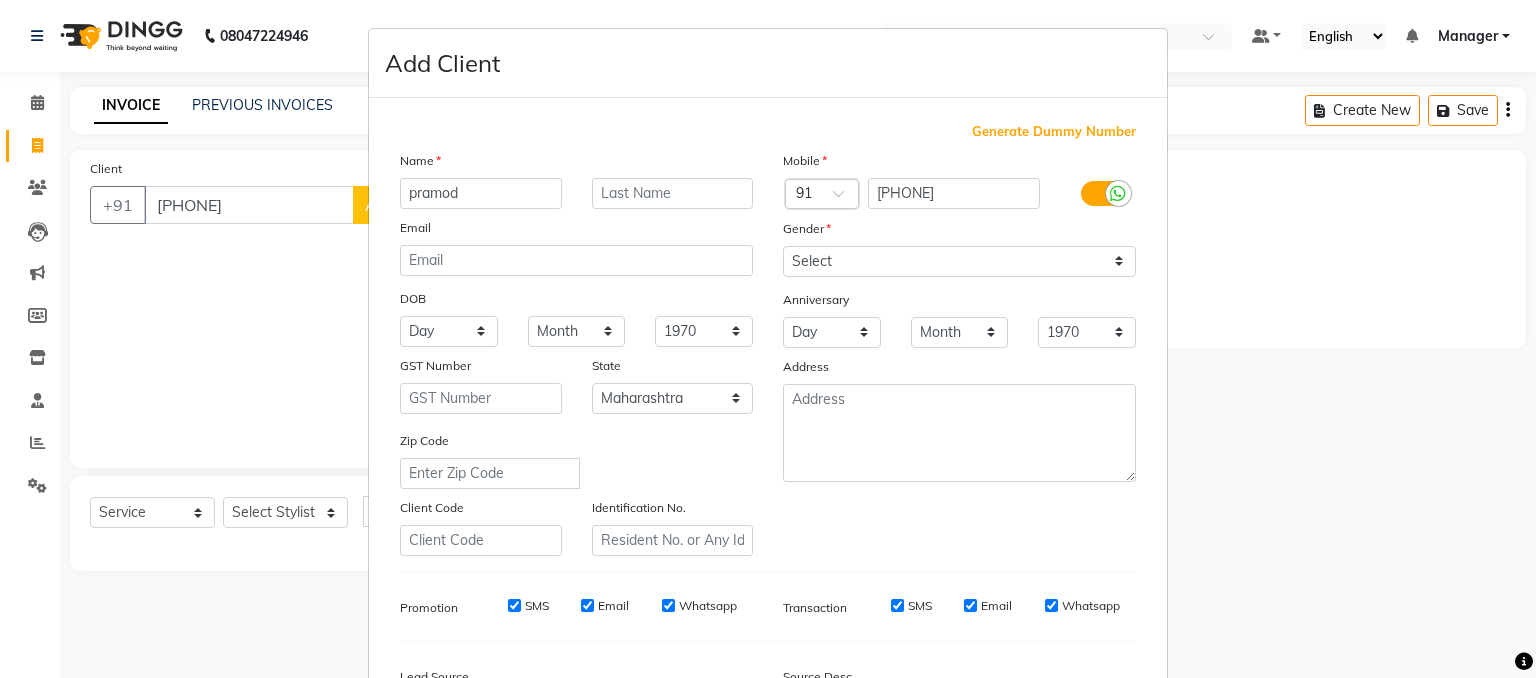 type on "pramod" 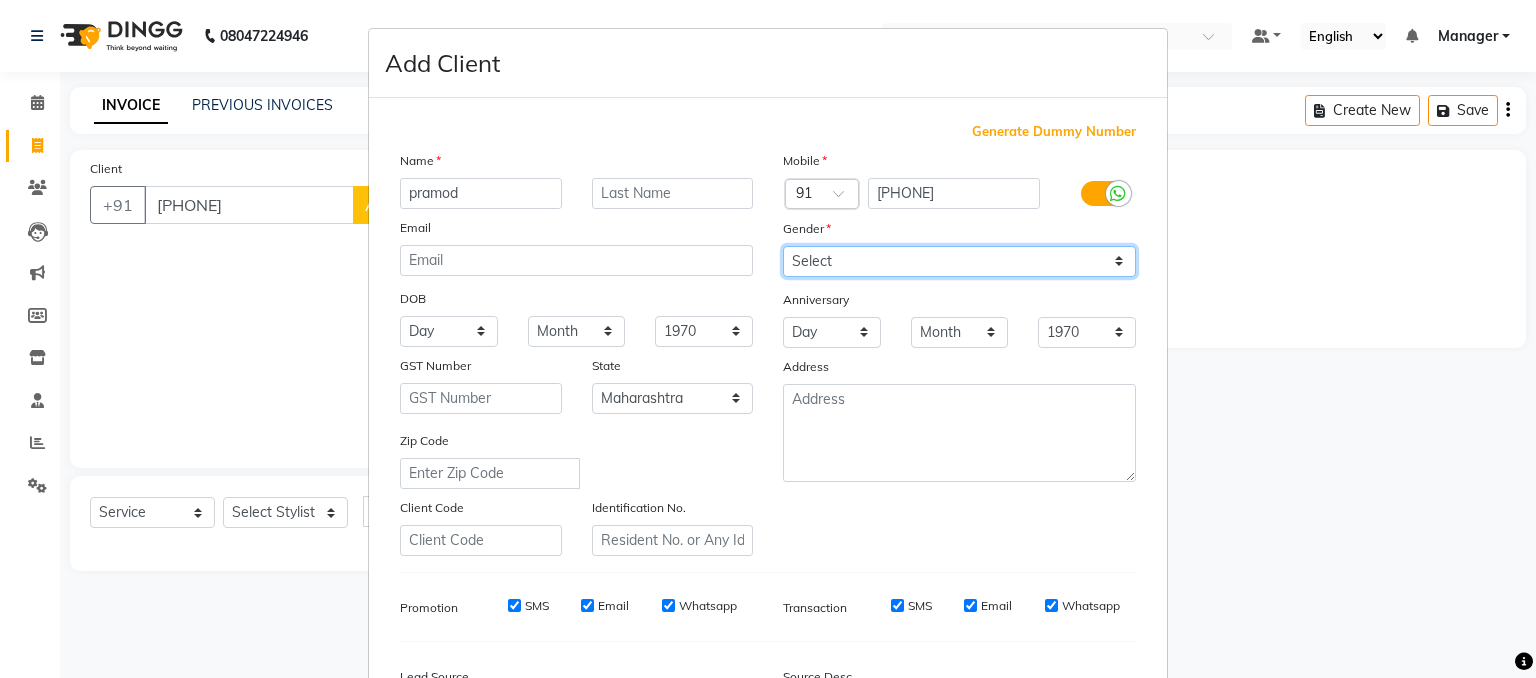 click on "Select Male Female Other Prefer Not To Say" at bounding box center (959, 261) 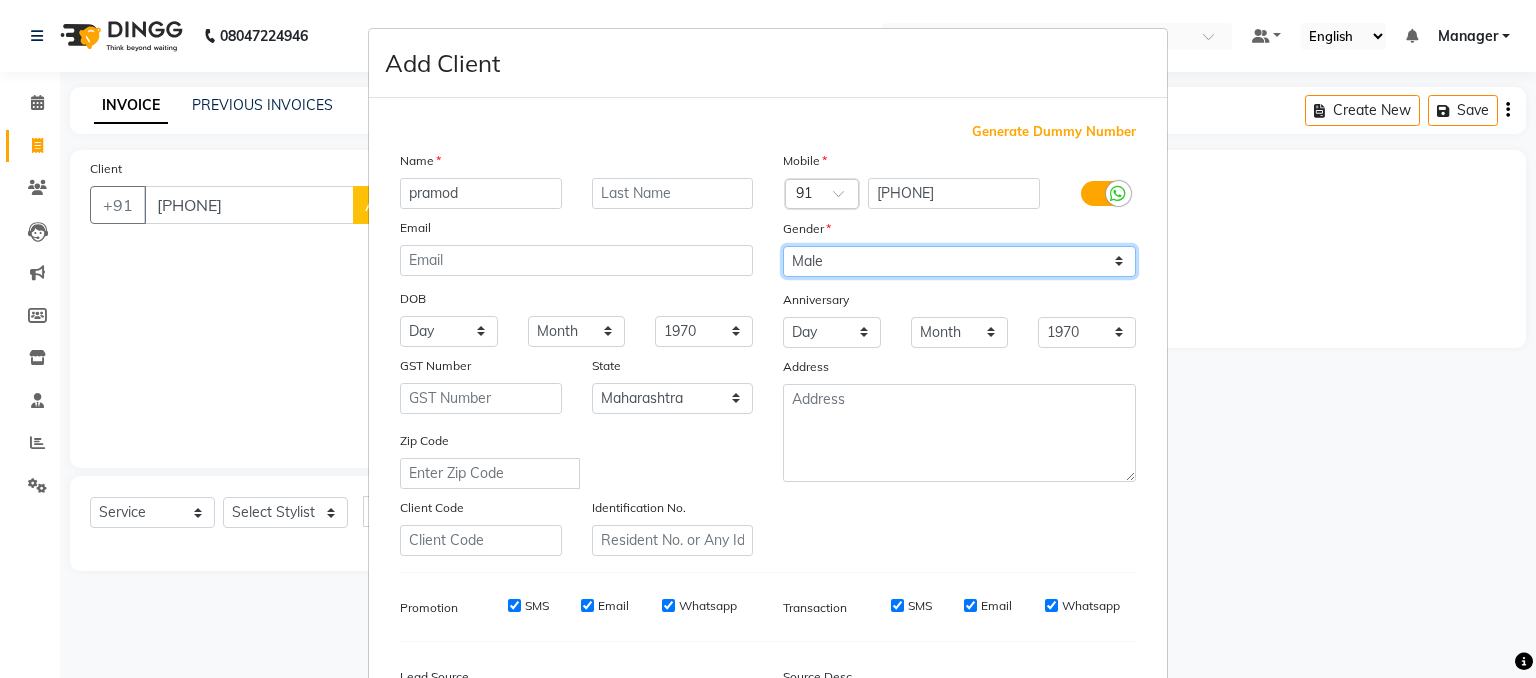 click on "Select Male Female Other Prefer Not To Say" at bounding box center (959, 261) 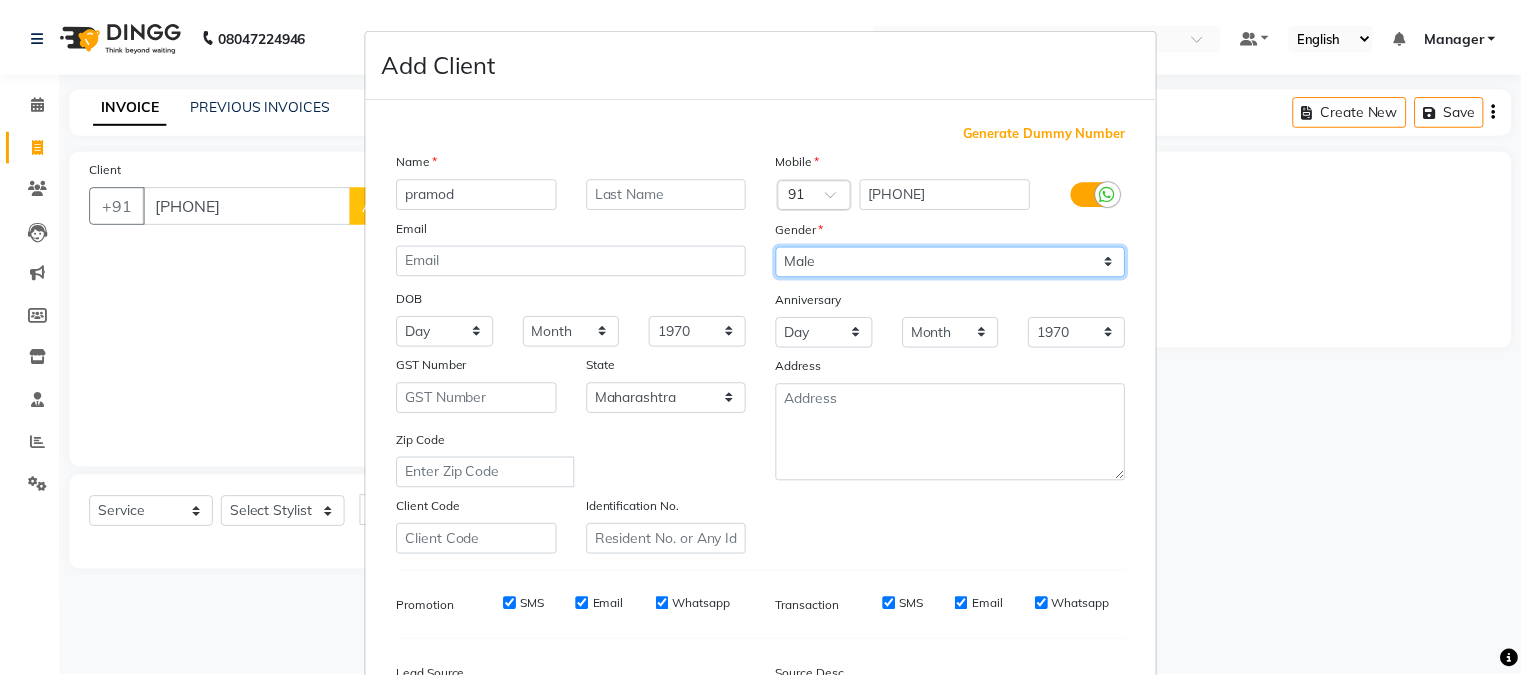 scroll, scrollTop: 255, scrollLeft: 0, axis: vertical 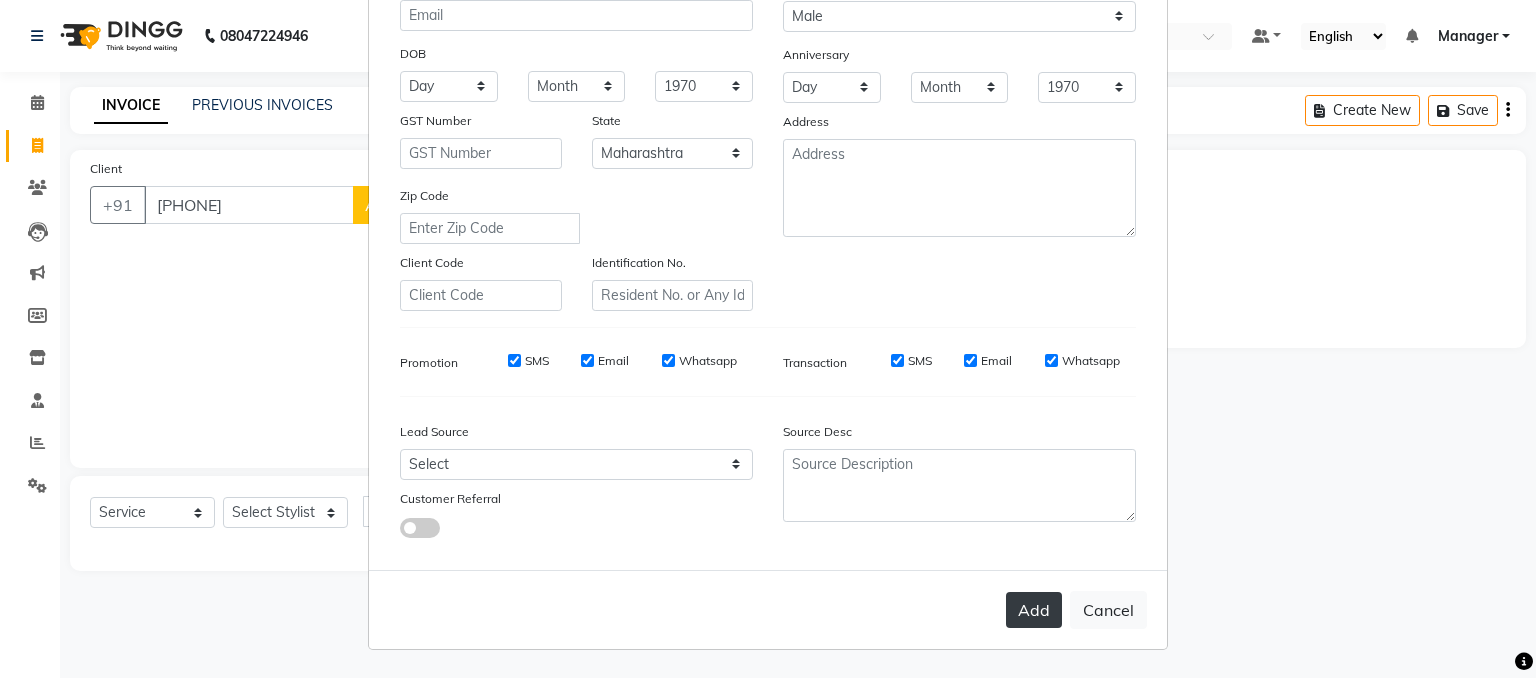 click on "Add" at bounding box center [1034, 610] 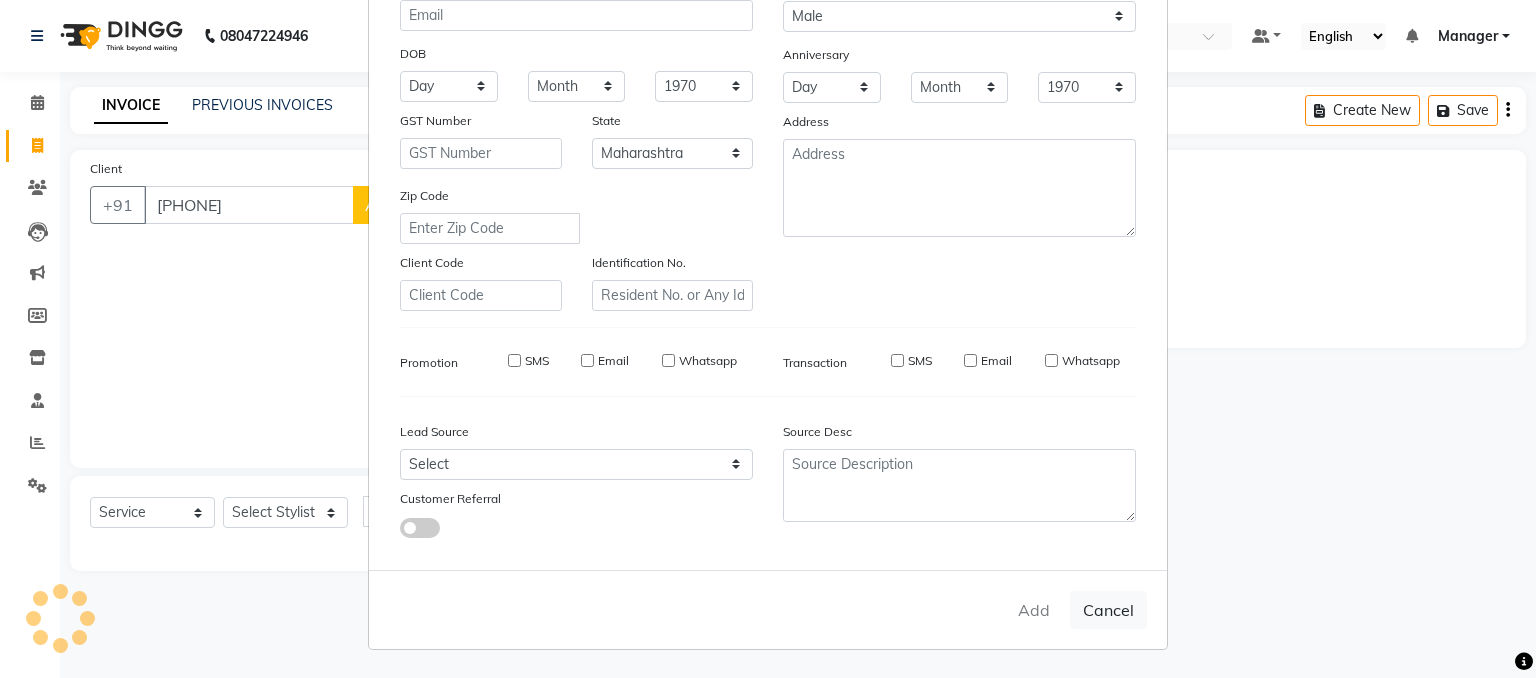 type on "93******50" 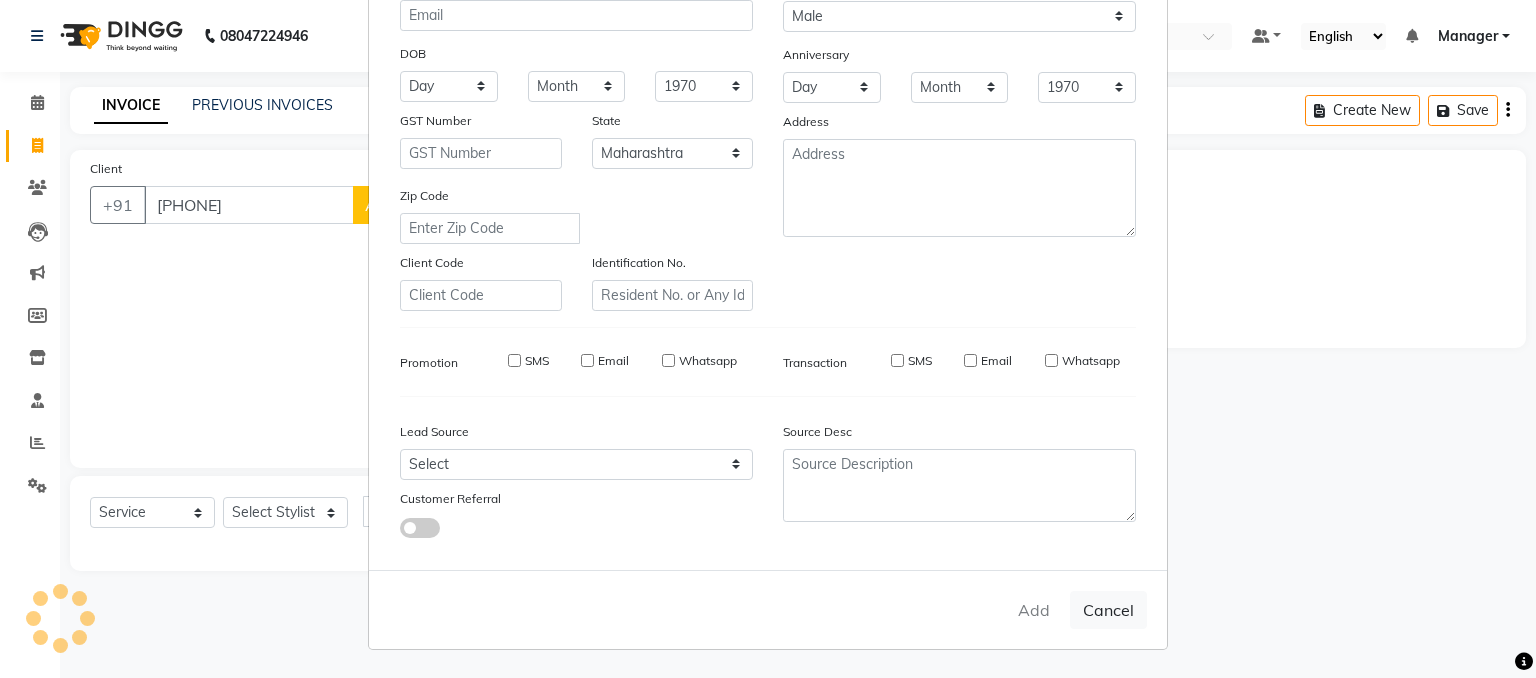 type 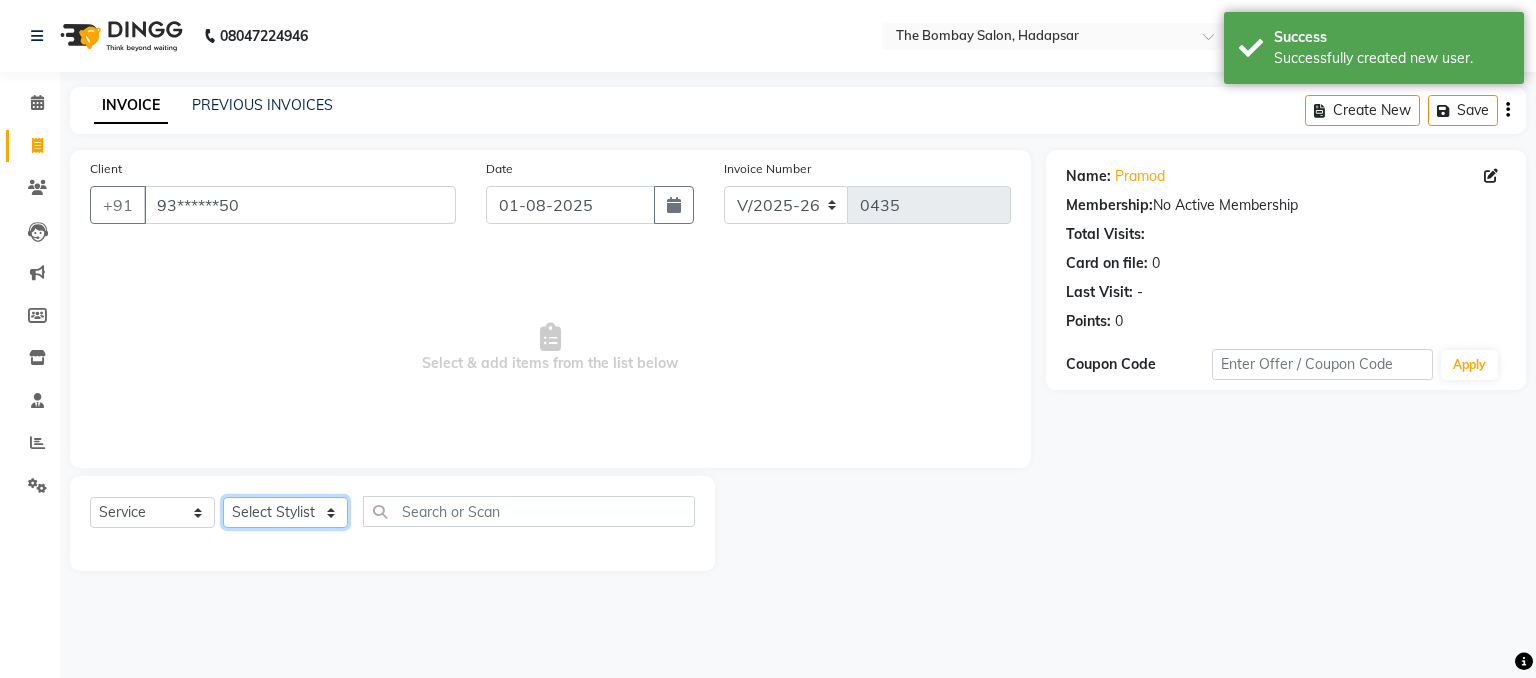 click on "Select Stylist AMRUTA BHAGWANTU hasn Manager MOHINI MUKESH PINKY RAMESHWAR sachin SANTOSH SHANKAR" 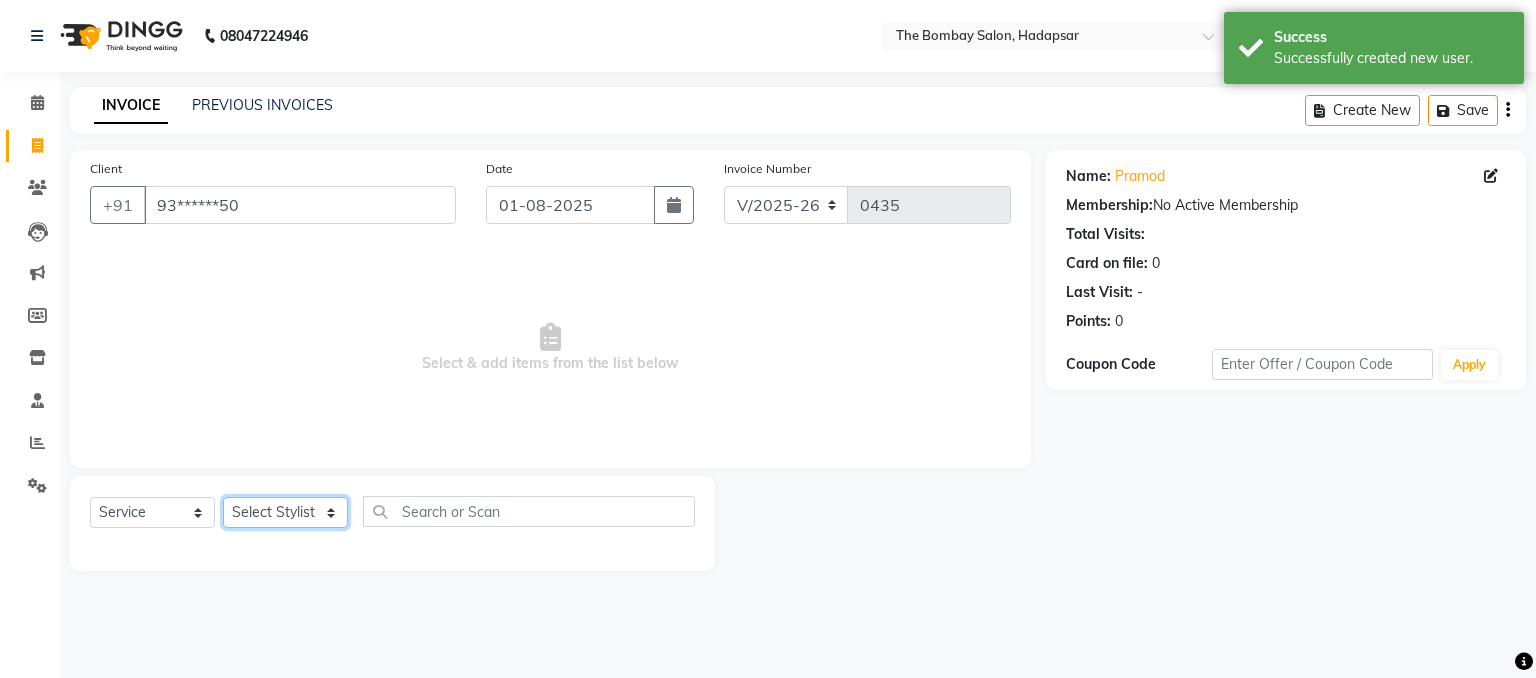 select on "82050" 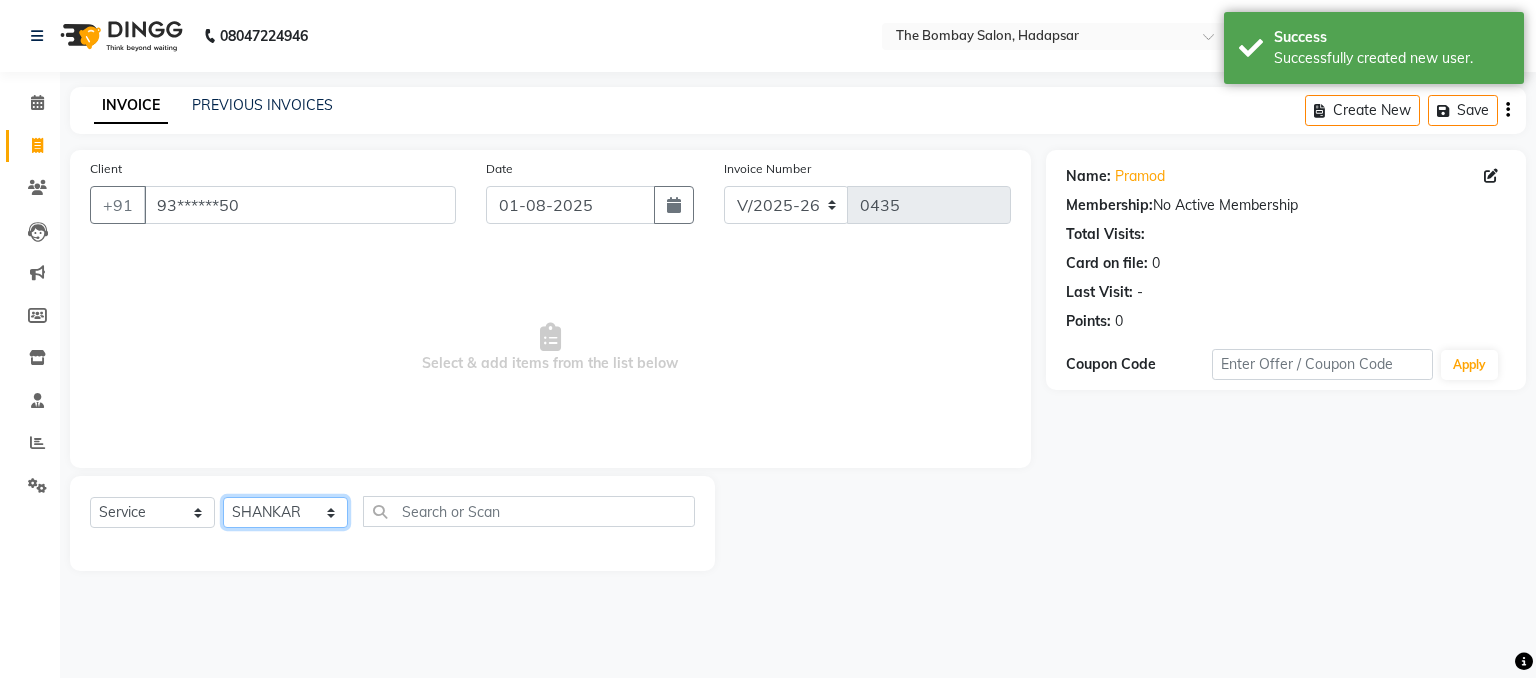 click on "Select Stylist AMRUTA BHAGWANTU hasn Manager MOHINI MUKESH PINKY RAMESHWAR sachin SANTOSH SHANKAR" 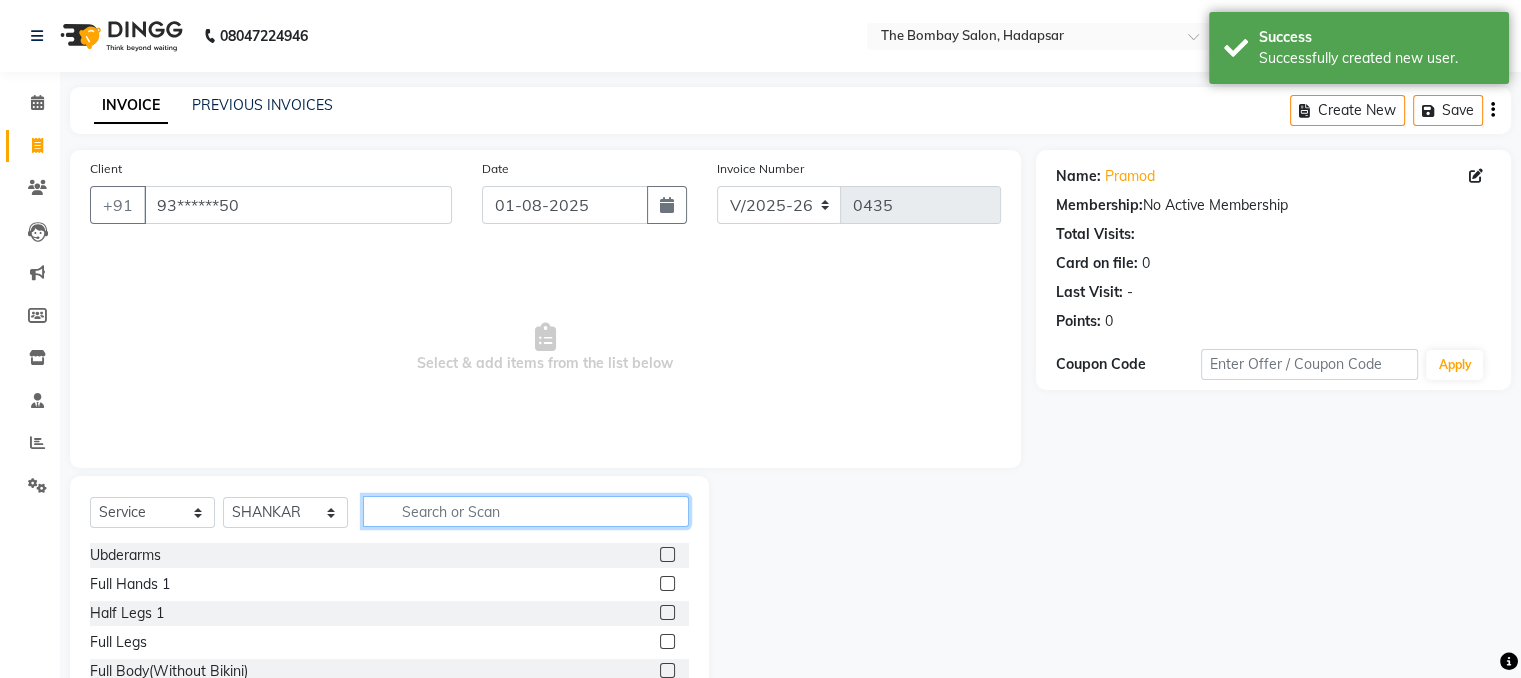 click 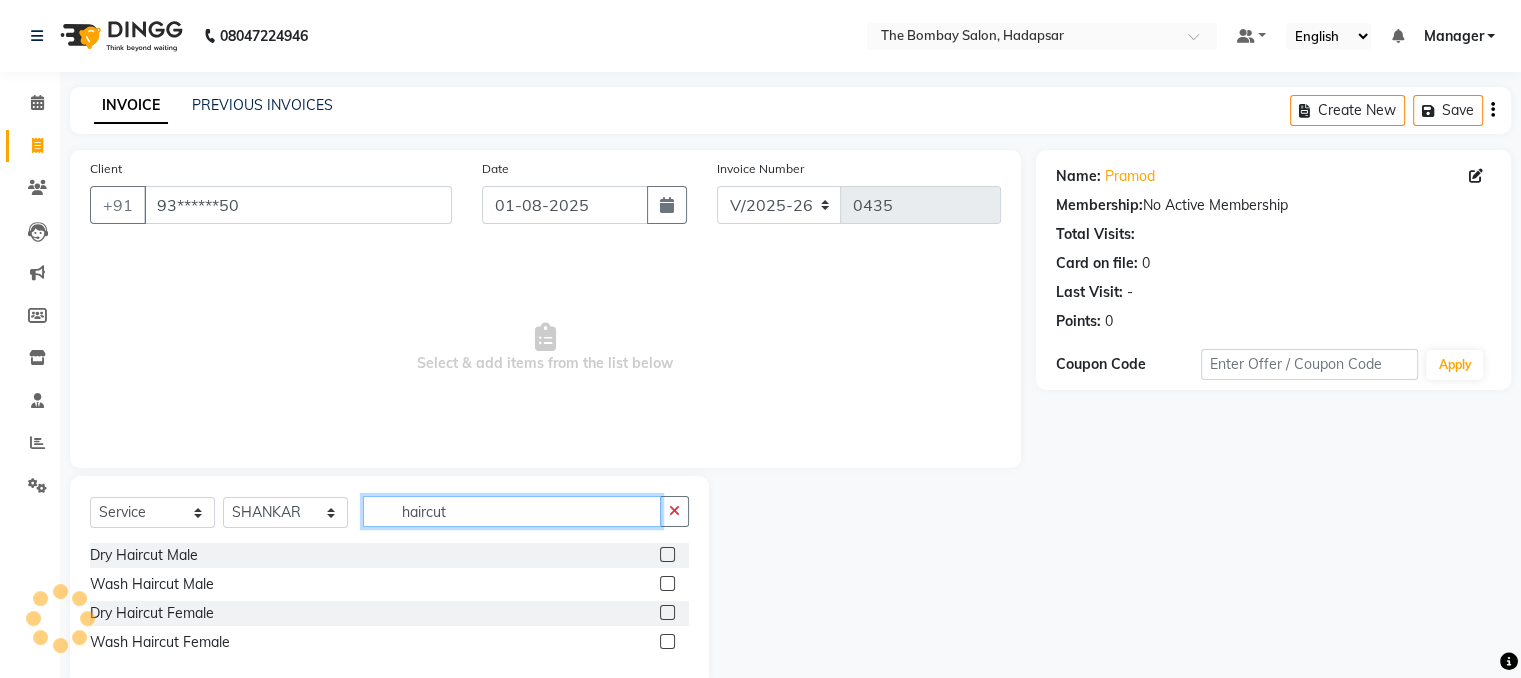 type on "haircut" 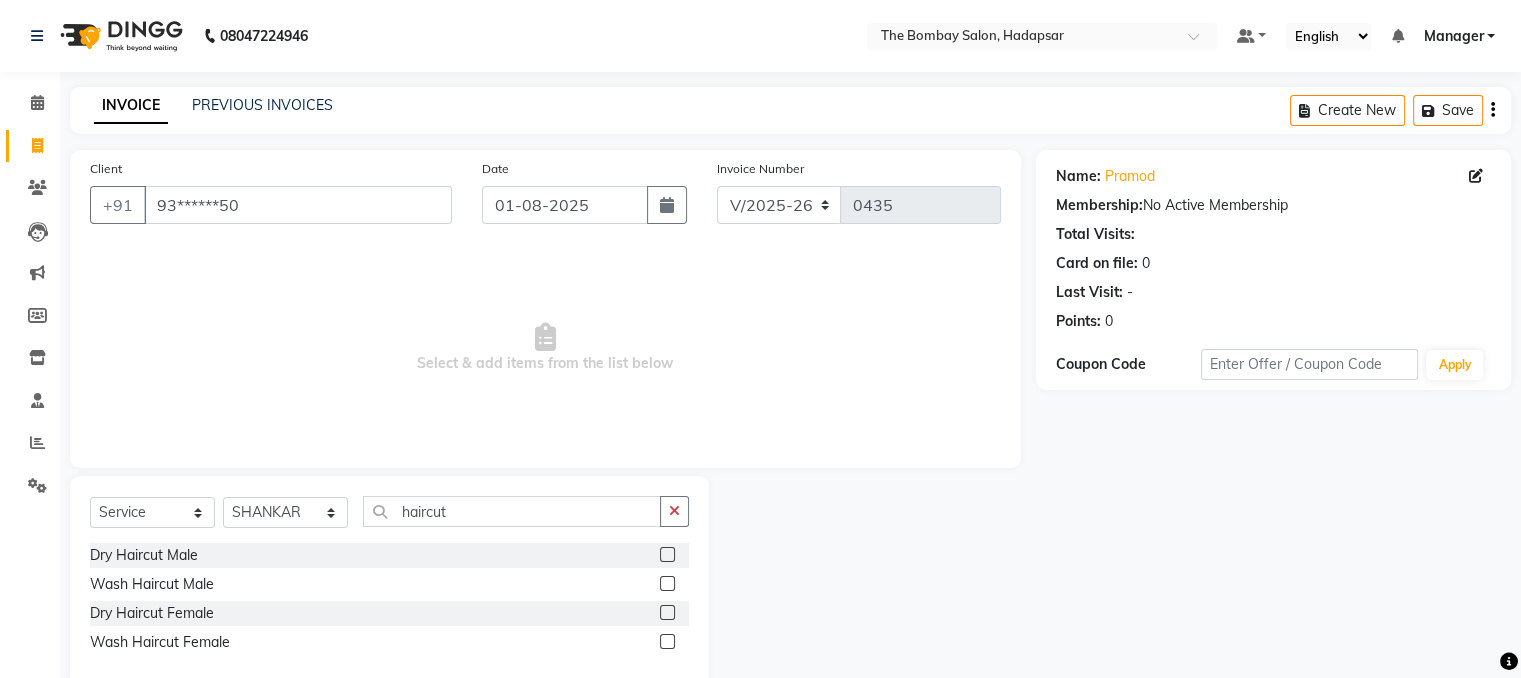 click 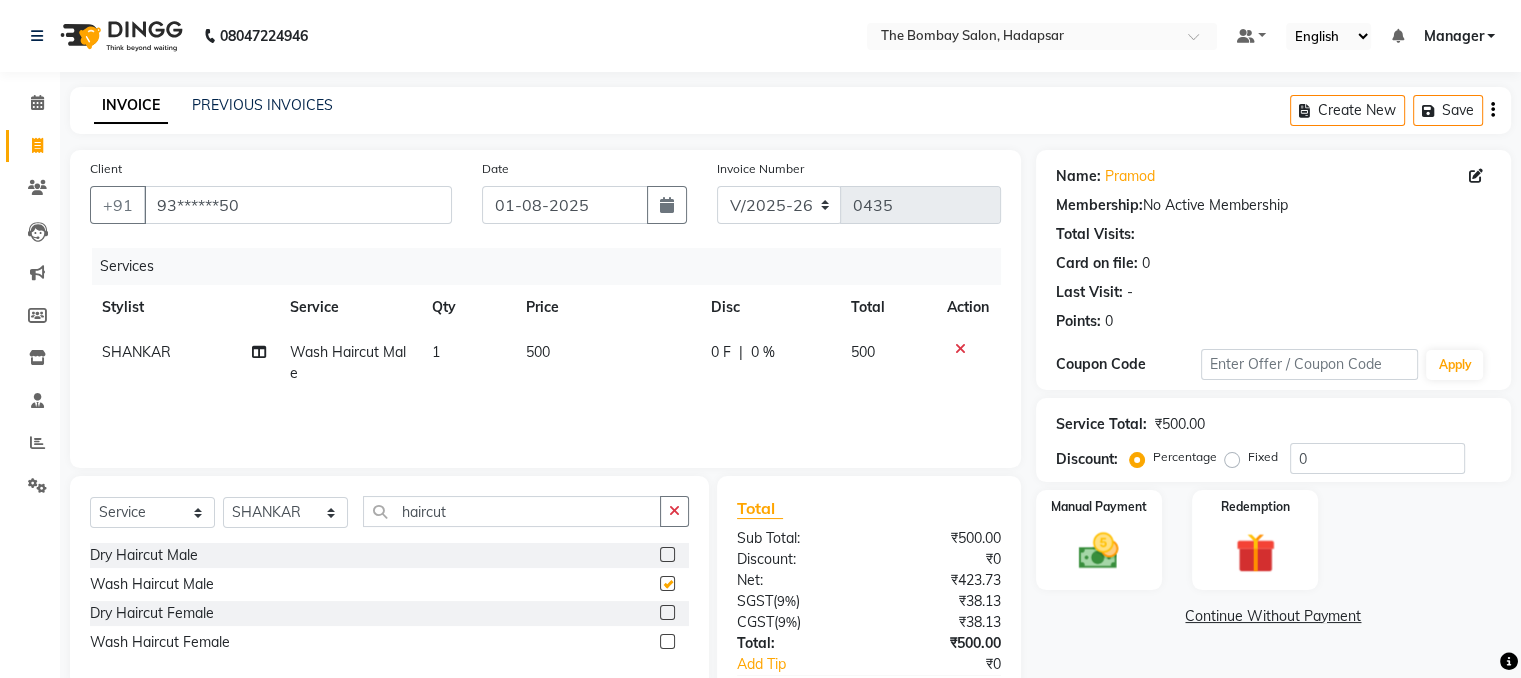 checkbox on "false" 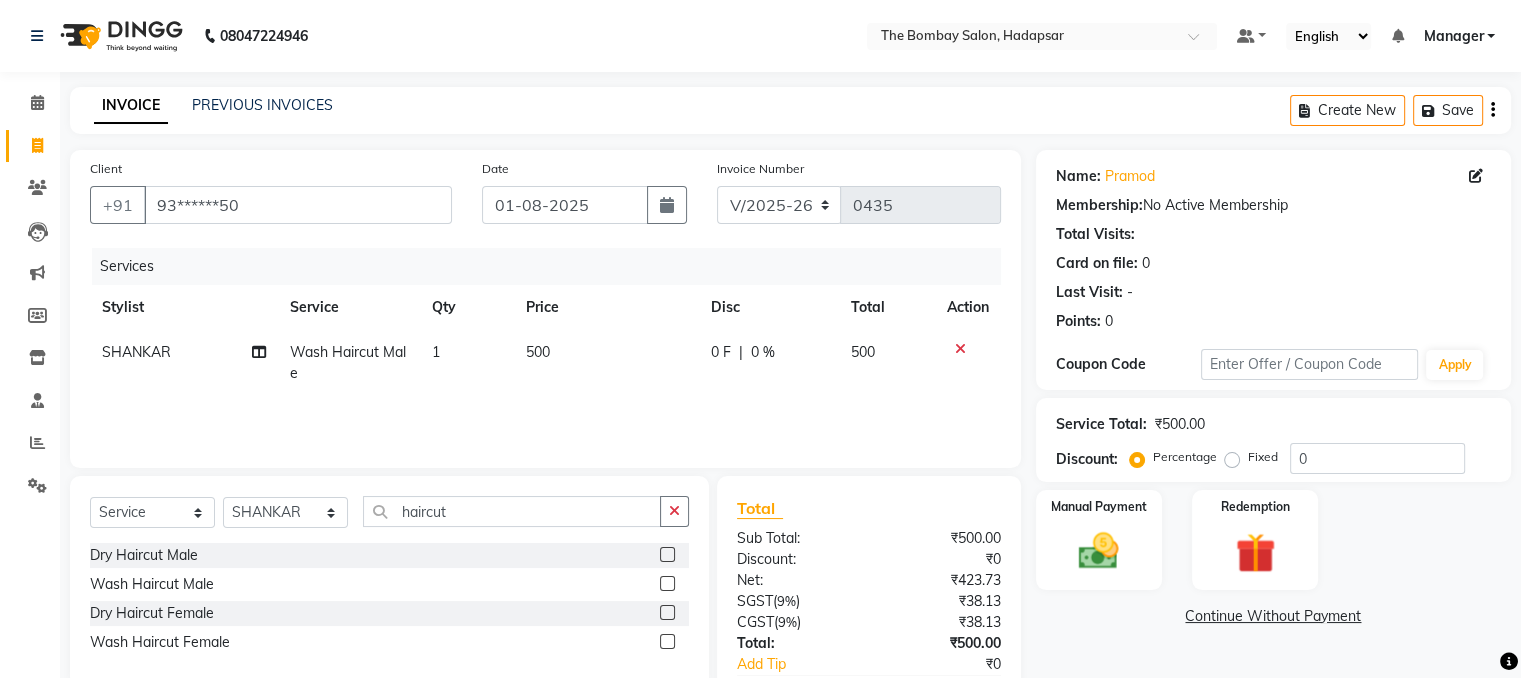 click on "500" 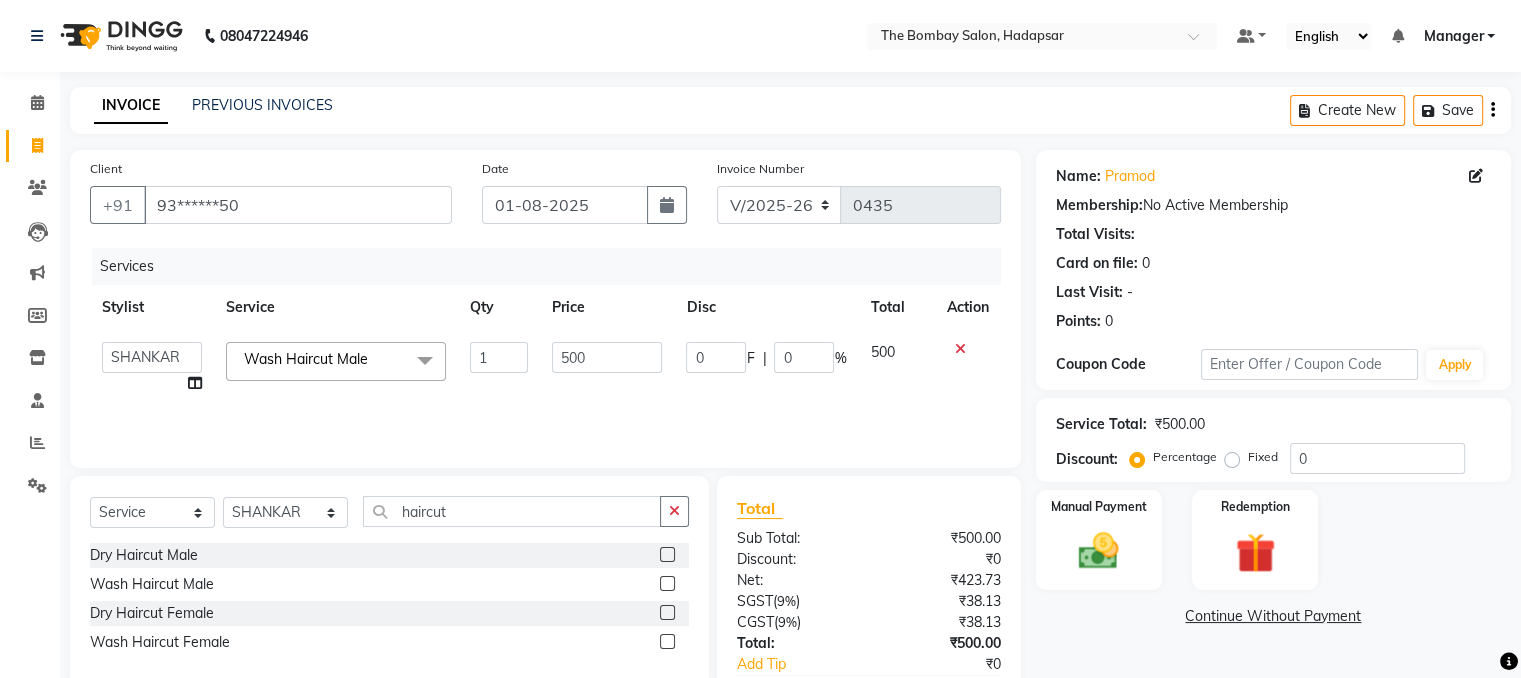 click on "500" 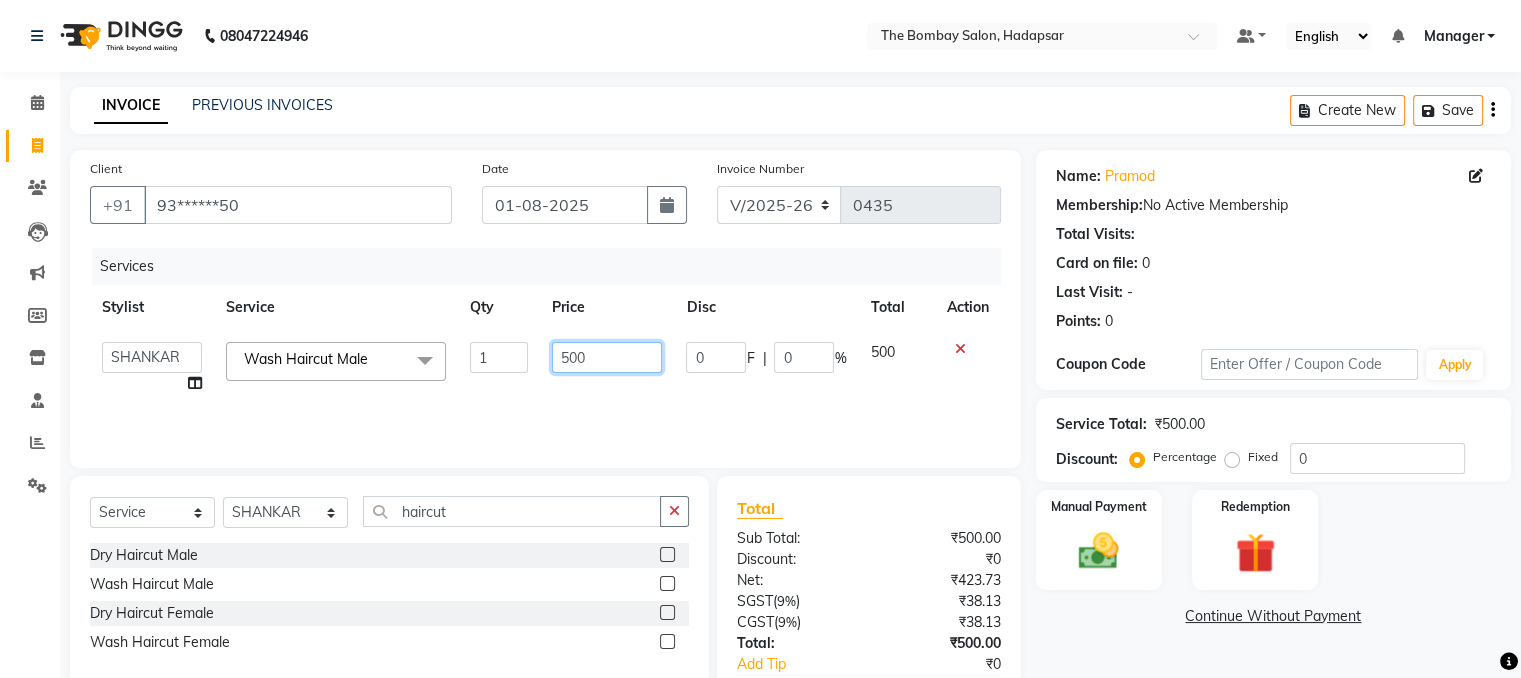 click on "500" 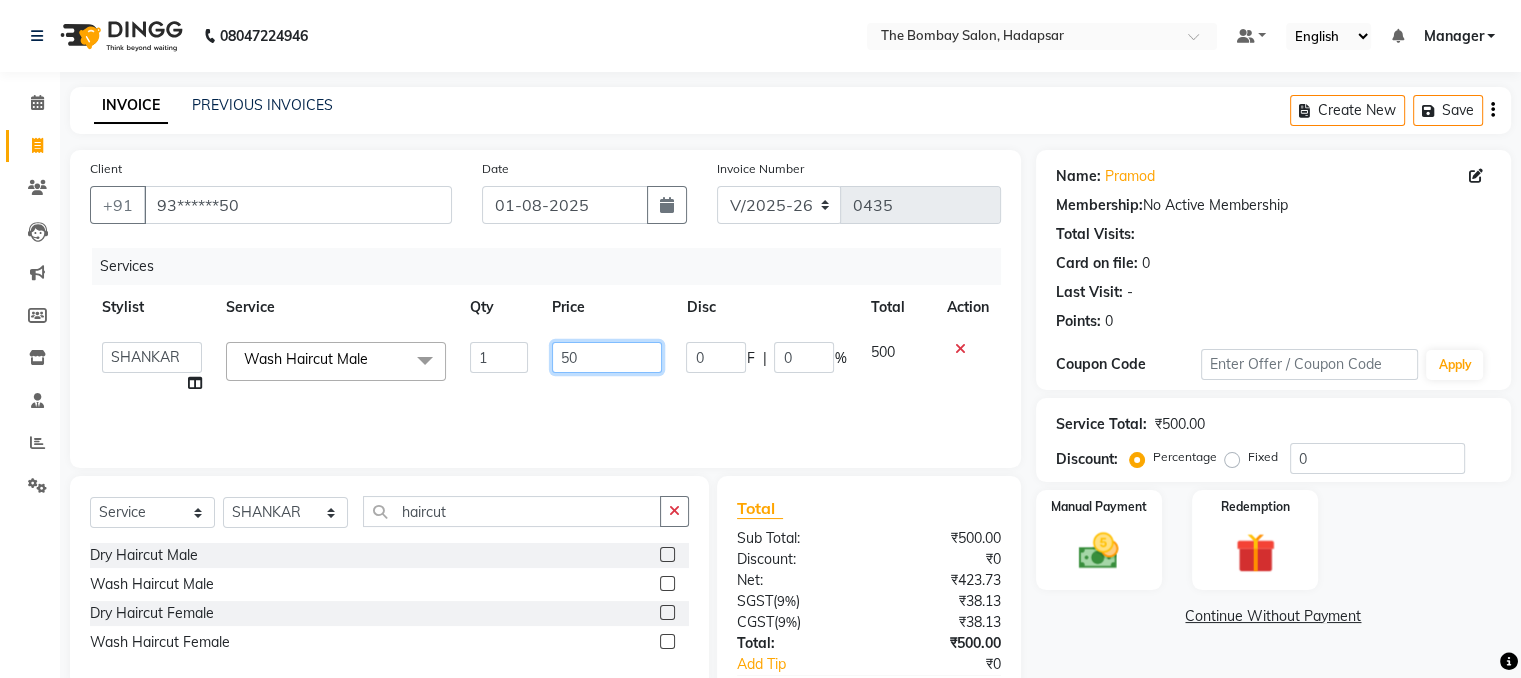 type on "5" 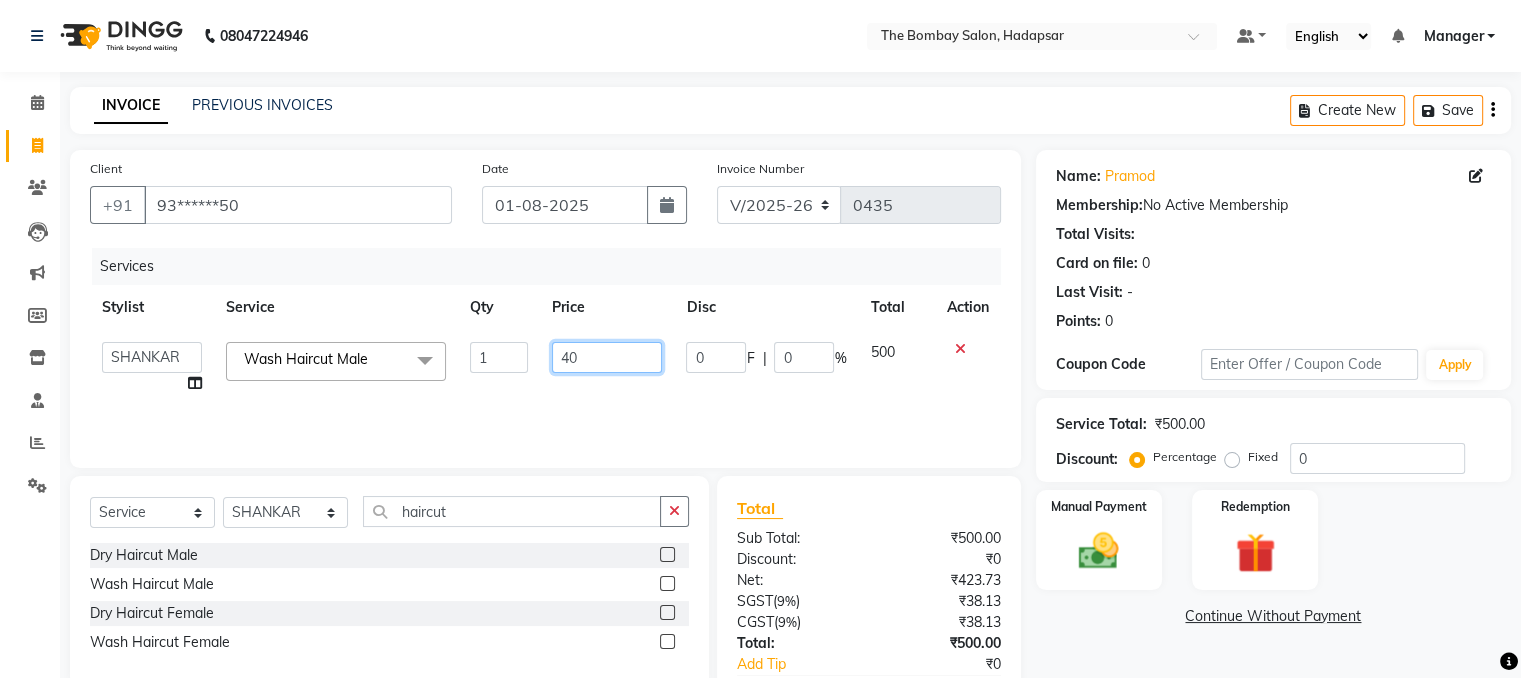 type on "400" 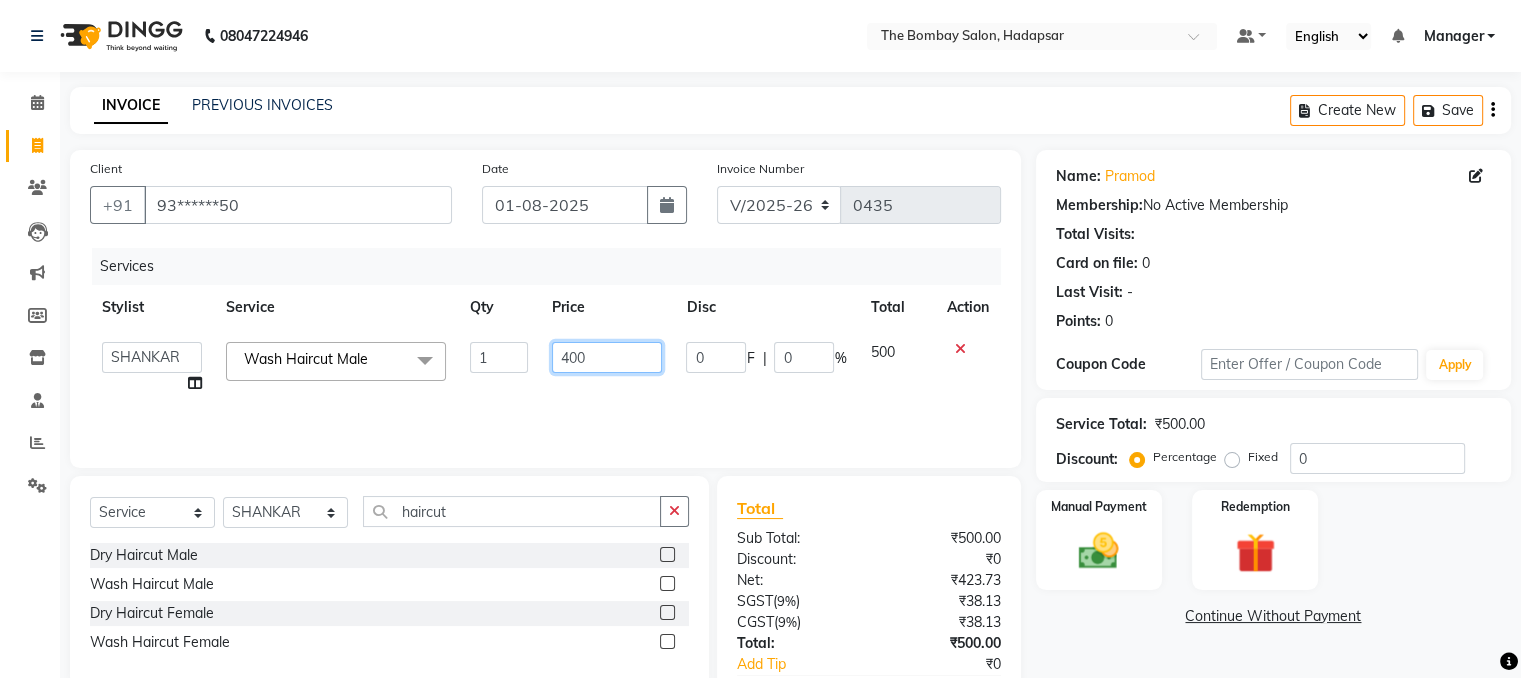 scroll, scrollTop: 123, scrollLeft: 0, axis: vertical 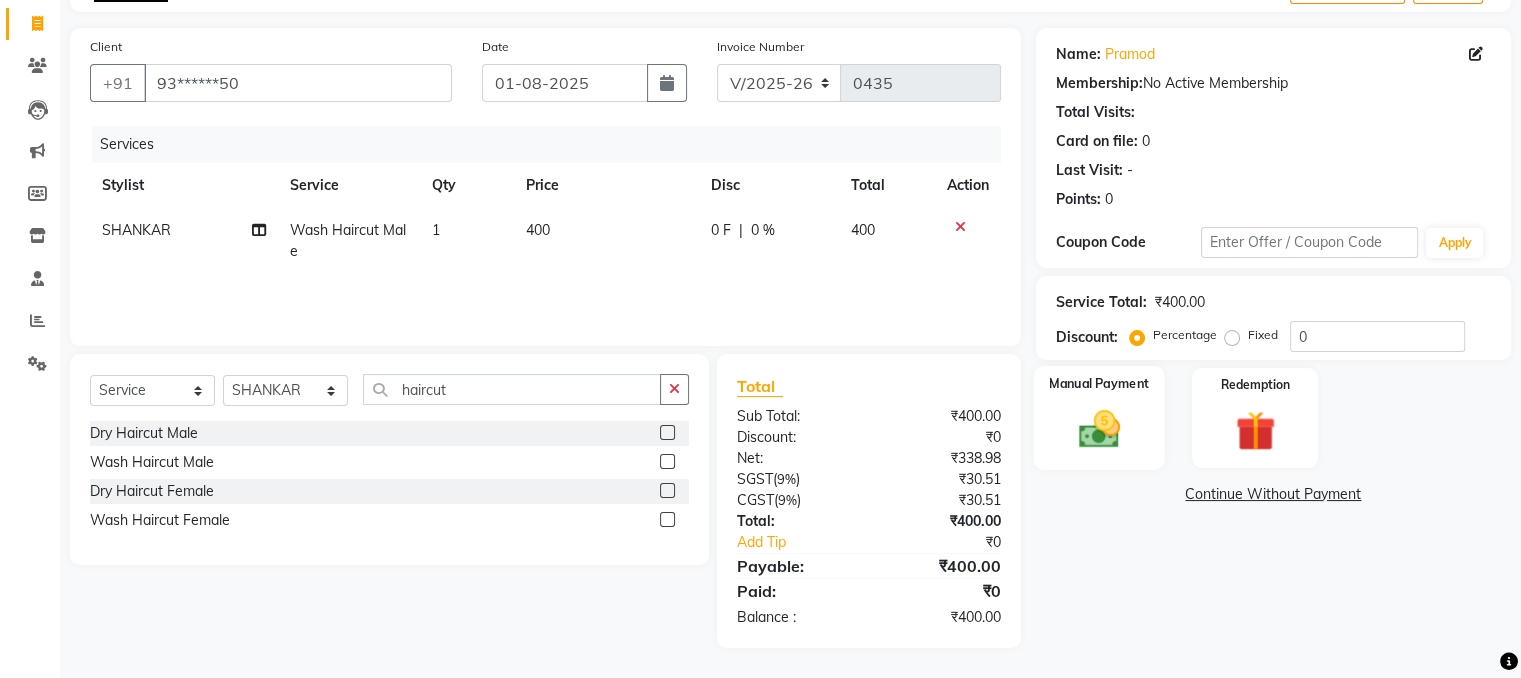 click on "Manual Payment" 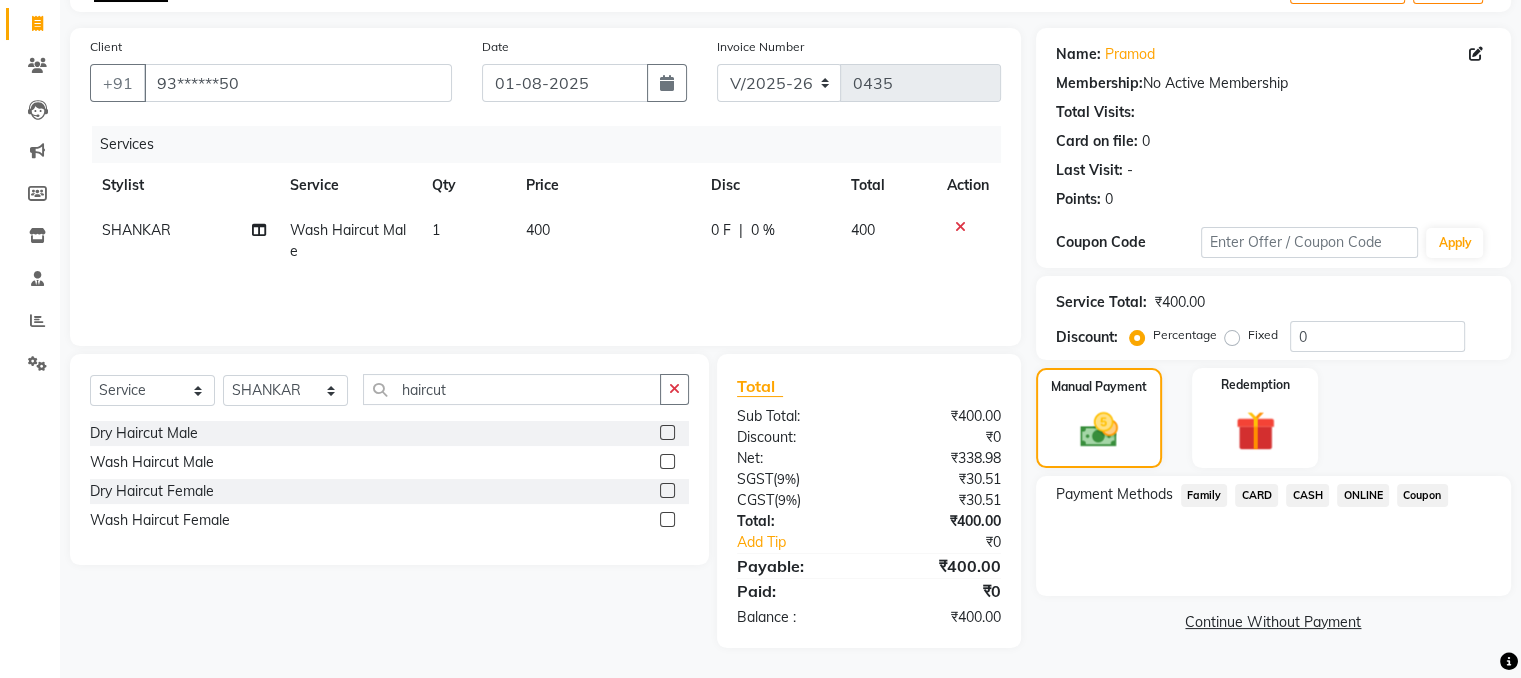 click on "ONLINE" 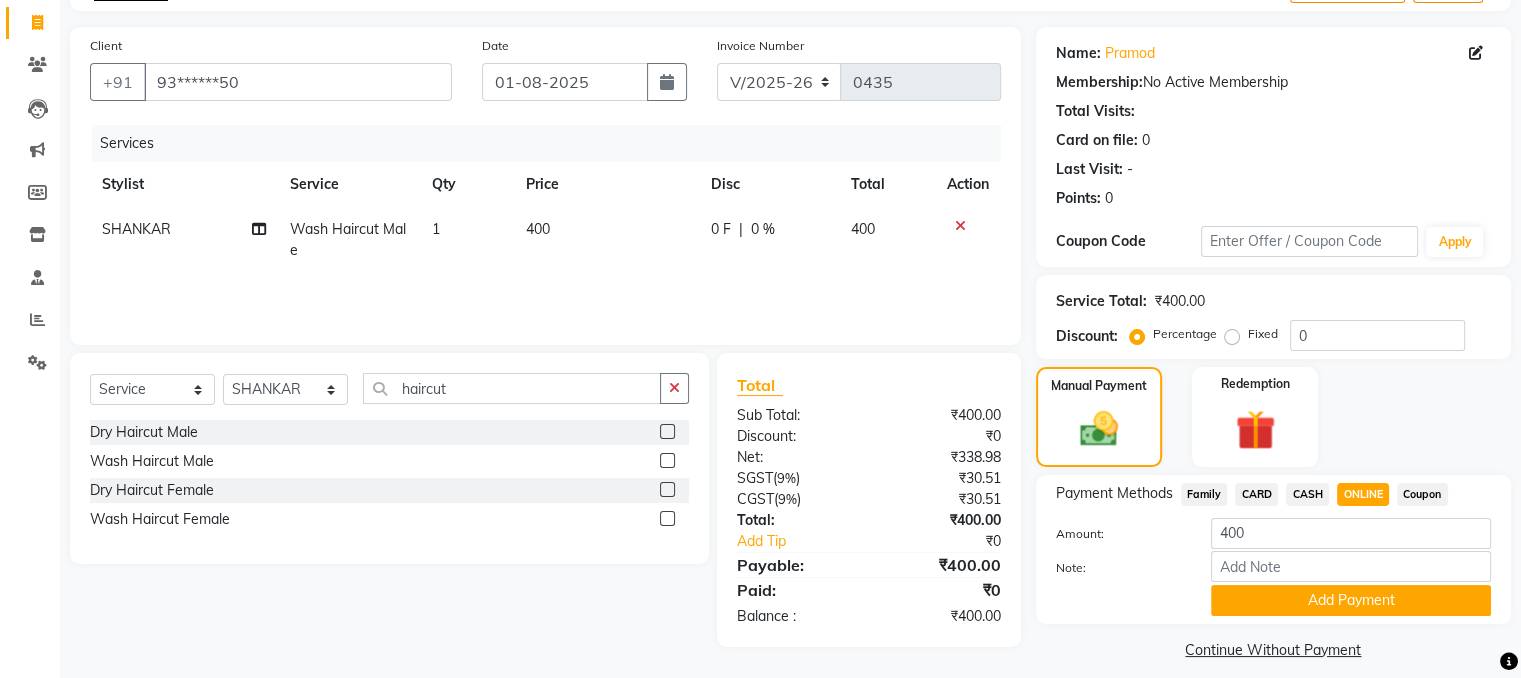 scroll, scrollTop: 141, scrollLeft: 0, axis: vertical 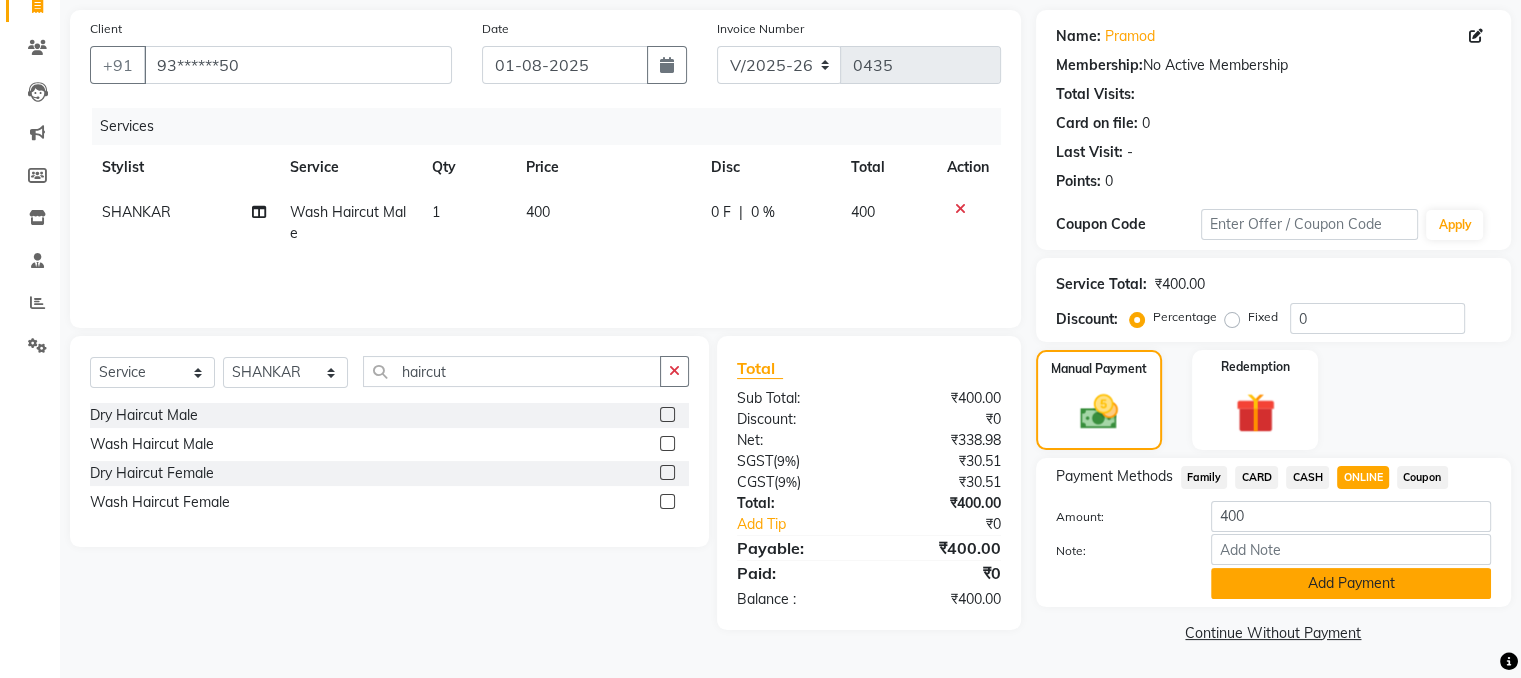 click on "Add Payment" 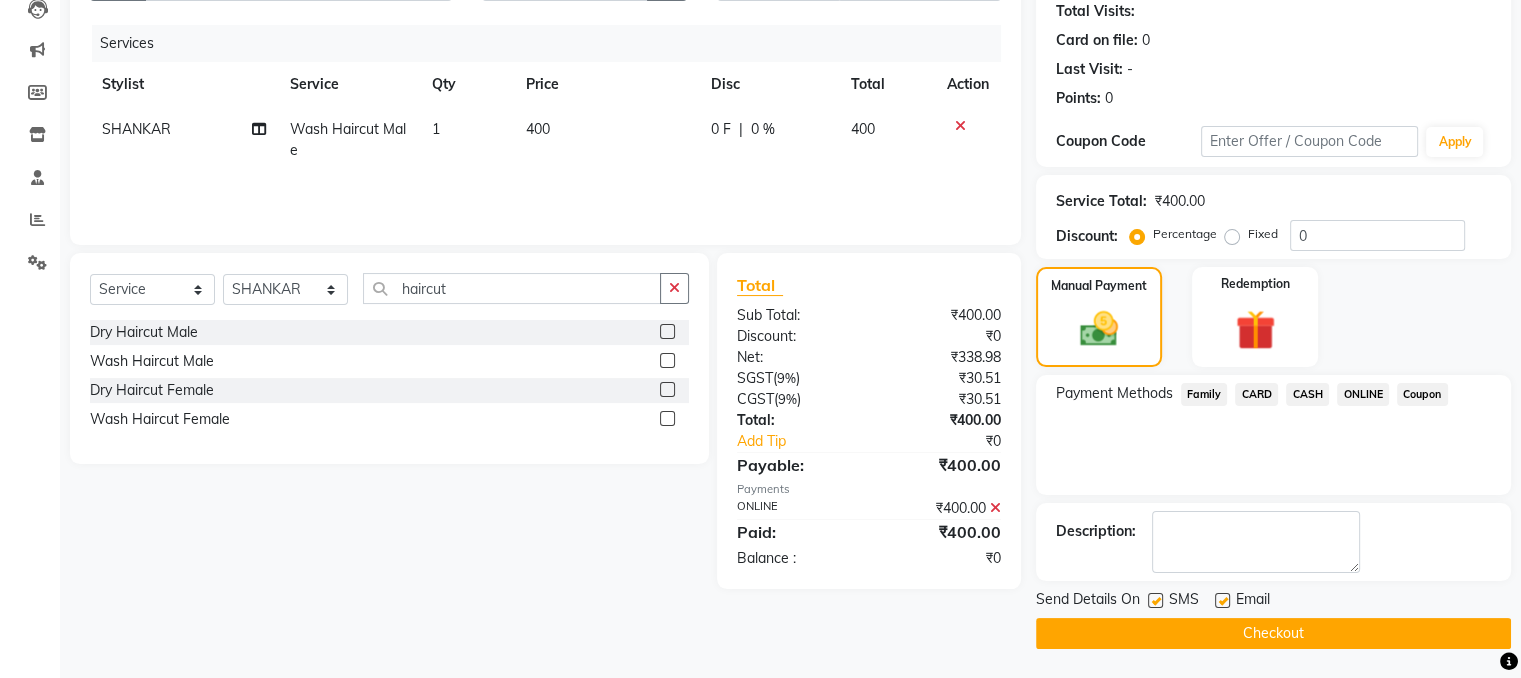 scroll, scrollTop: 222, scrollLeft: 0, axis: vertical 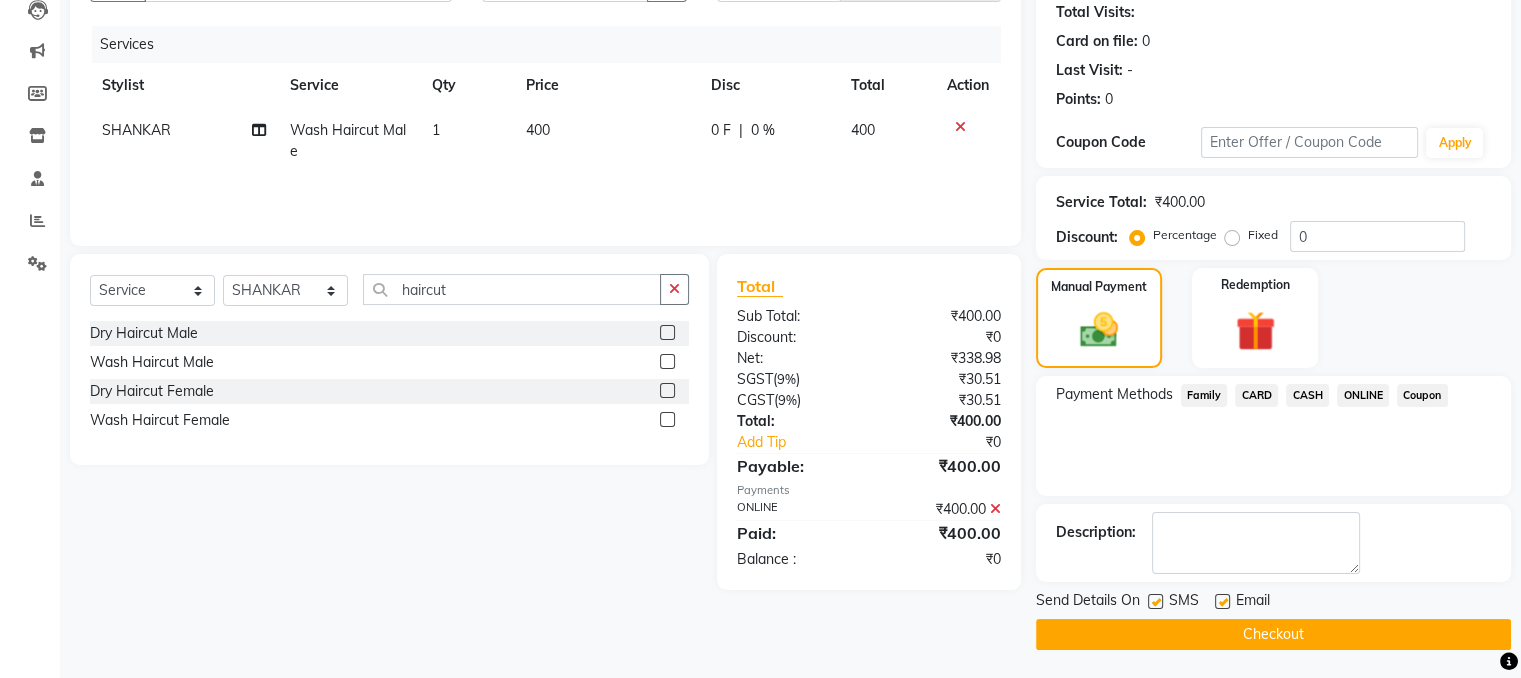 click on "Checkout" 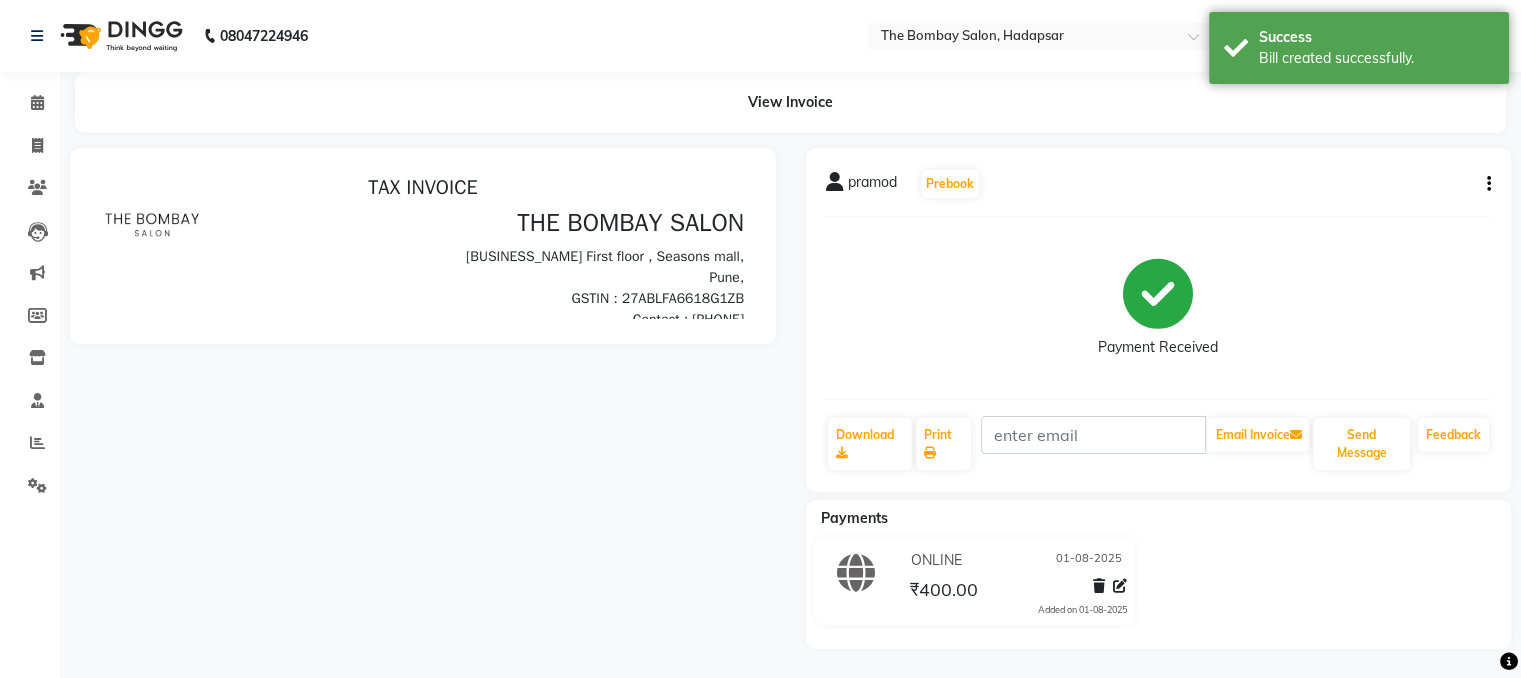 scroll, scrollTop: 0, scrollLeft: 0, axis: both 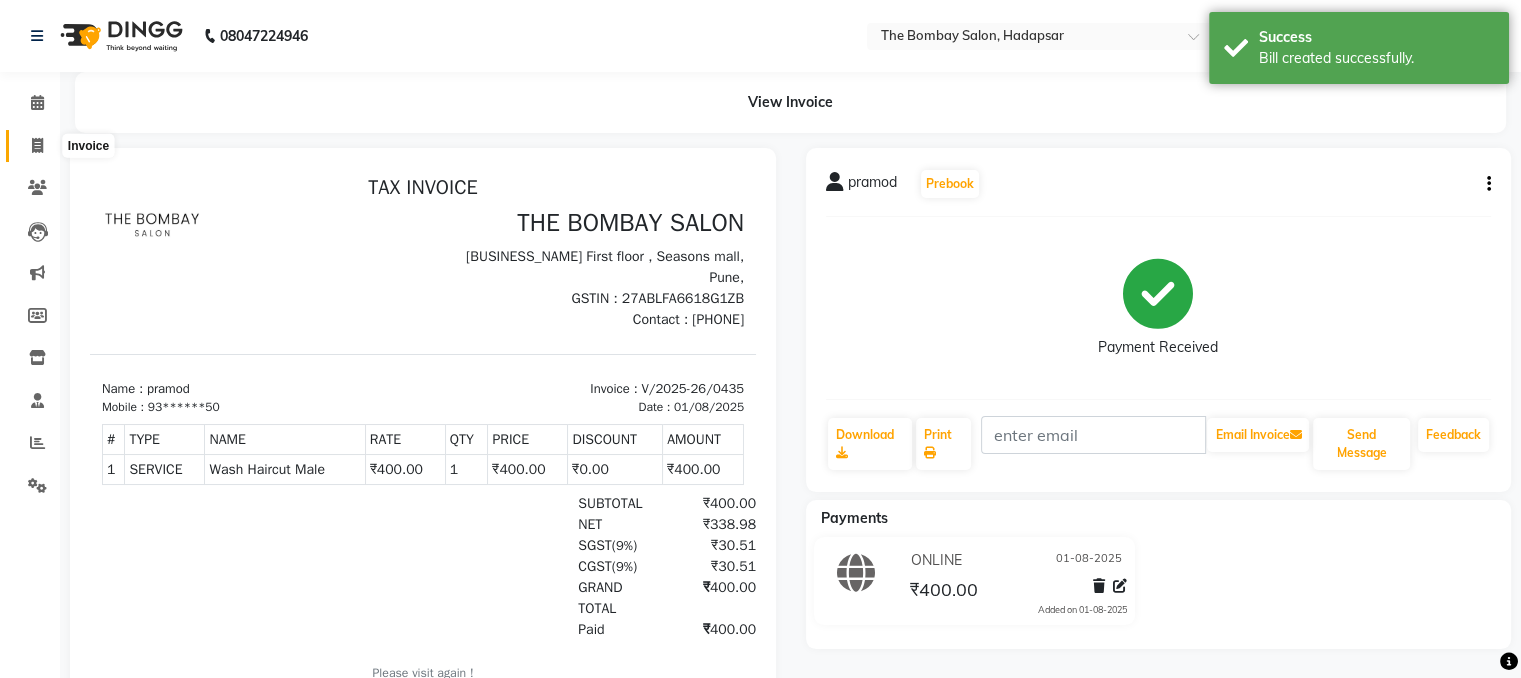 click 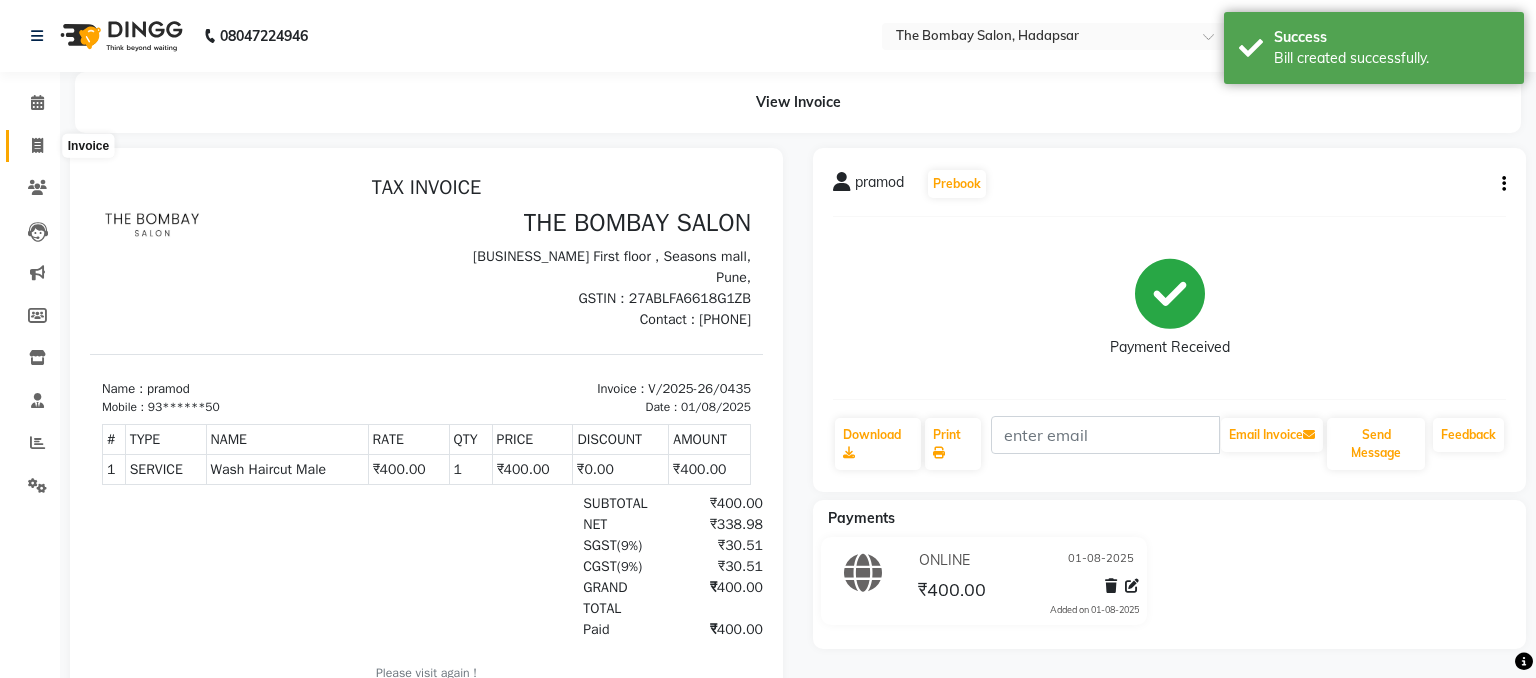select on "service" 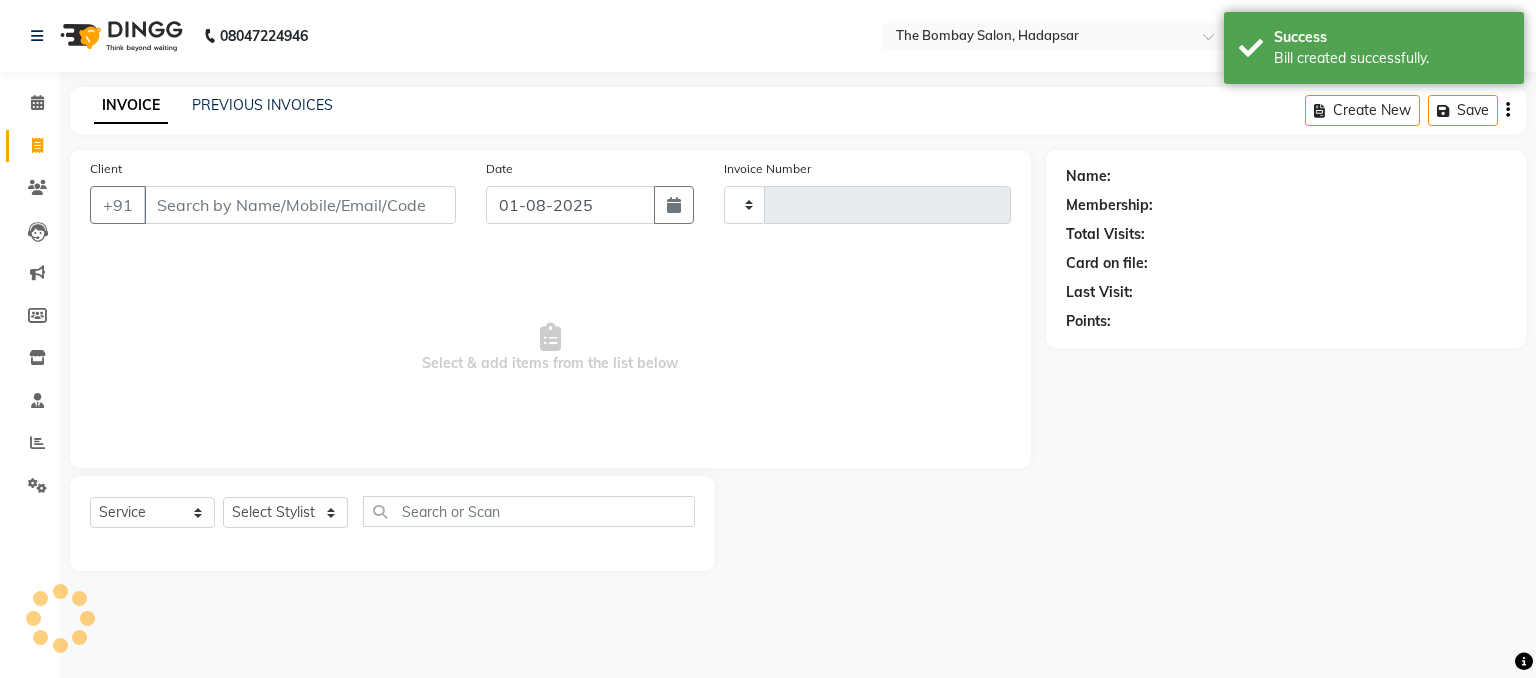 type on "0436" 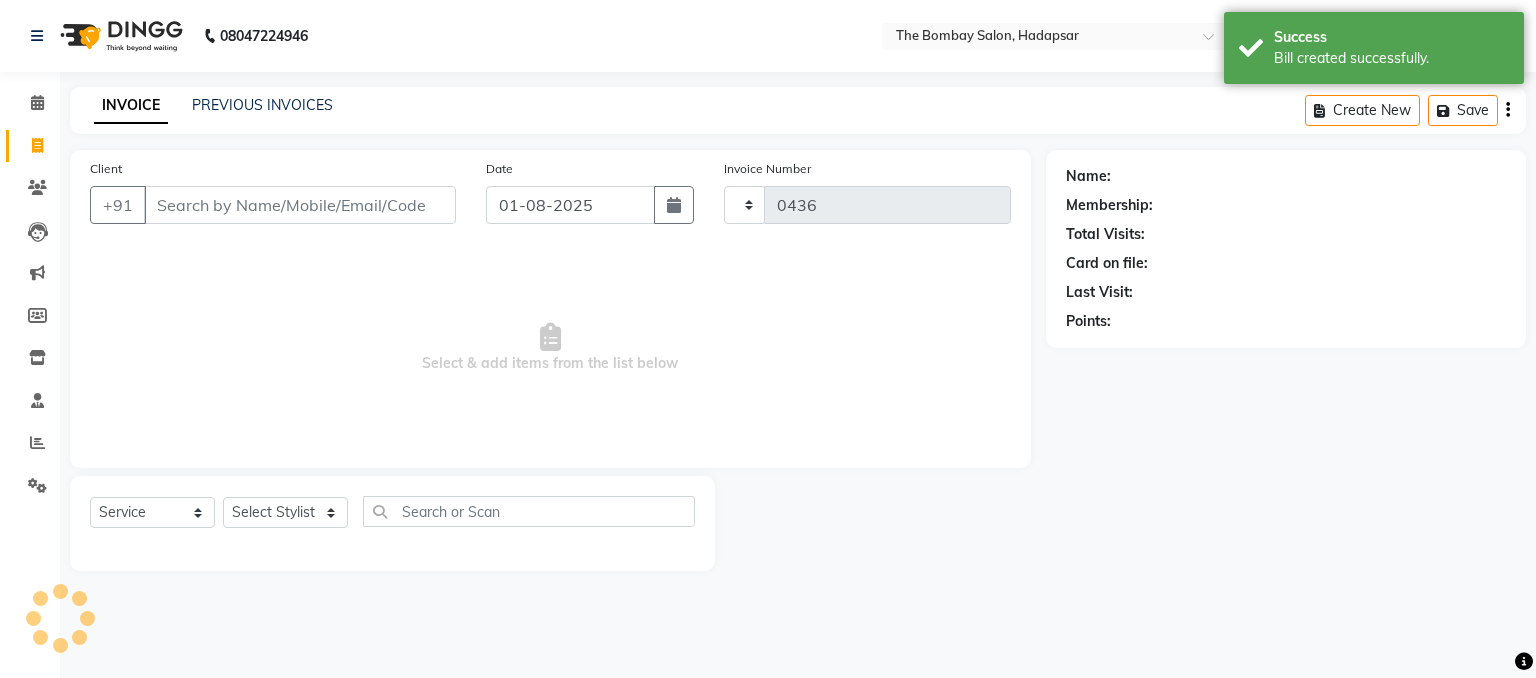 select on "8374" 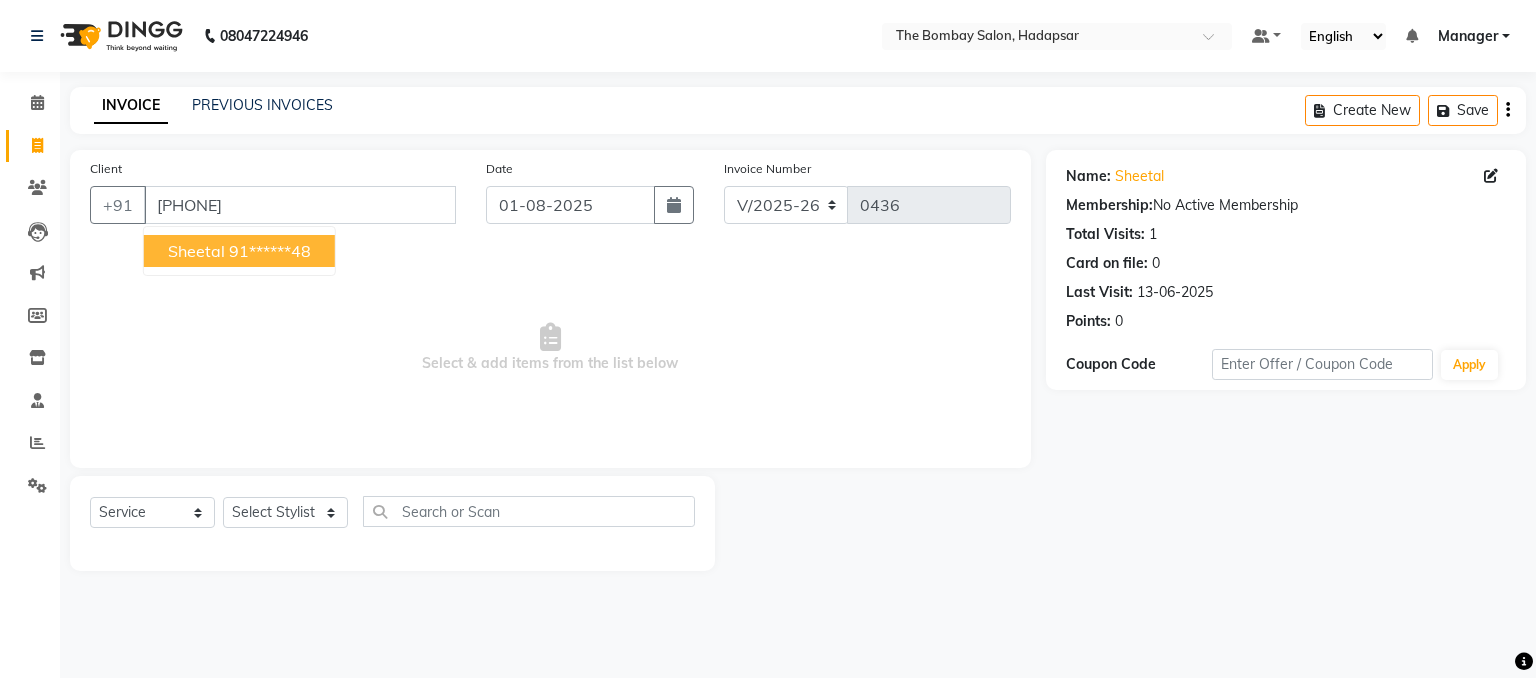 click on "sheetal" at bounding box center [196, 251] 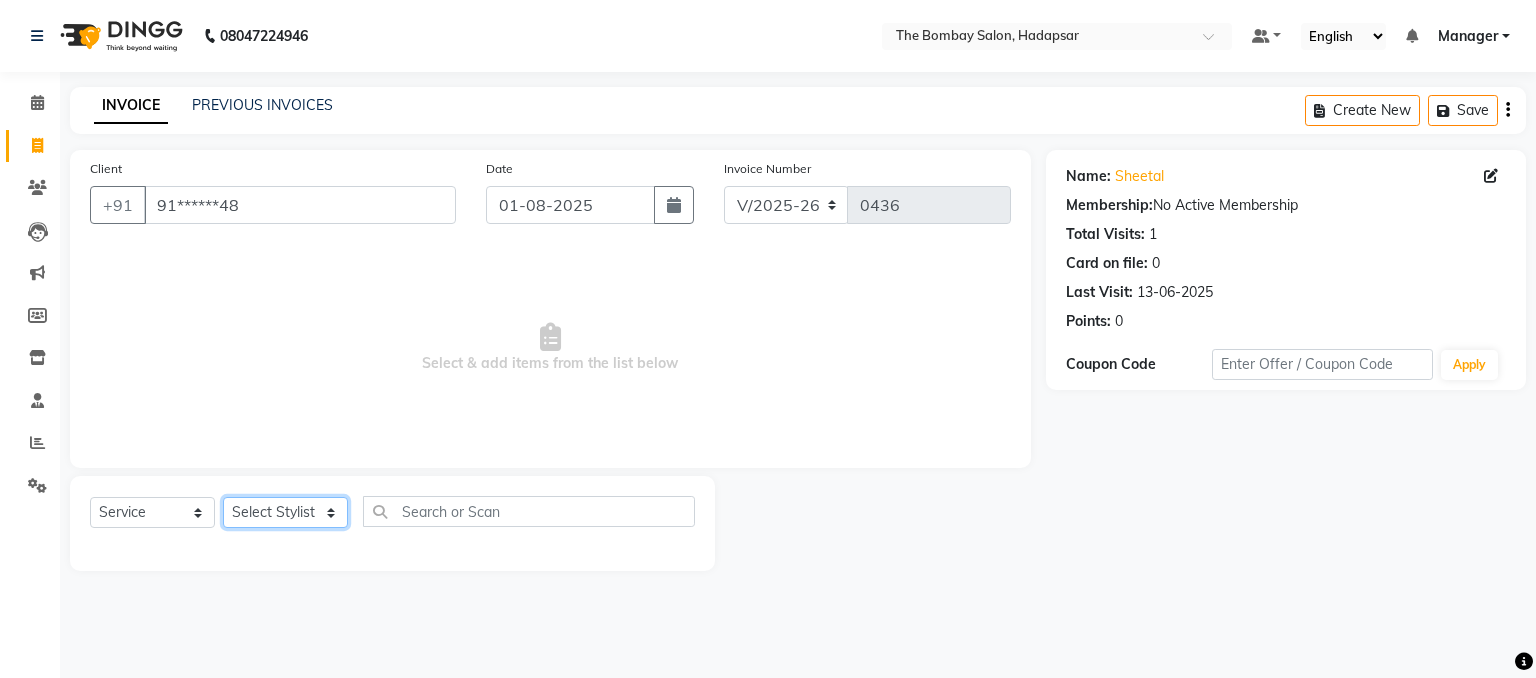 click on "Select Stylist AMRUTA BHAGWANTU hasn Manager MOHINI MUKESH PINKY RAMESHWAR sachin SANTOSH SHANKAR" 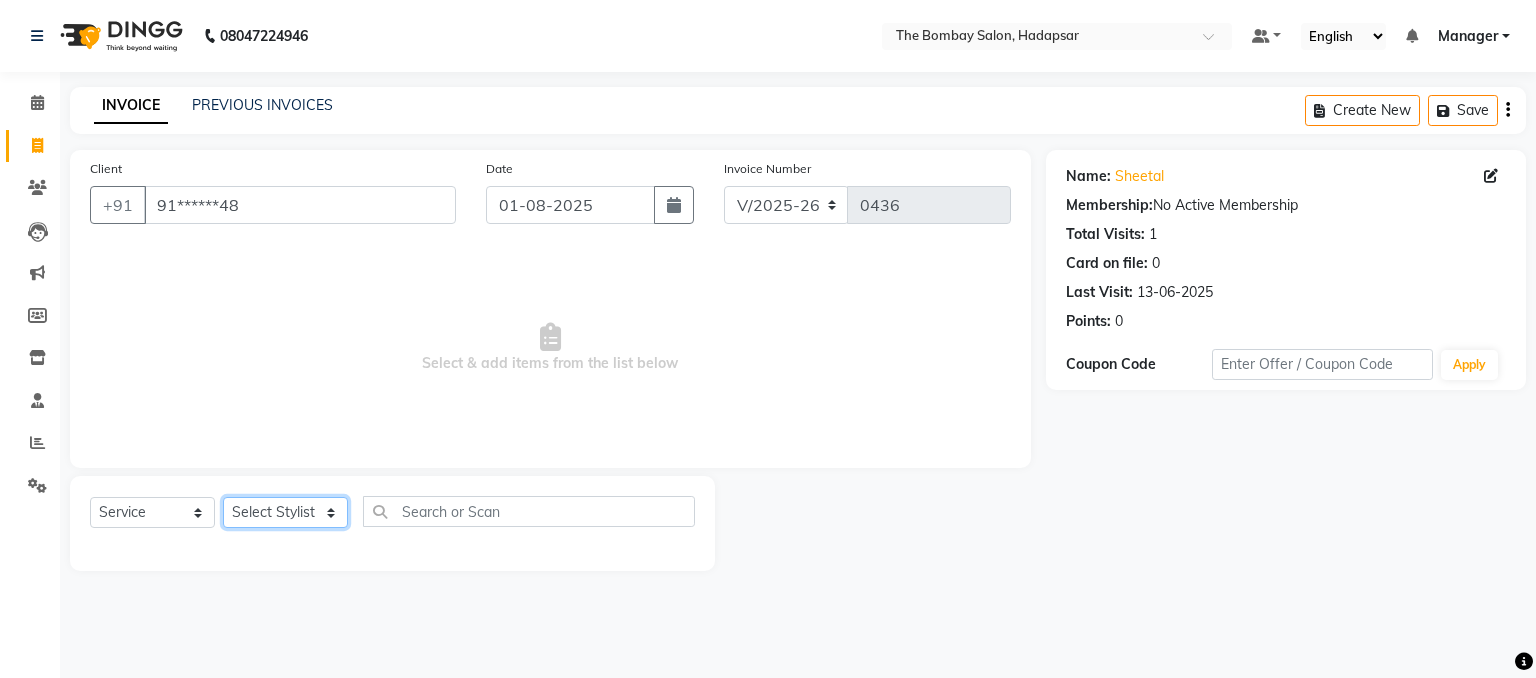 select on "[PHONE]" 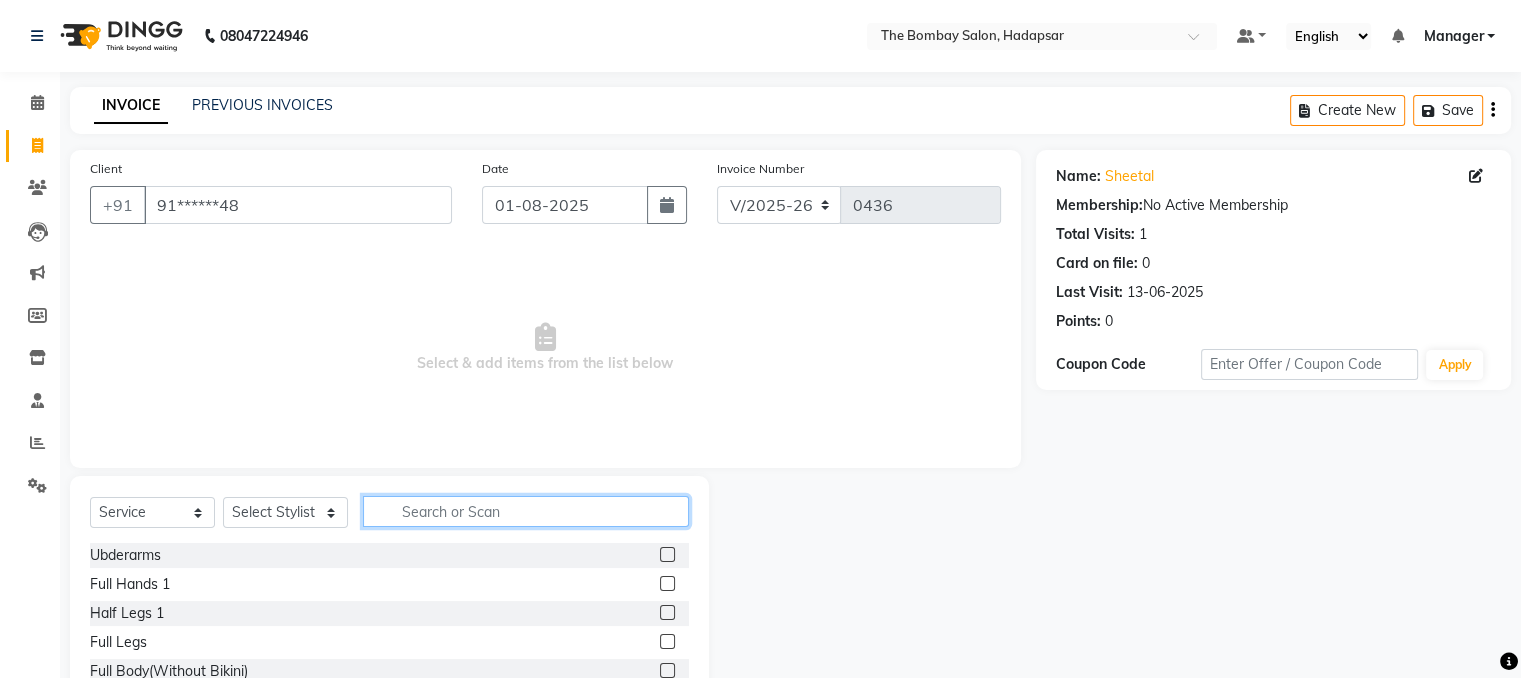 click 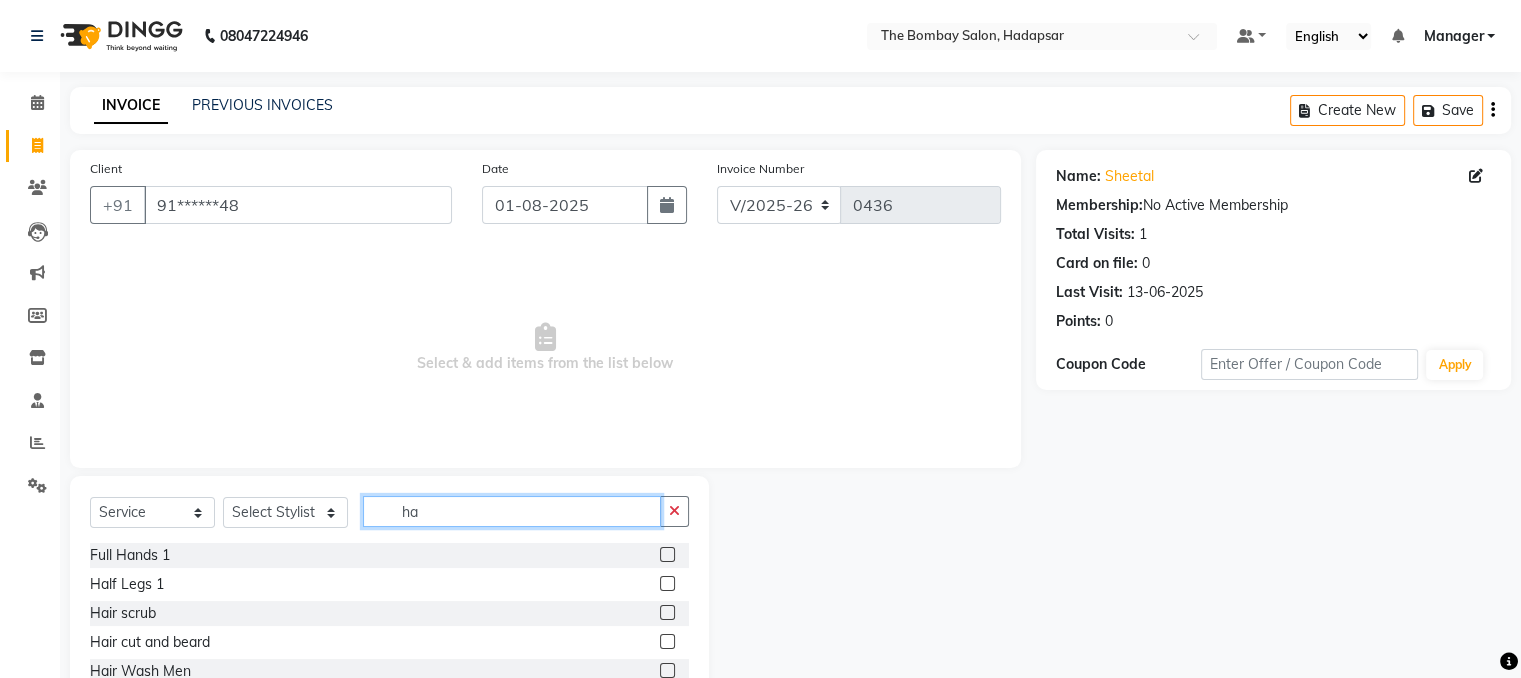 type on "h" 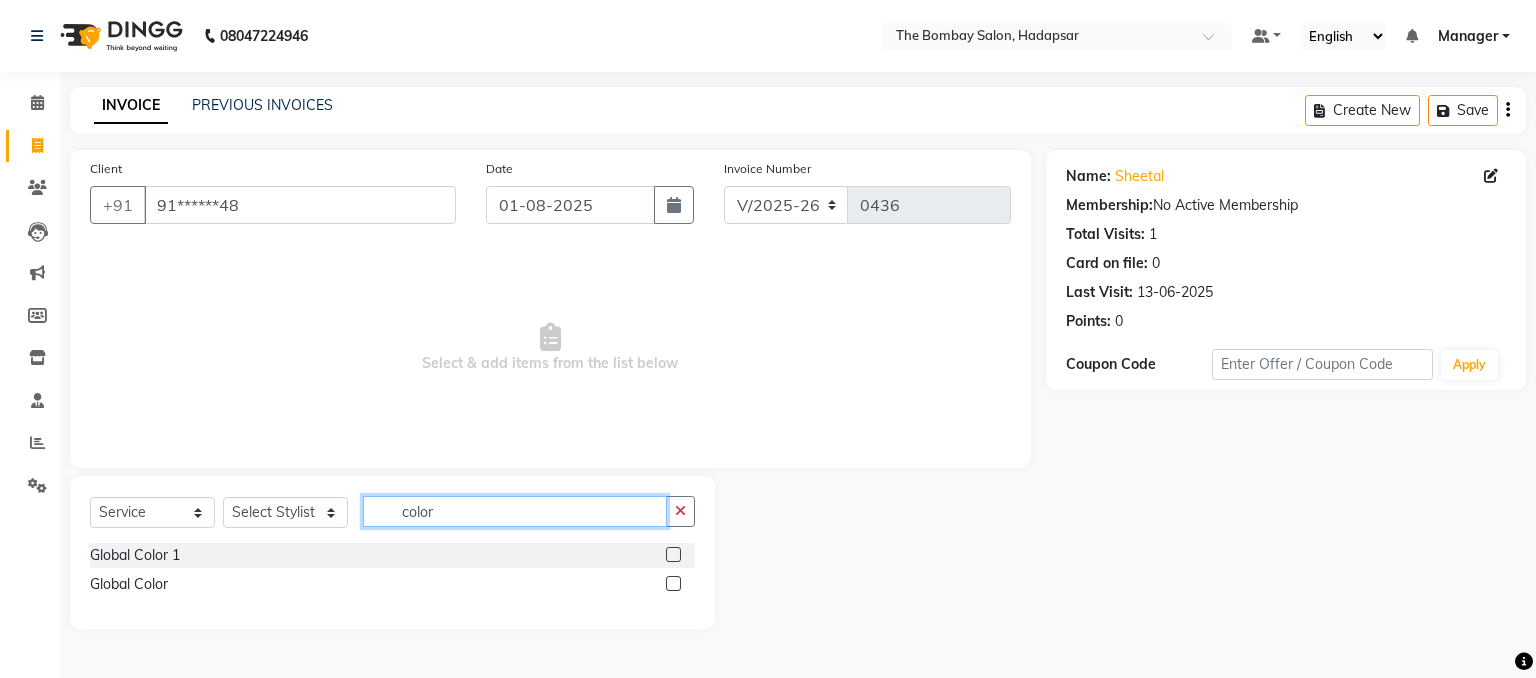 type on "color" 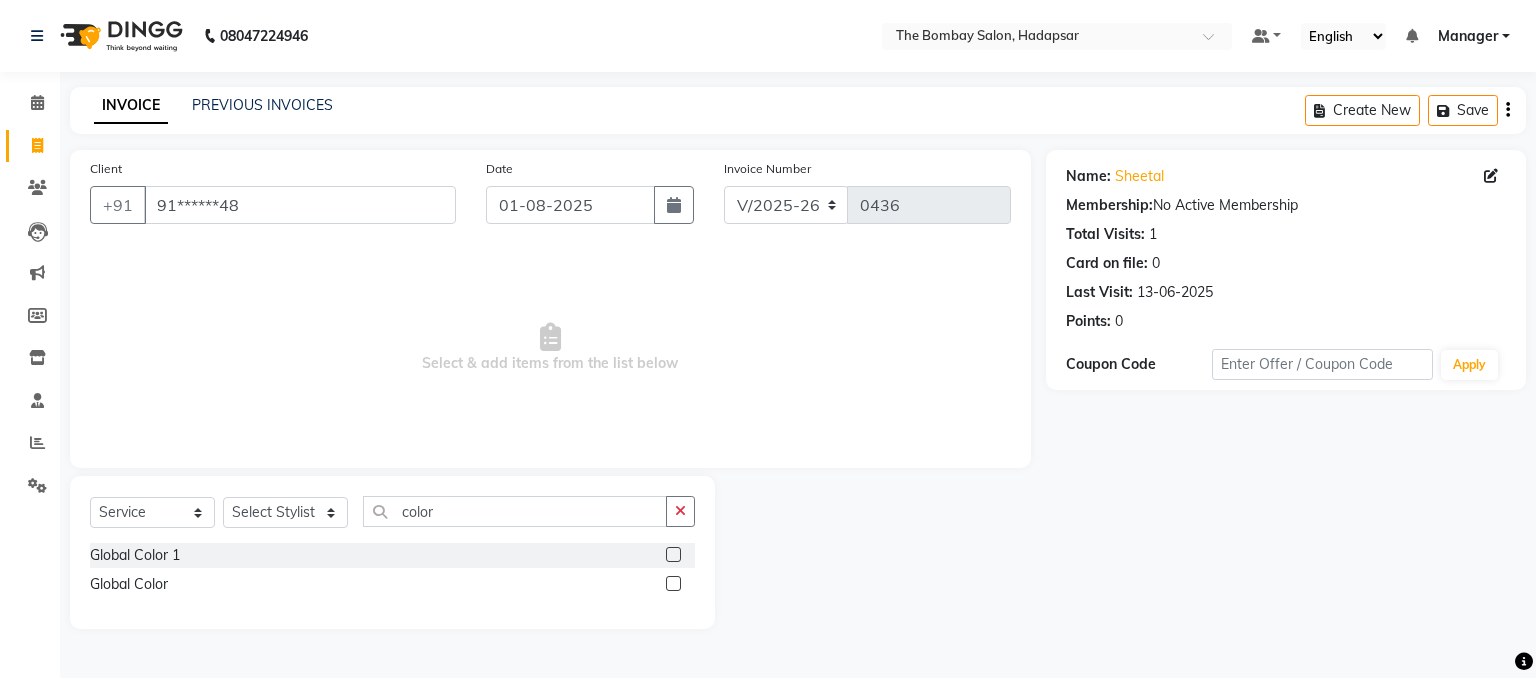 click 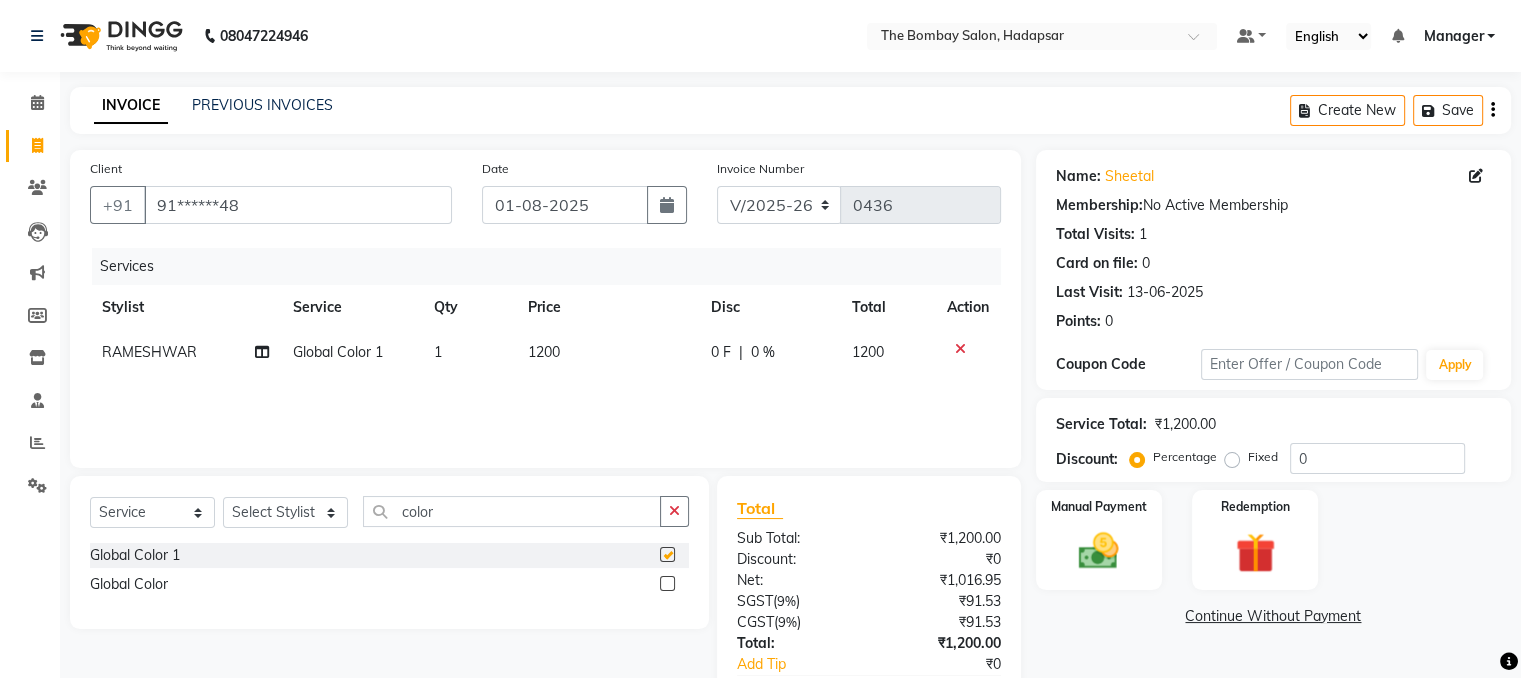 checkbox on "false" 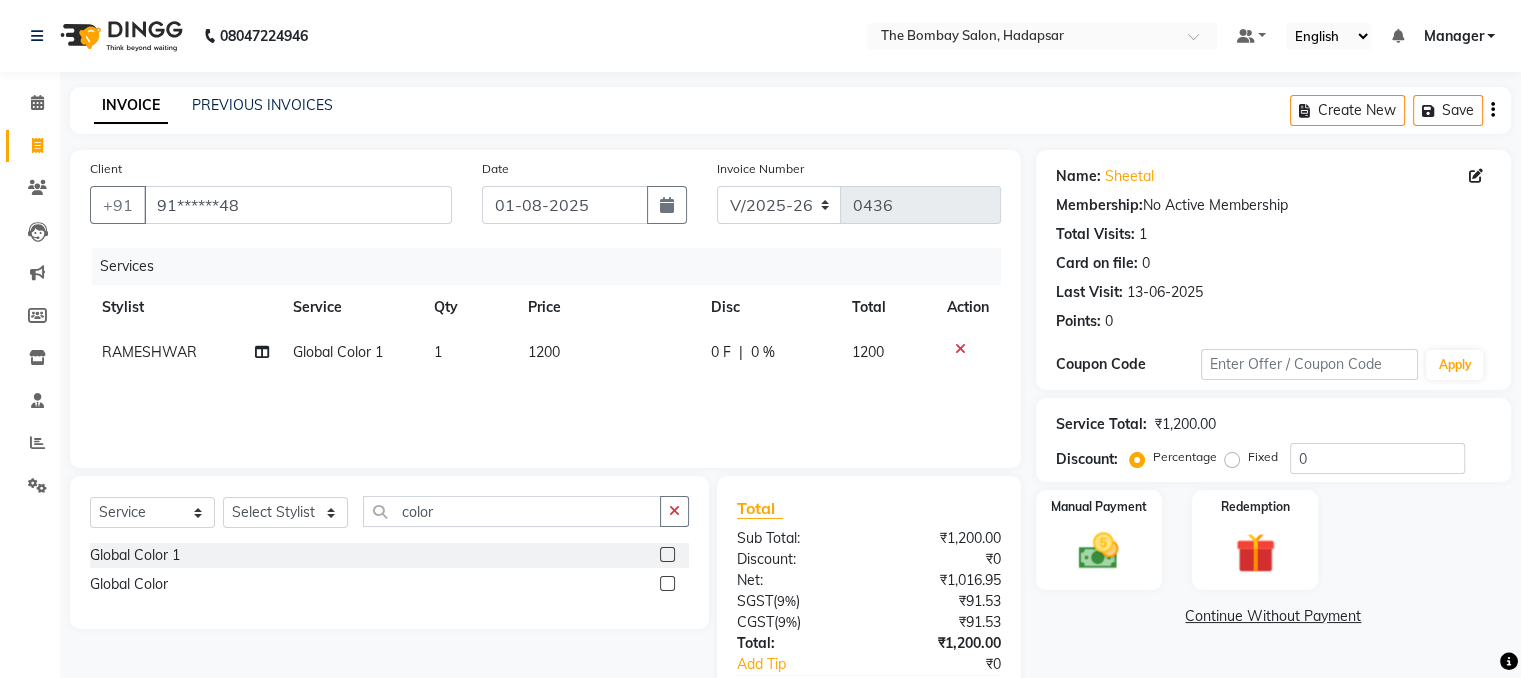 click 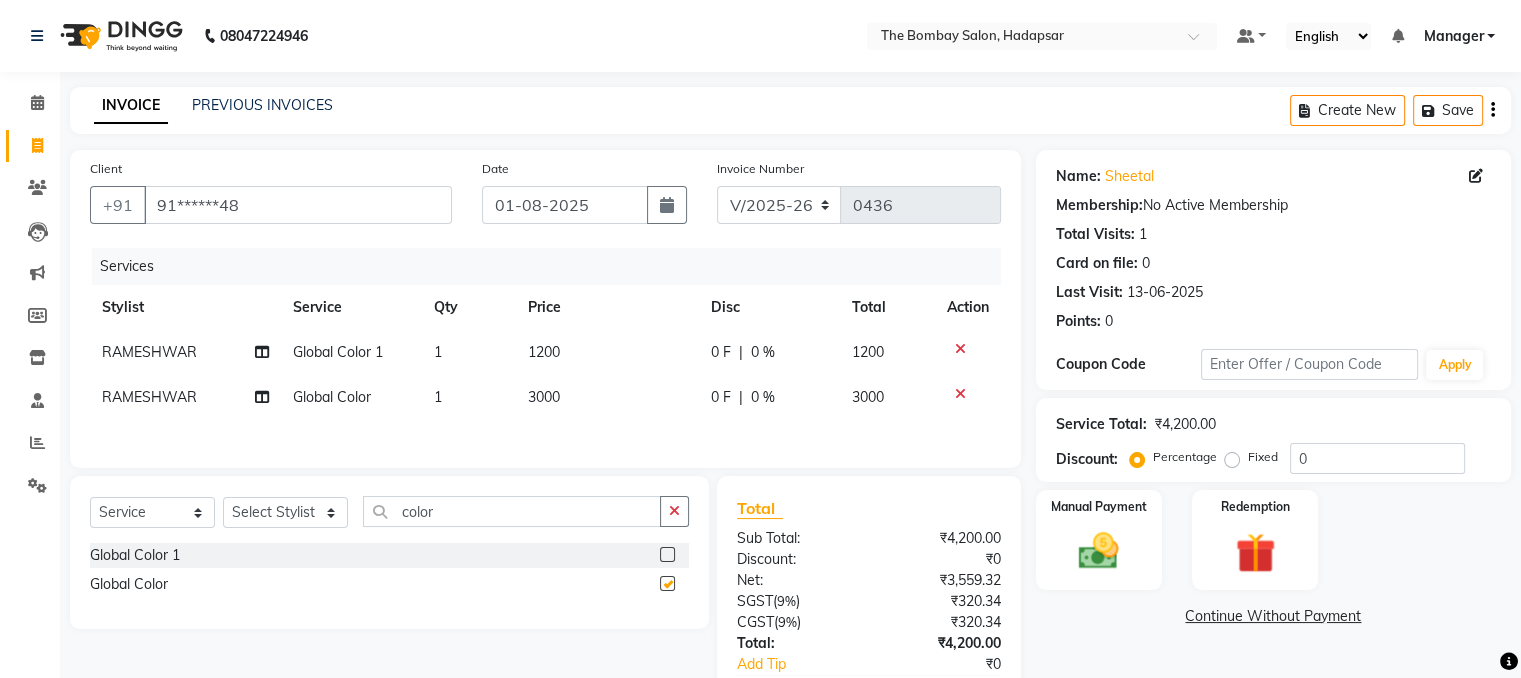 checkbox on "false" 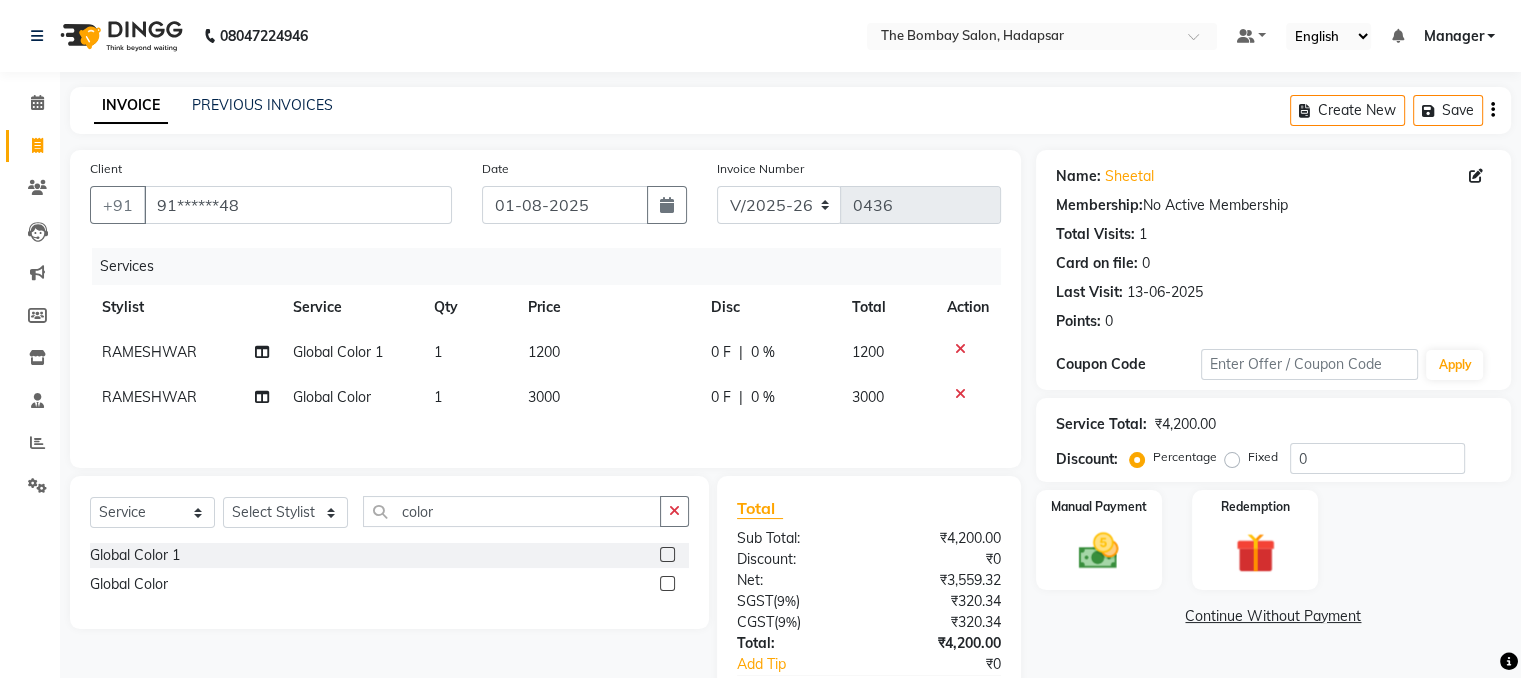 click 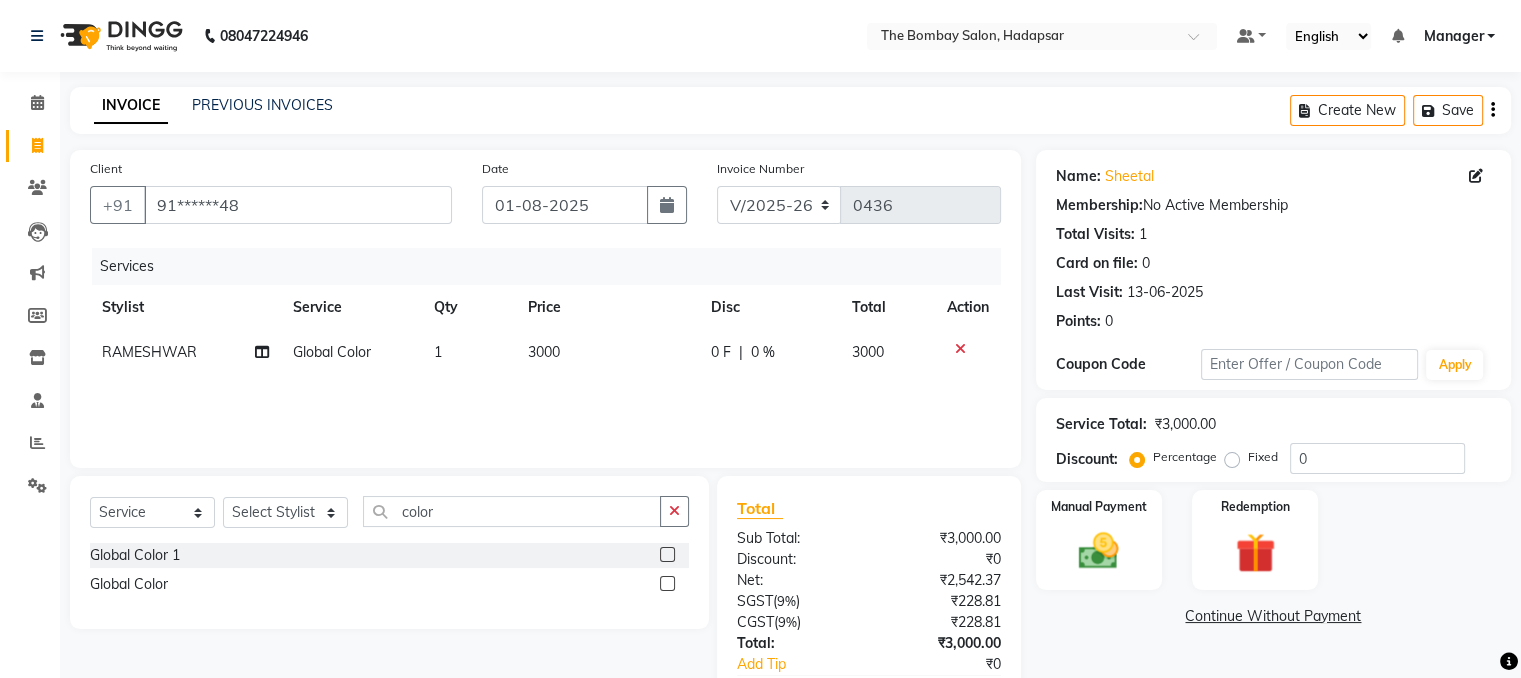 click on "3000" 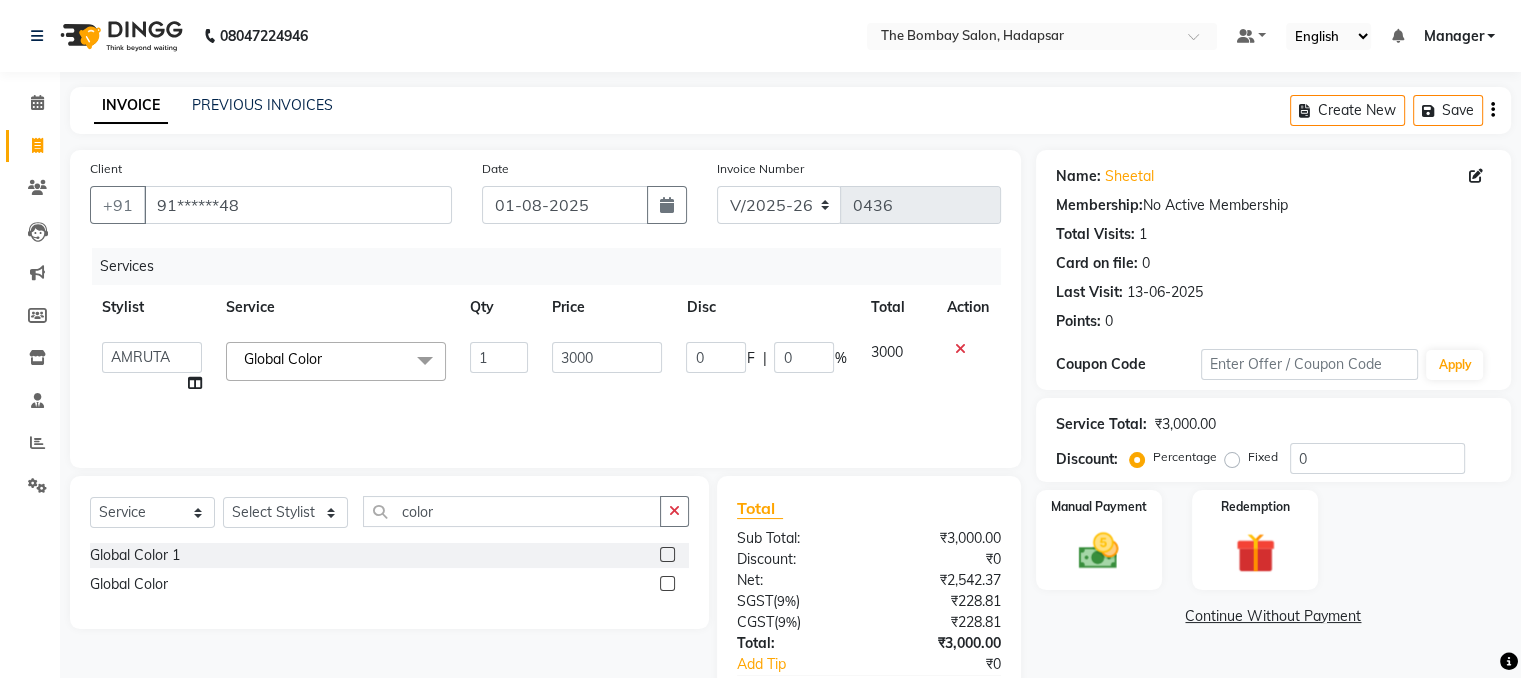 click on "3000" 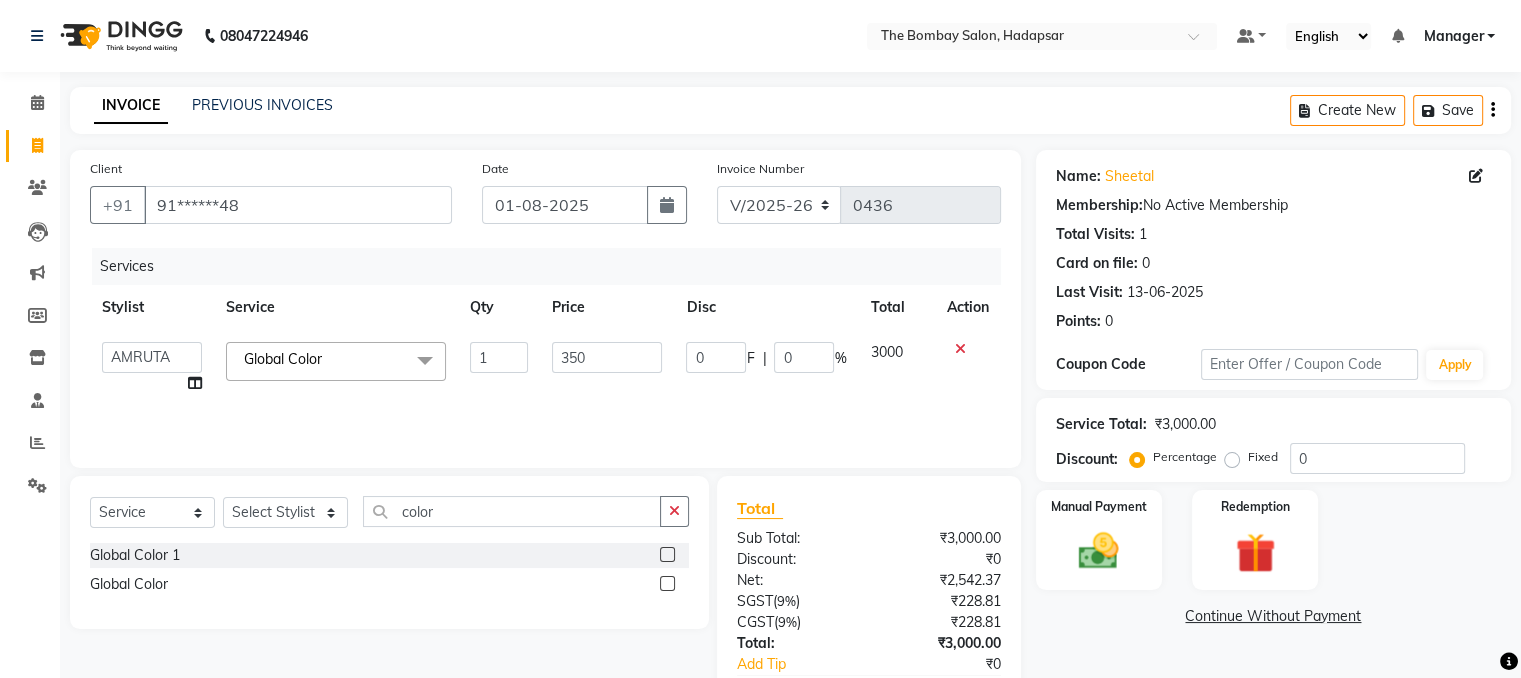 type on "3500" 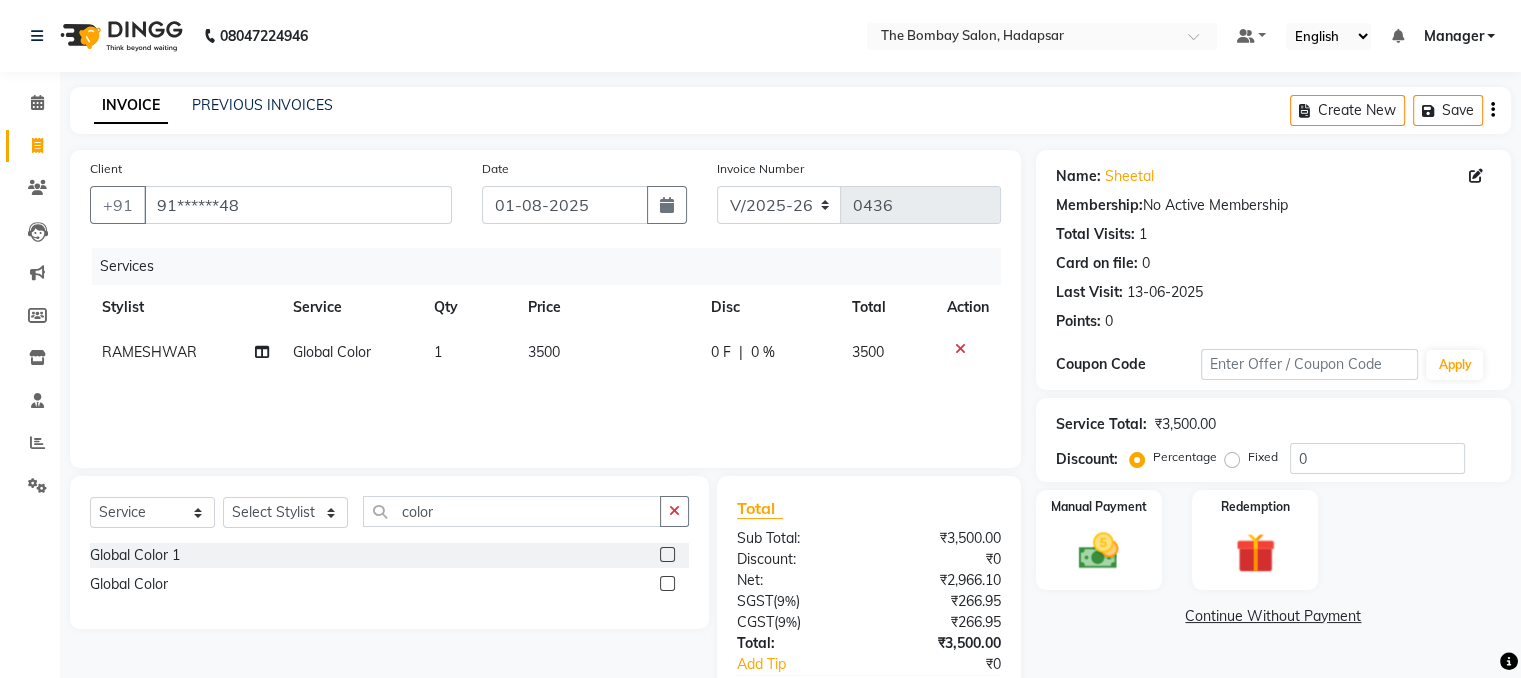 click on "Services Stylist Service Qty Price Disc Total Action RAMESHWAR Global Color 1 3500 0 F | 0 % 3500" 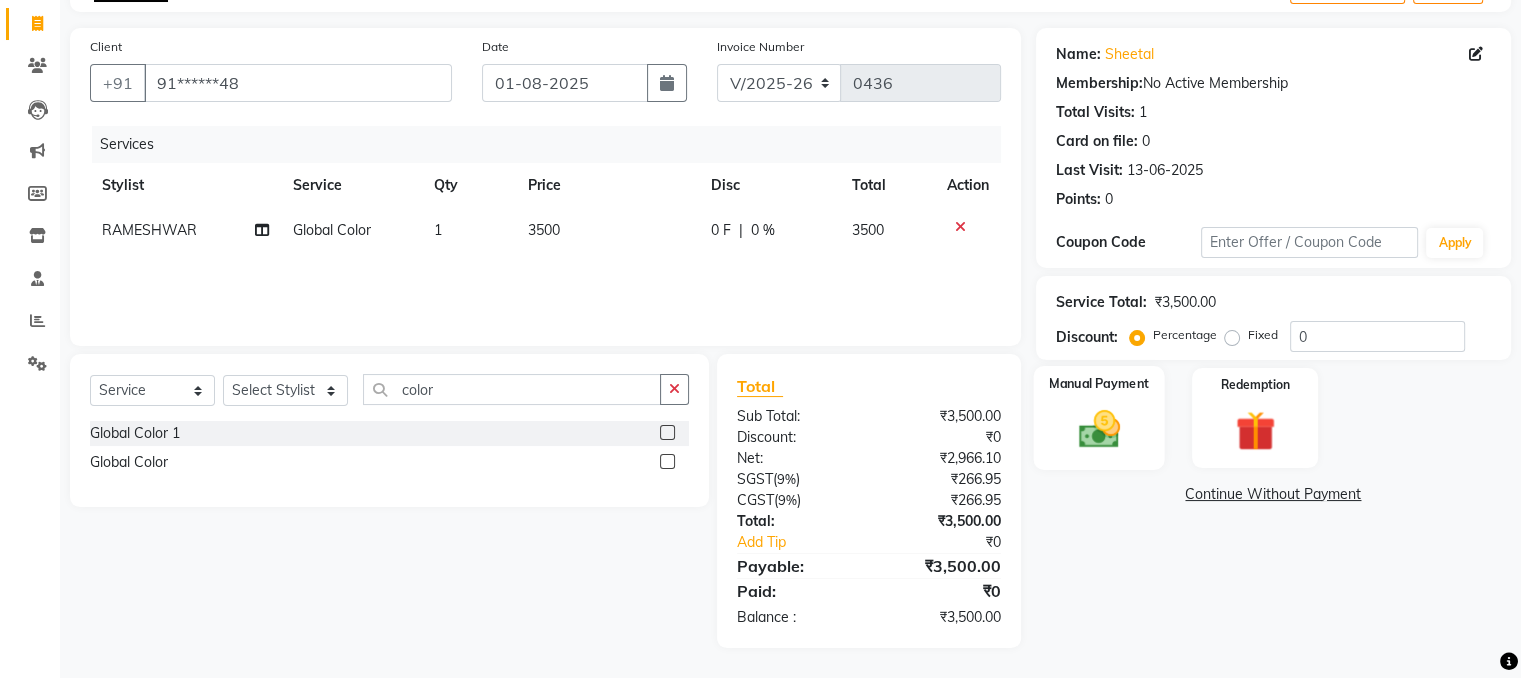 click on "Manual Payment" 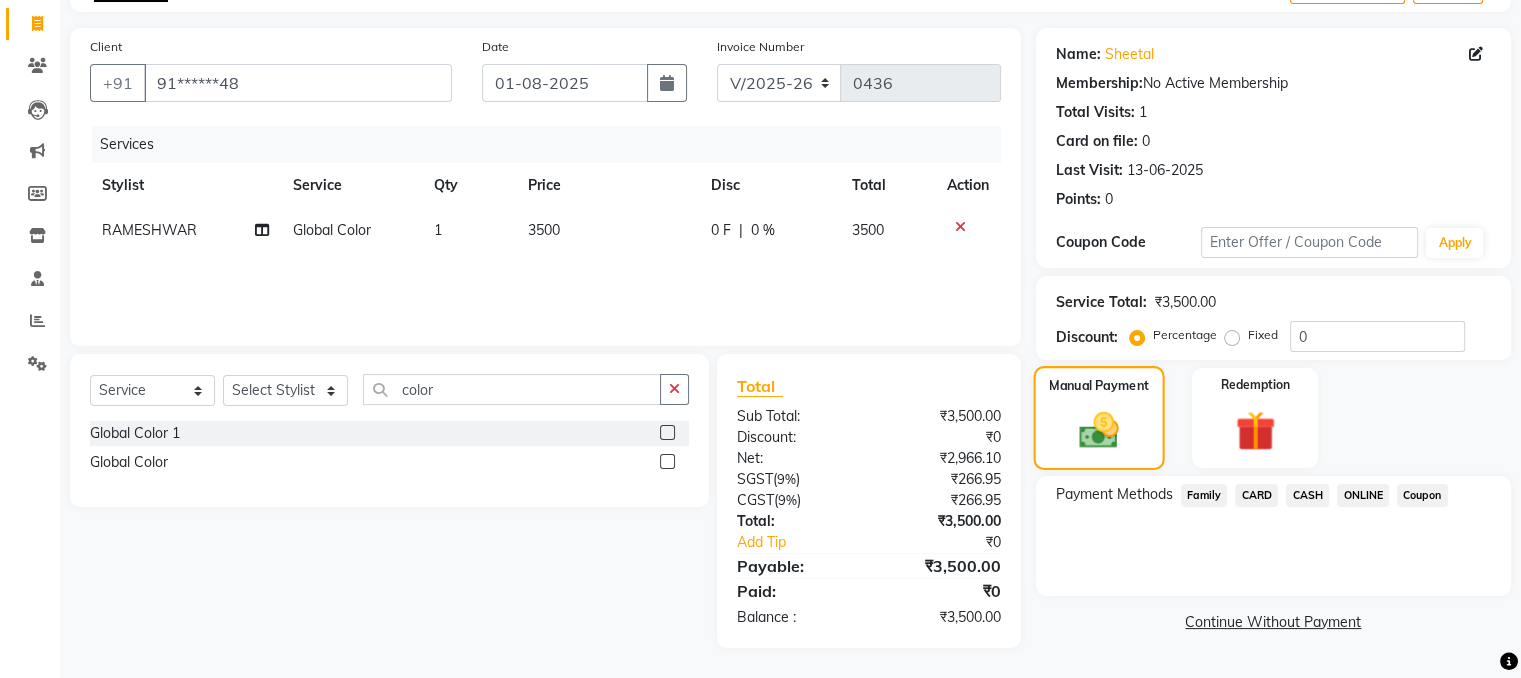 scroll, scrollTop: 122, scrollLeft: 0, axis: vertical 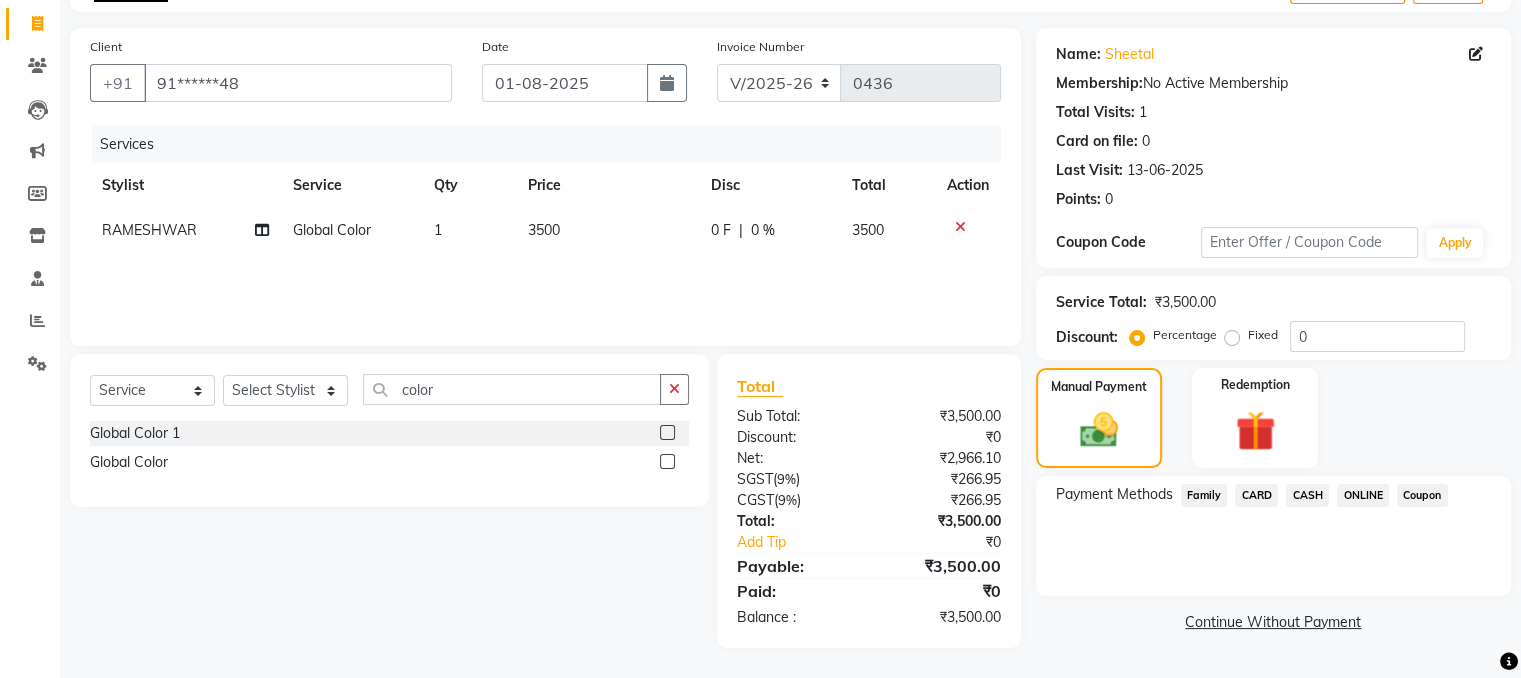 click on "ONLINE" 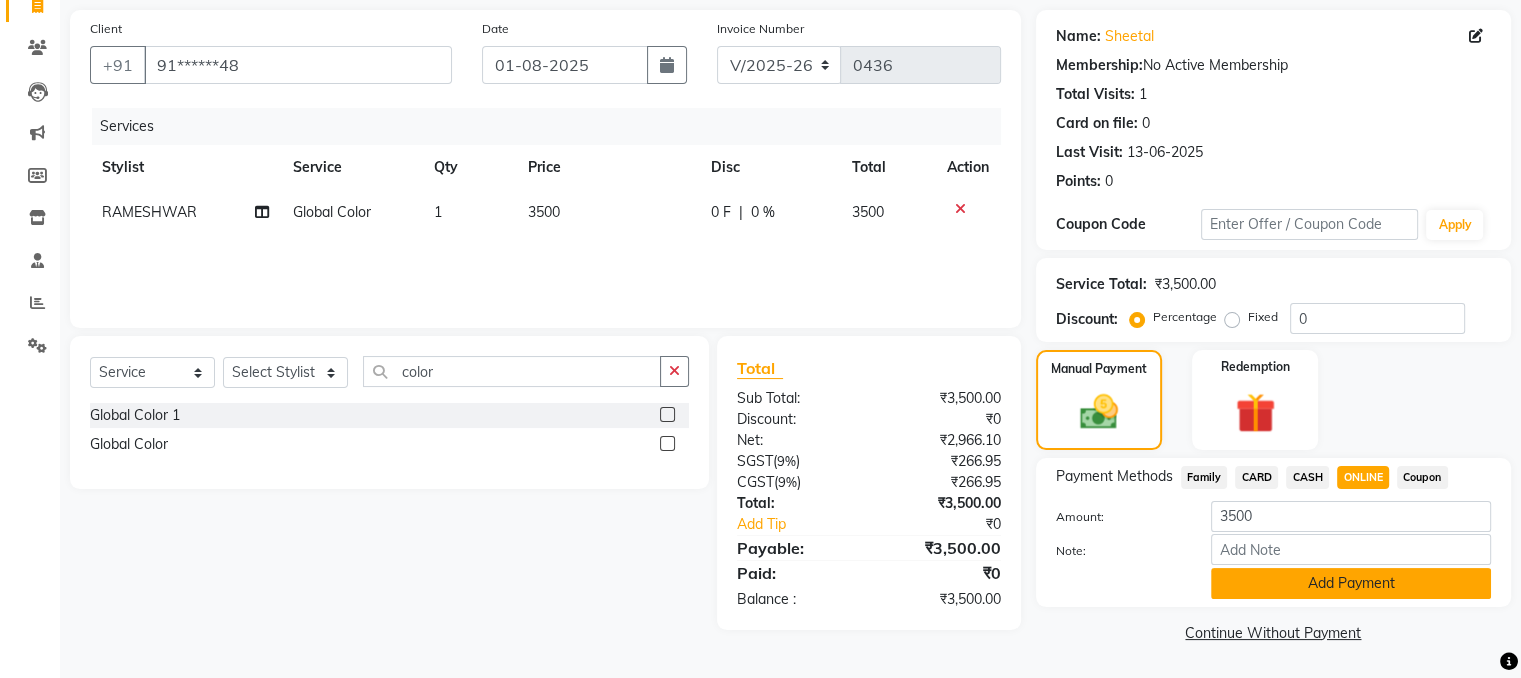 click on "Add Payment" 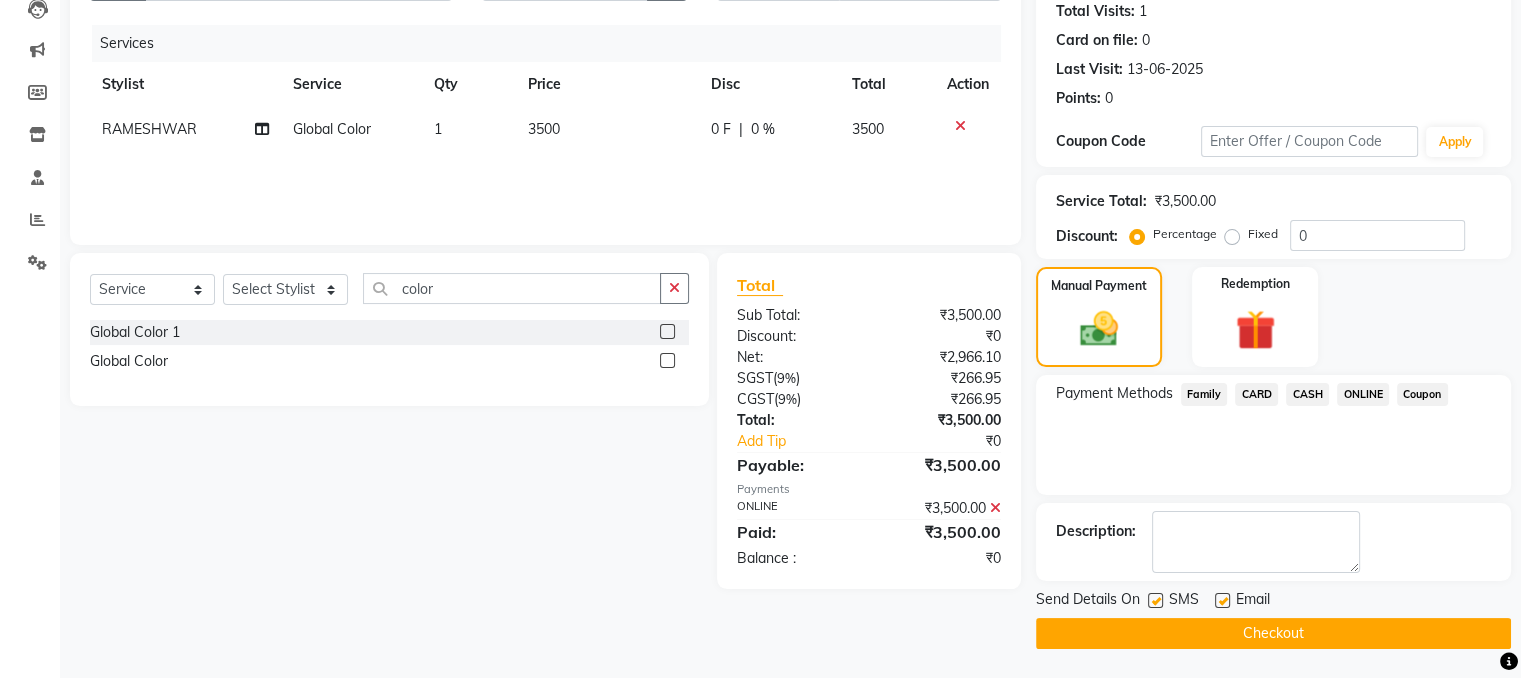 click on "Checkout" 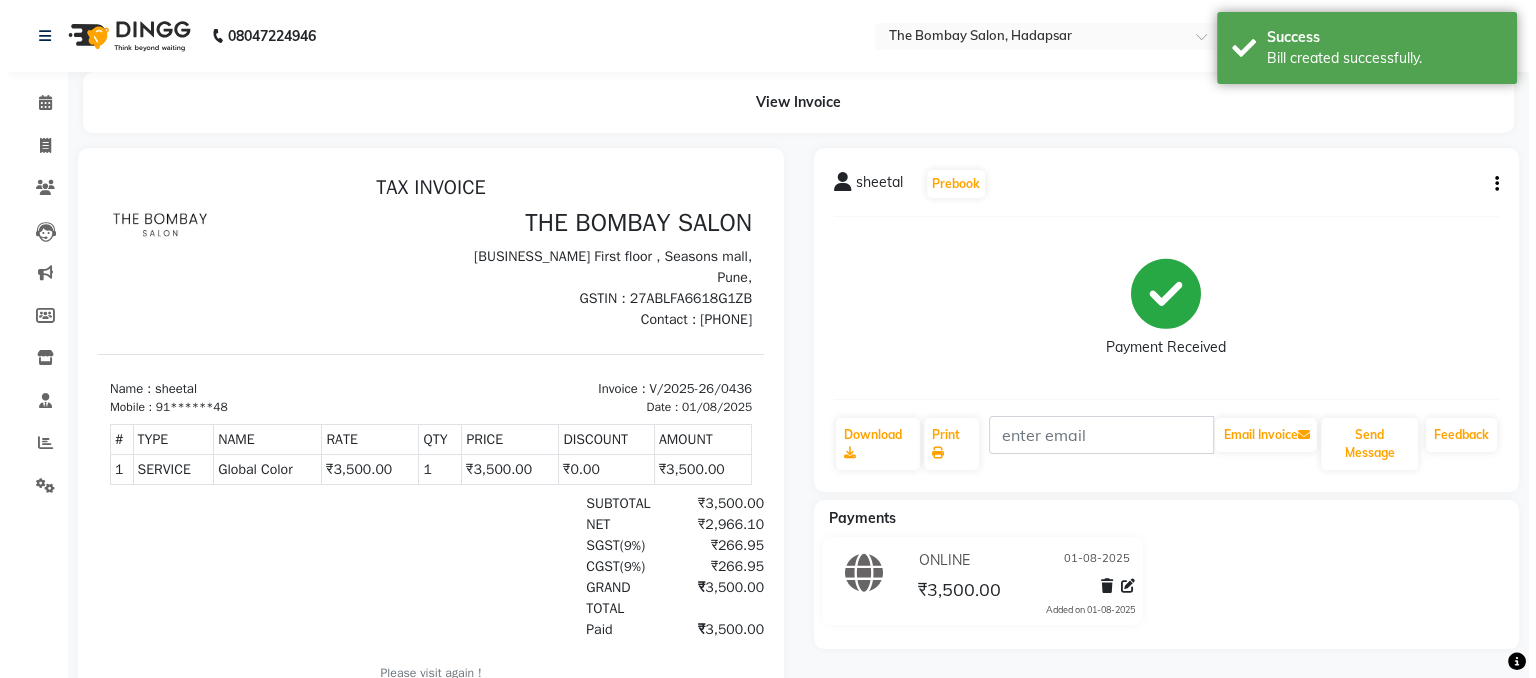 scroll, scrollTop: 0, scrollLeft: 0, axis: both 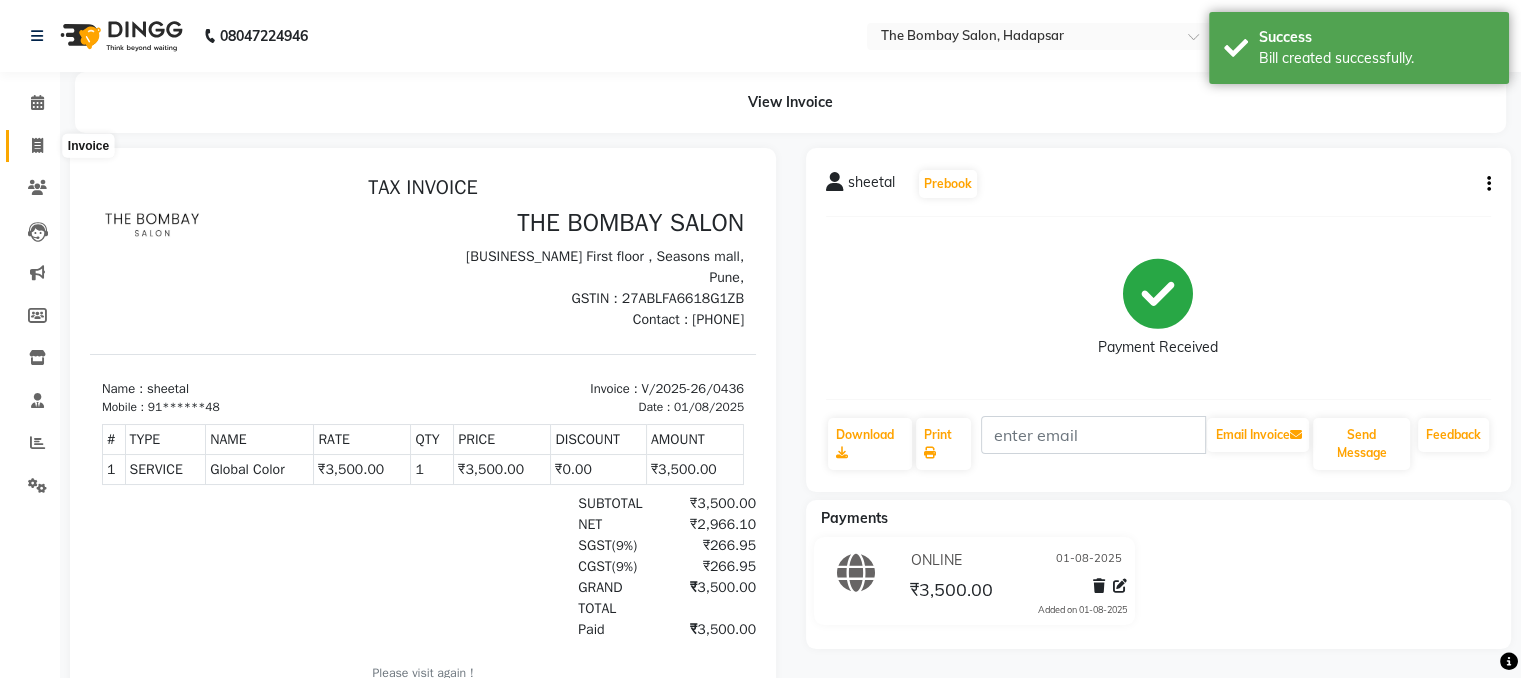 click 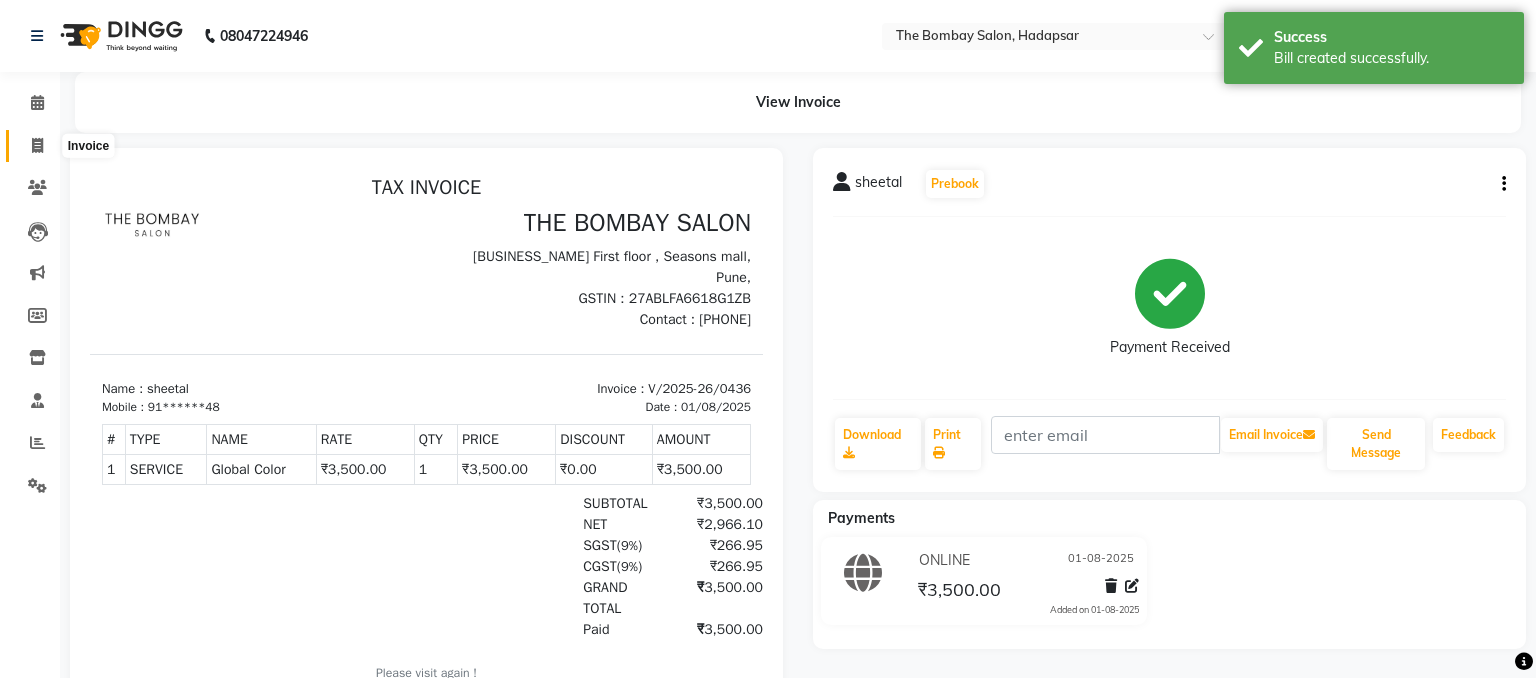 select on "service" 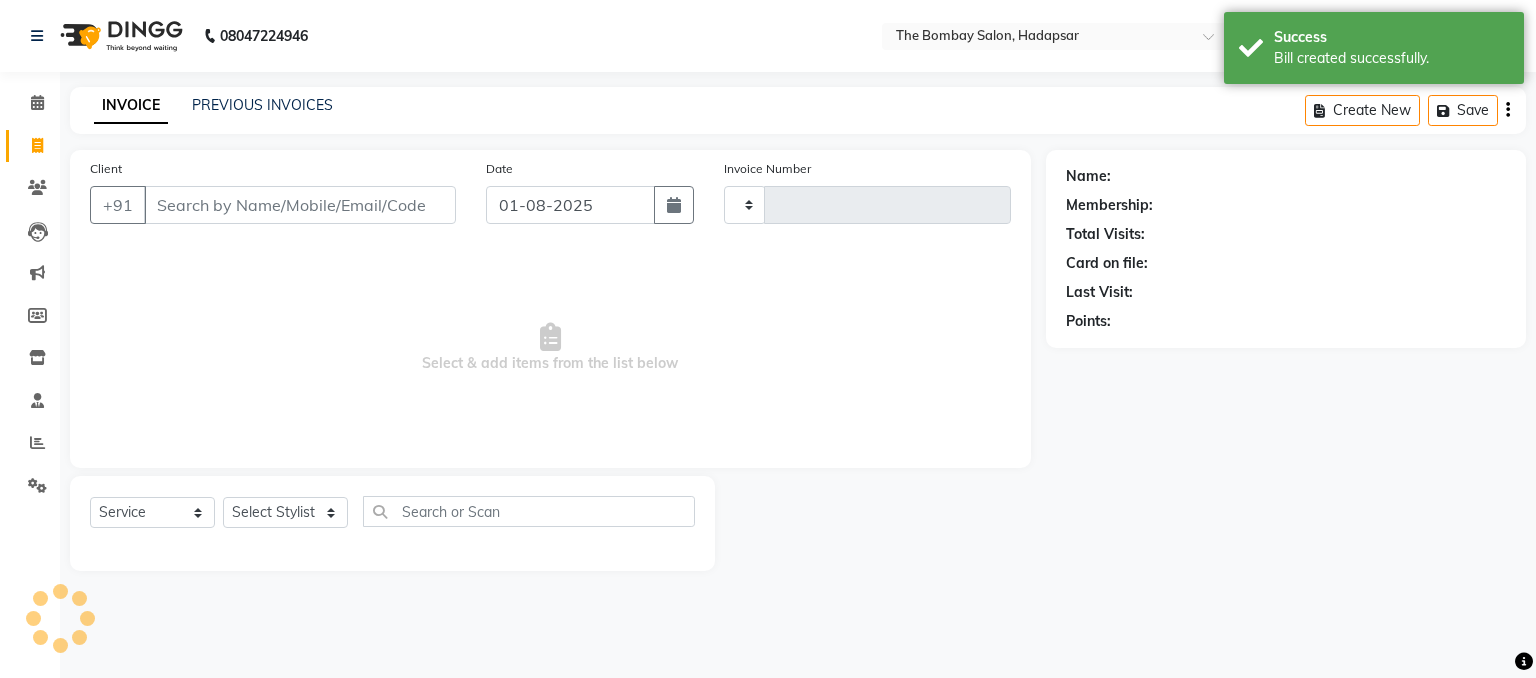 type on "0437" 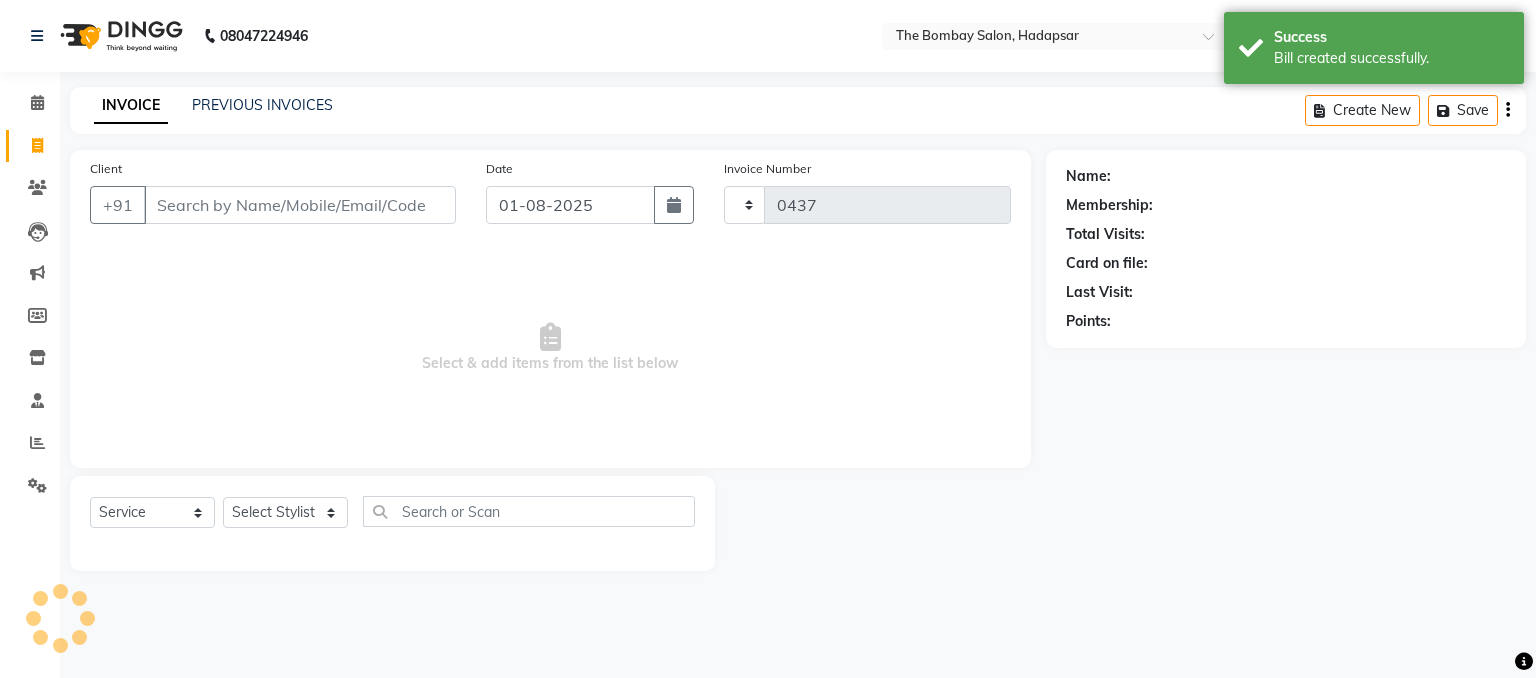 select on "8374" 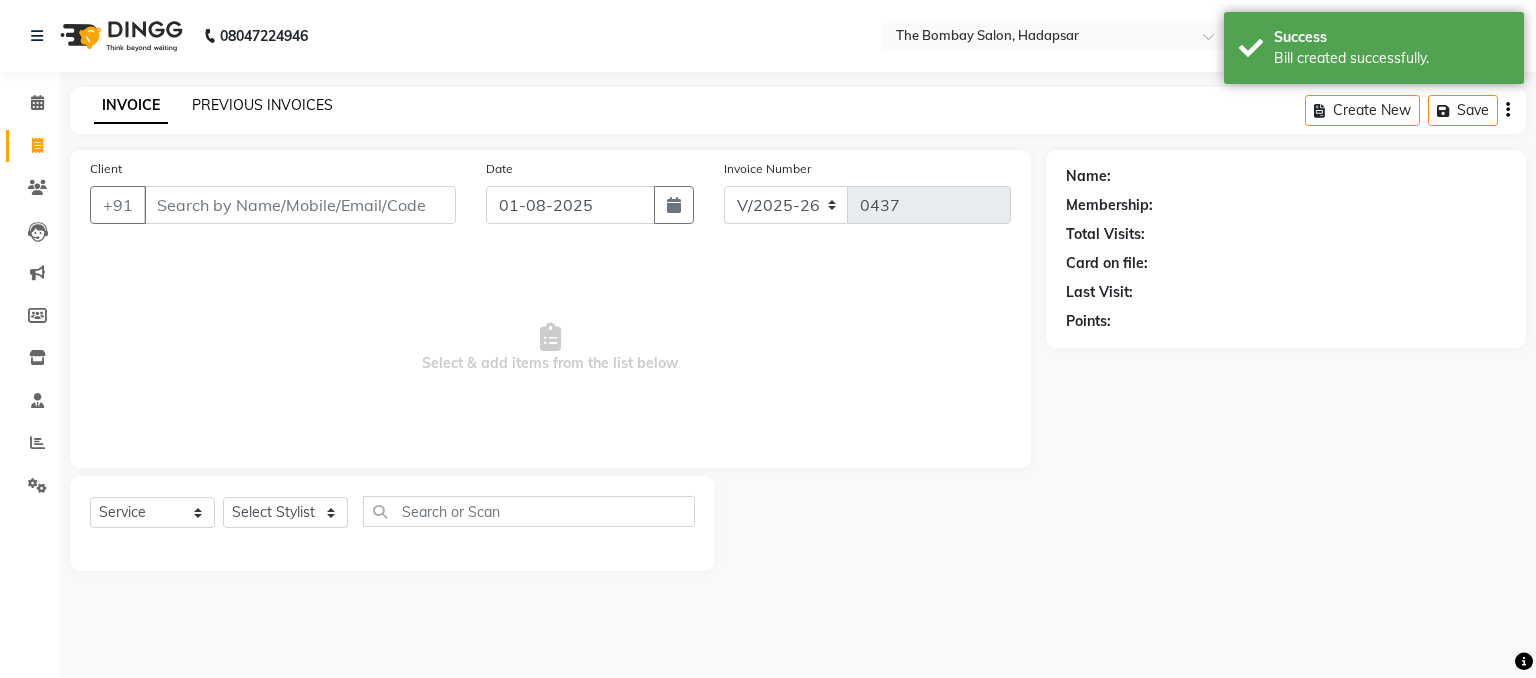 click on "PREVIOUS INVOICES" 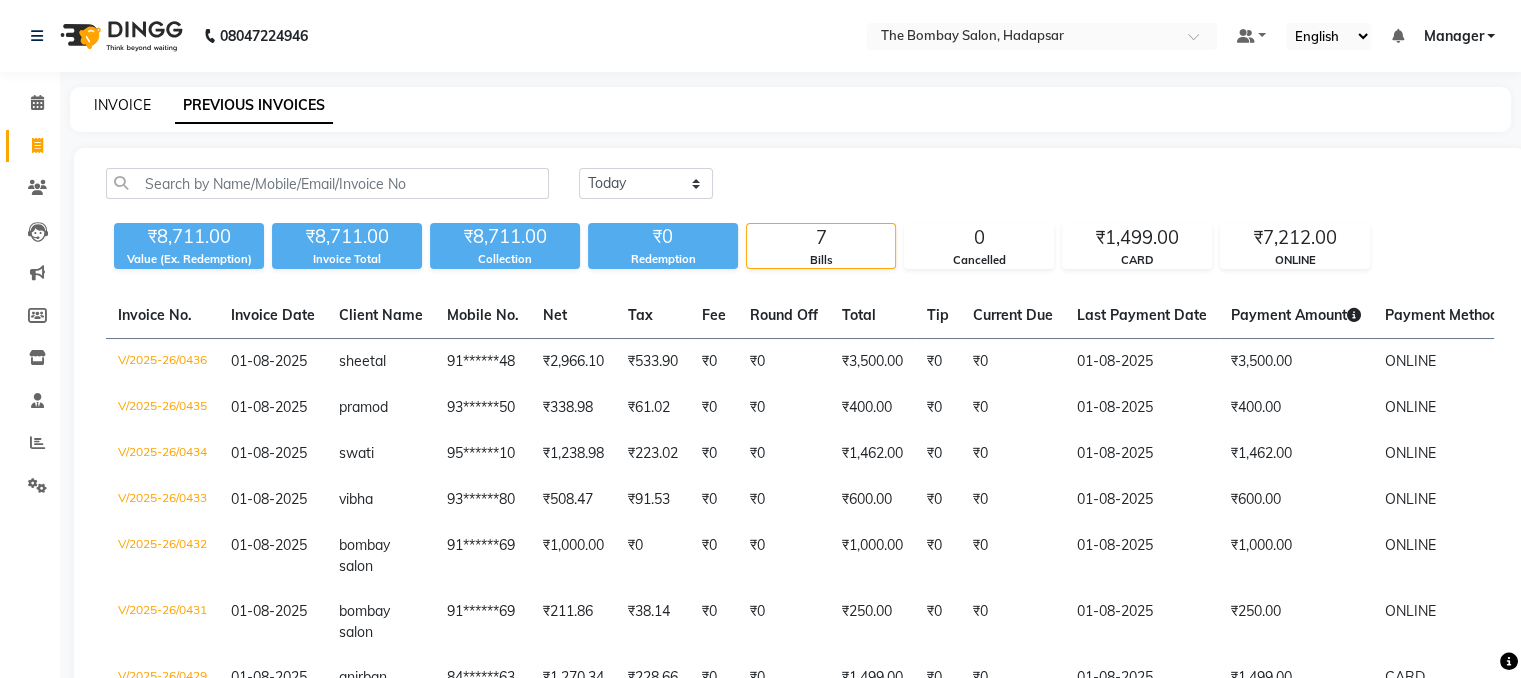 click on "INVOICE" 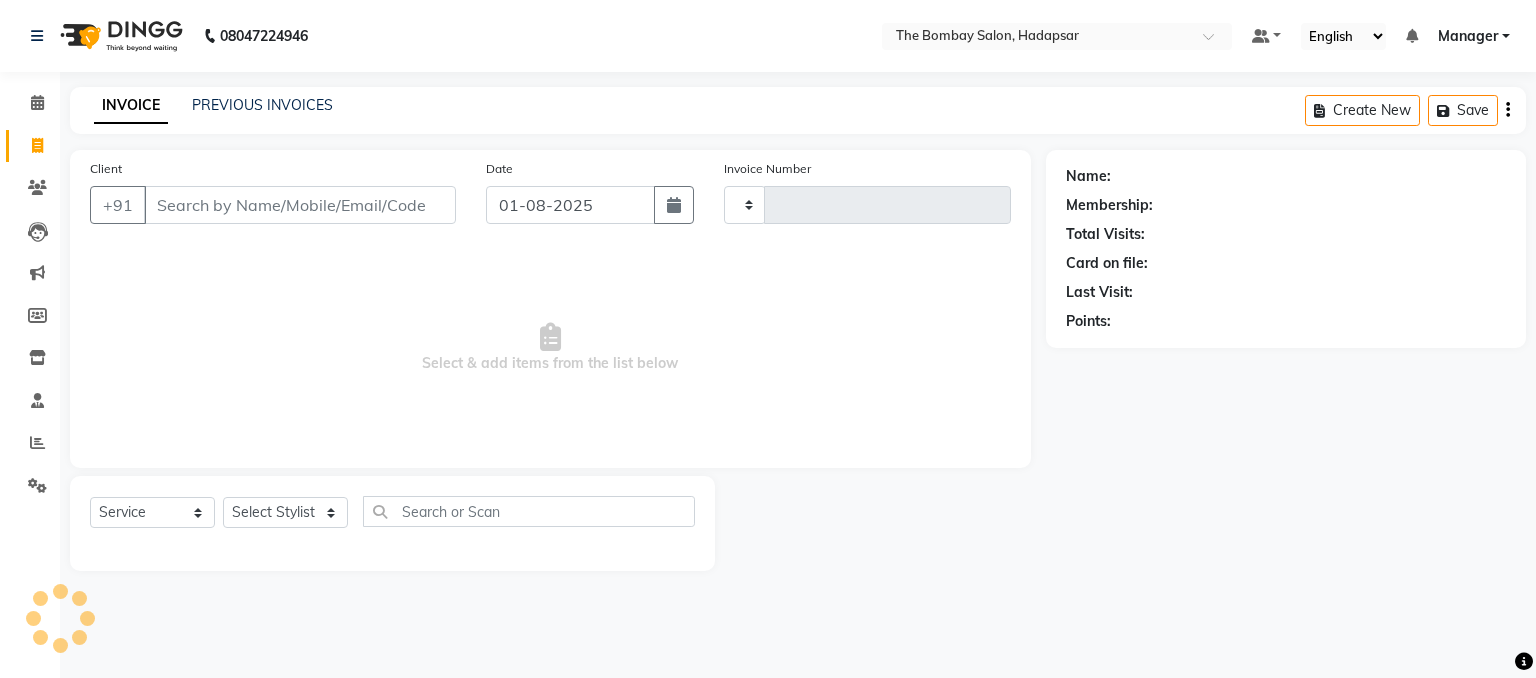 type on "0437" 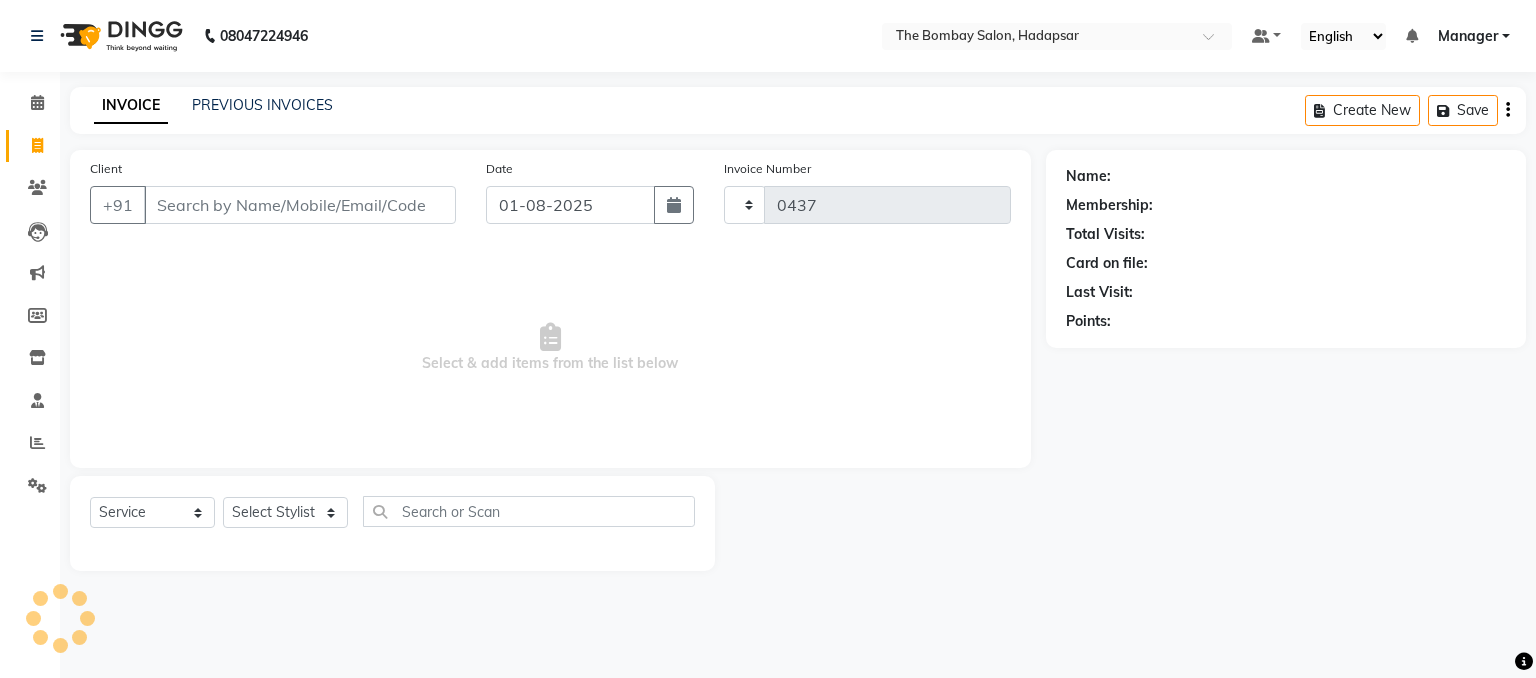 select on "8374" 